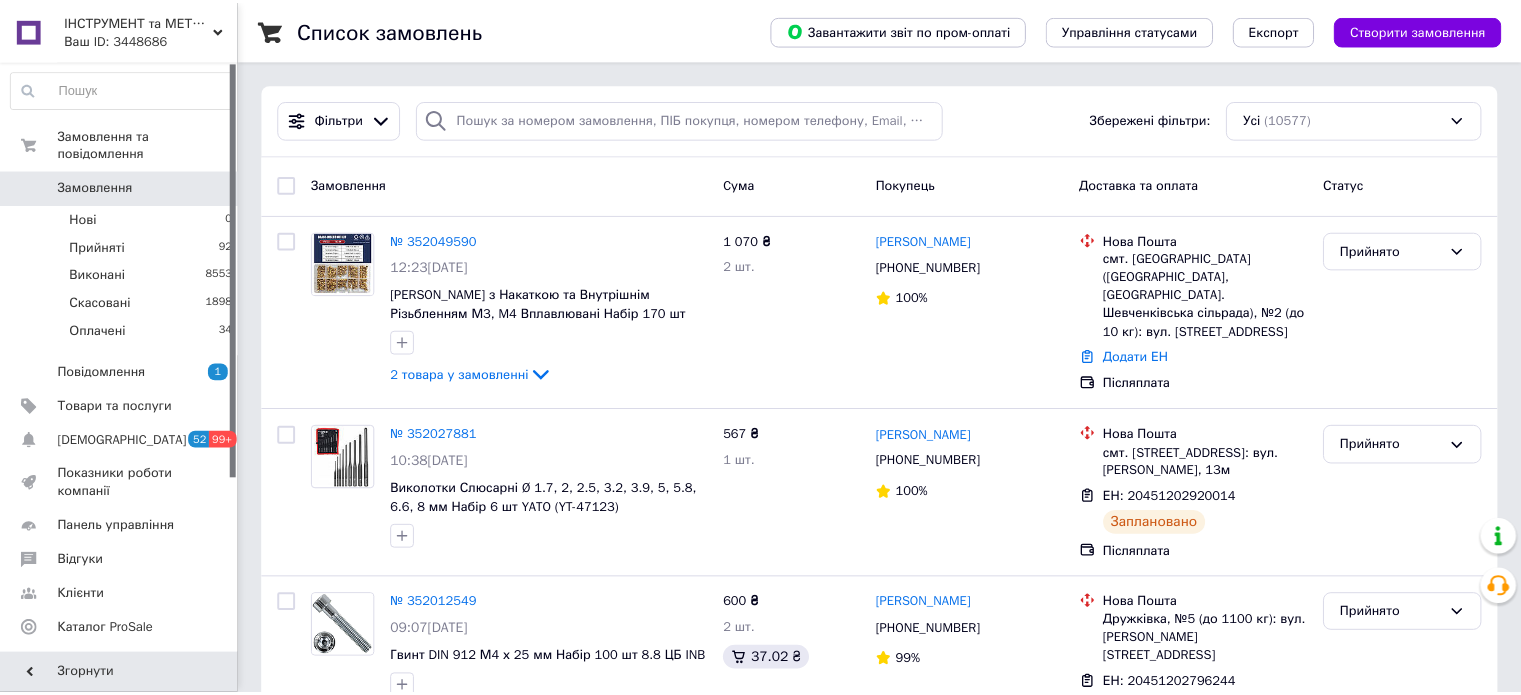scroll, scrollTop: 0, scrollLeft: 0, axis: both 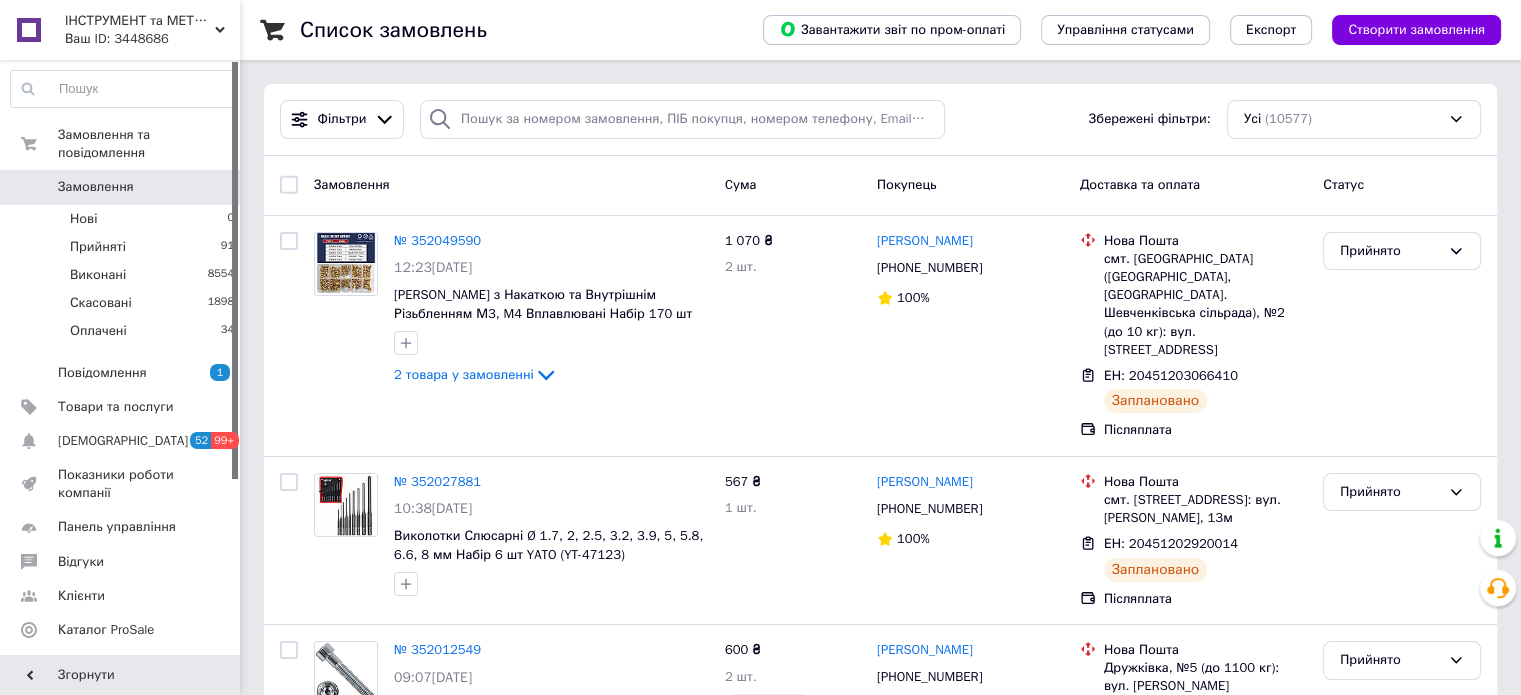 click on "Ваш ID: 3448686" at bounding box center [152, 39] 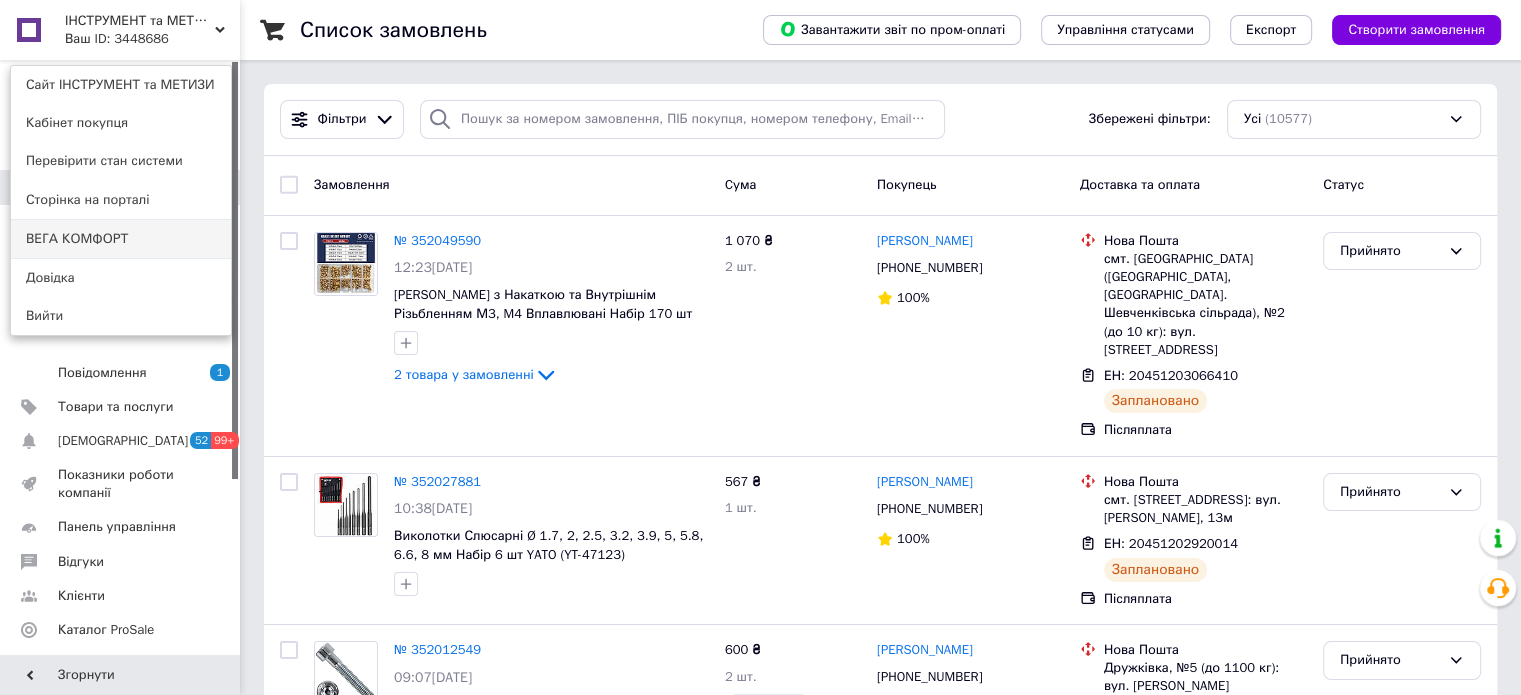click on "ВЕГА КОМФОРТ" at bounding box center (121, 239) 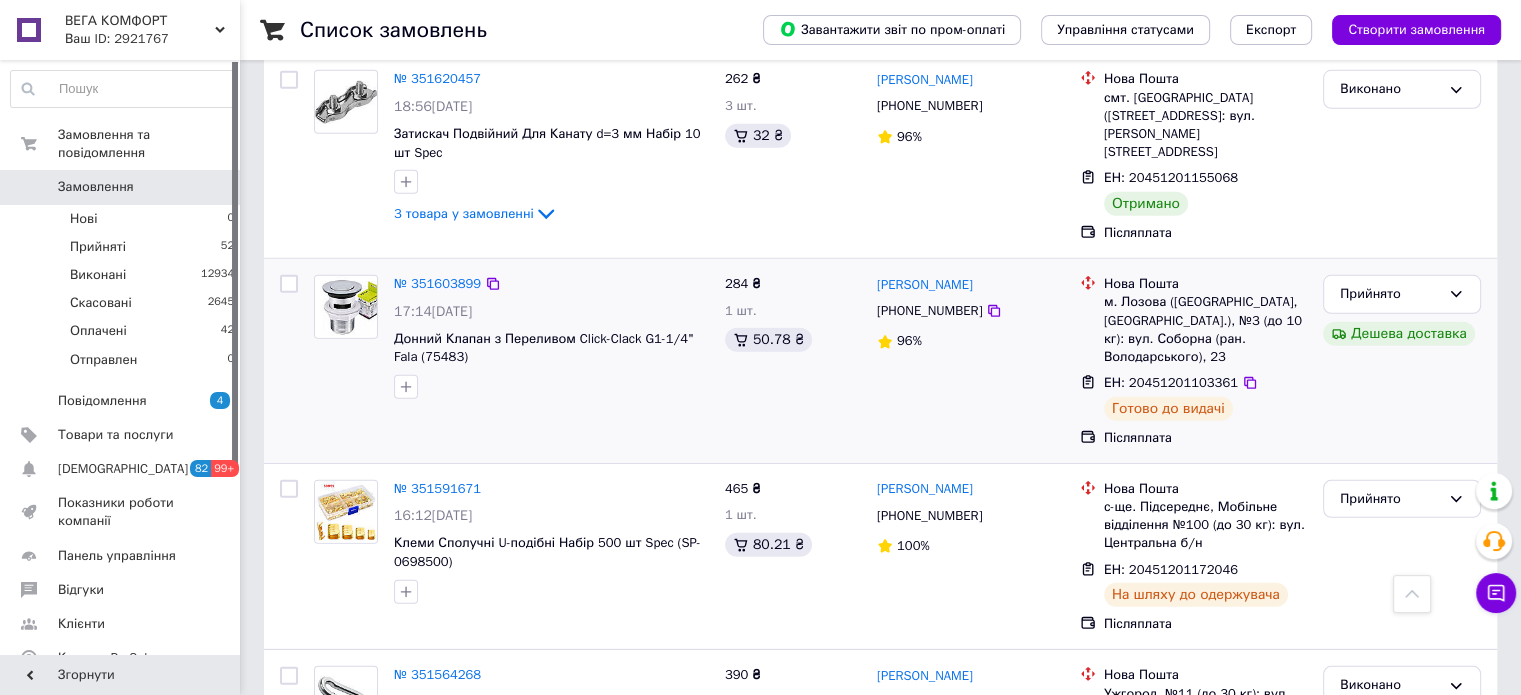 scroll, scrollTop: 6100, scrollLeft: 0, axis: vertical 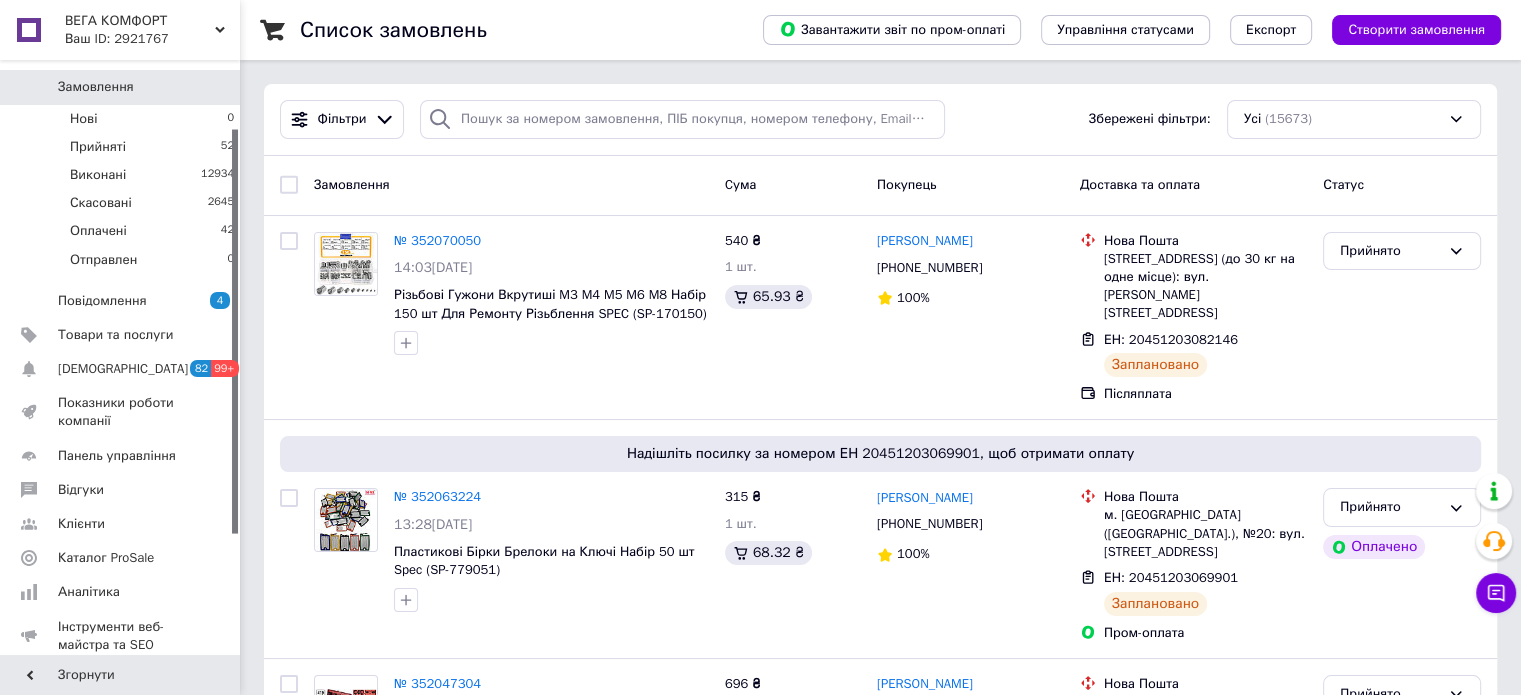 click on "Ваш ID: 2921767" at bounding box center [152, 39] 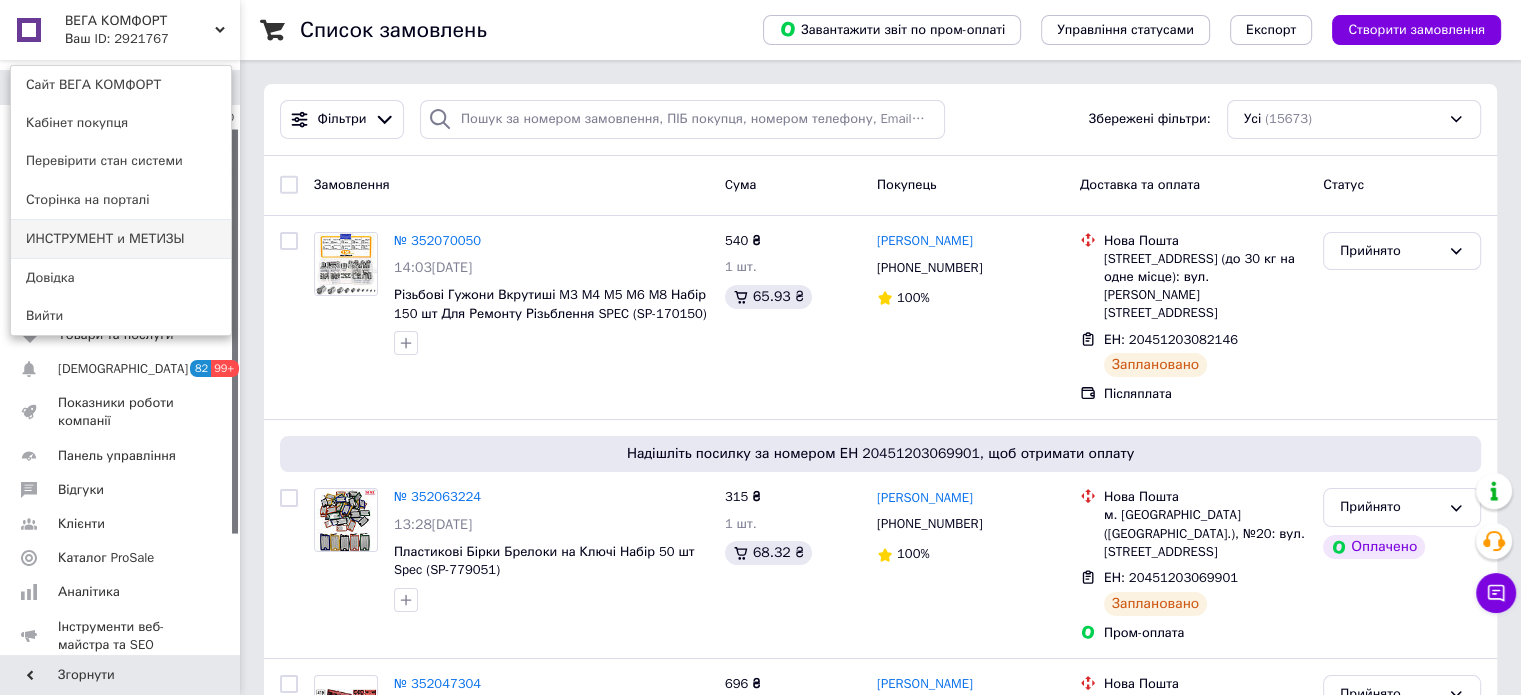 click on "ИНСТРУМЕНТ и МЕТИЗЫ" at bounding box center [121, 239] 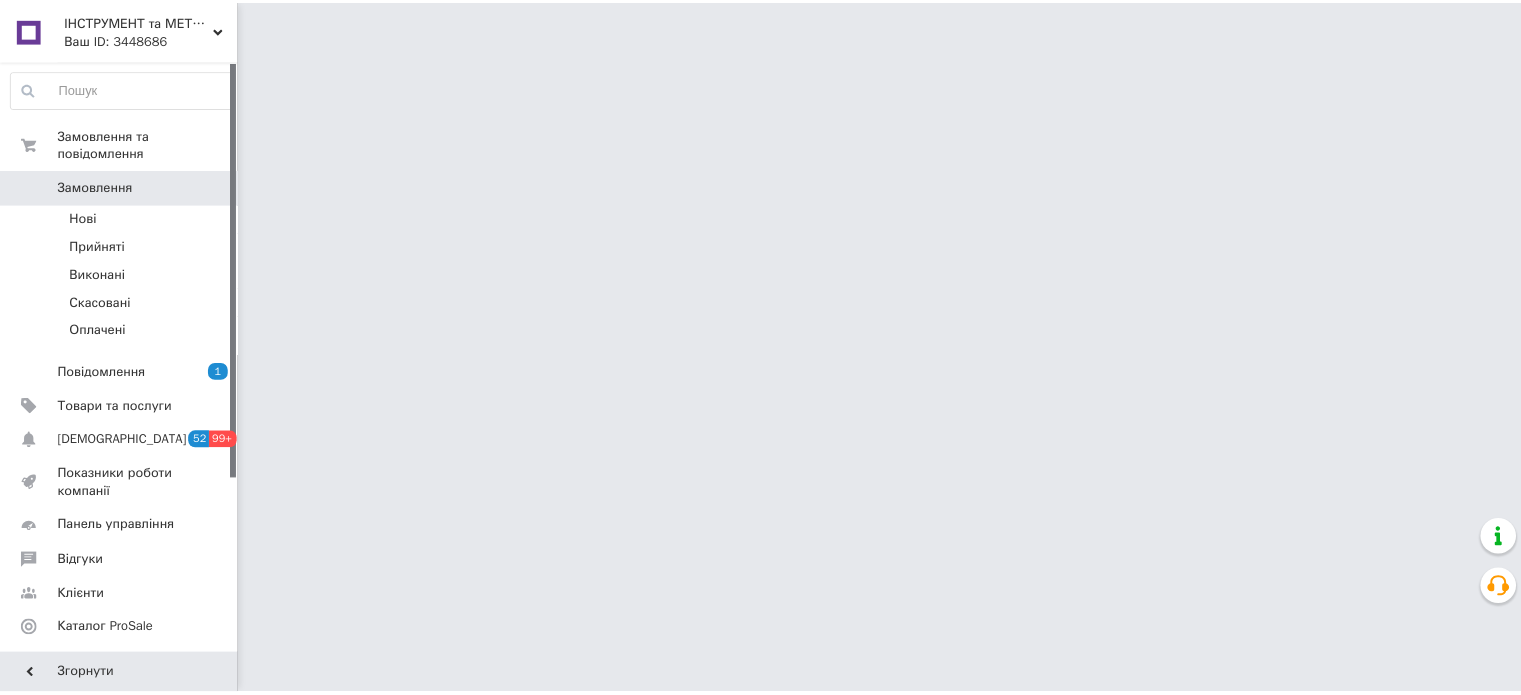 scroll, scrollTop: 0, scrollLeft: 0, axis: both 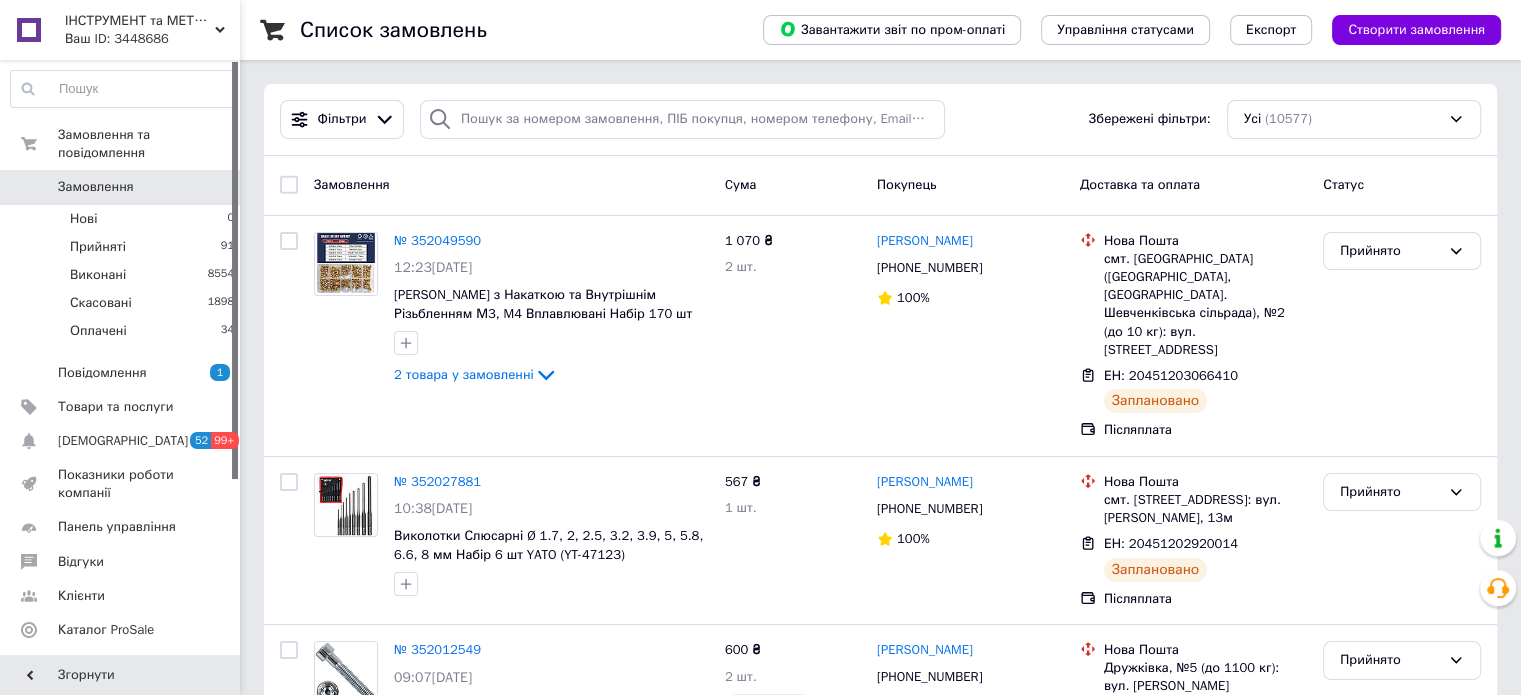 click on "Ваш ID: 3448686" at bounding box center [152, 39] 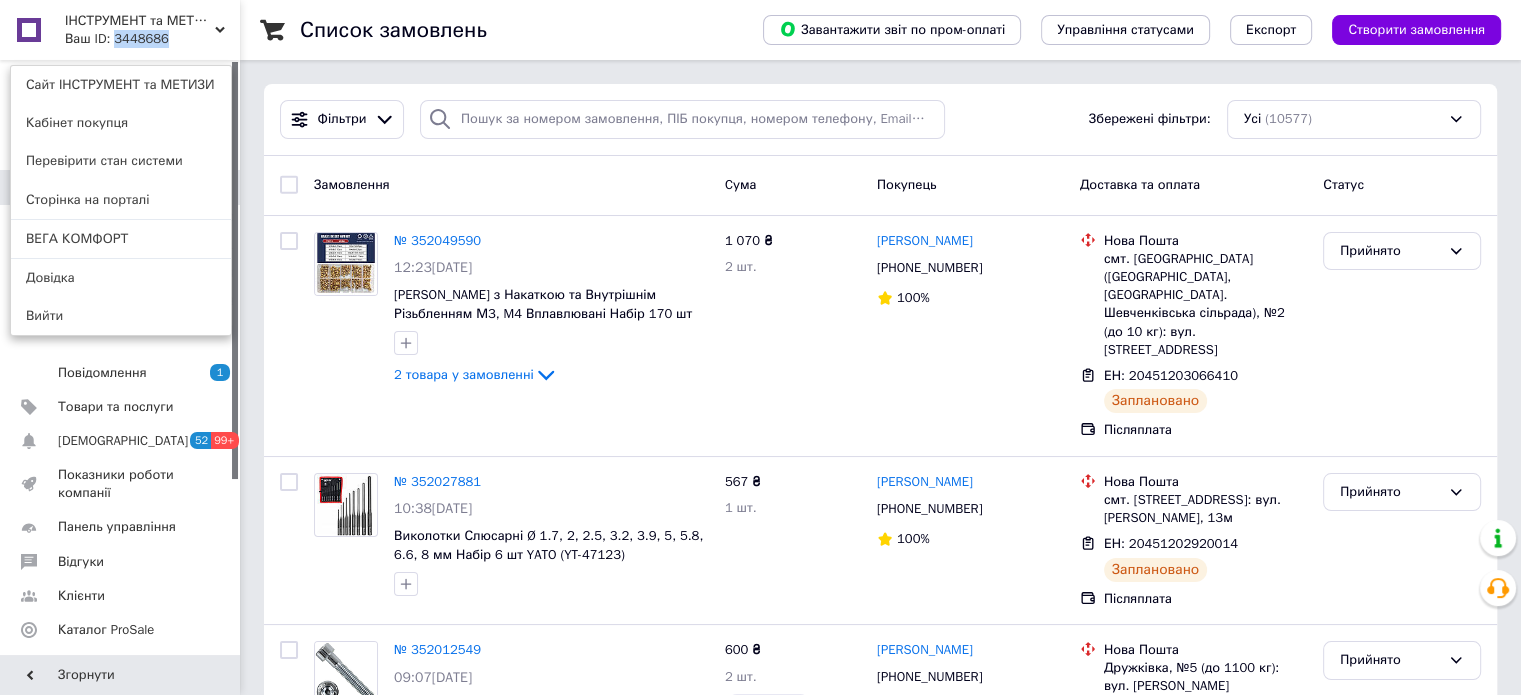 click on "Ваш ID: 3448686" at bounding box center [107, 39] 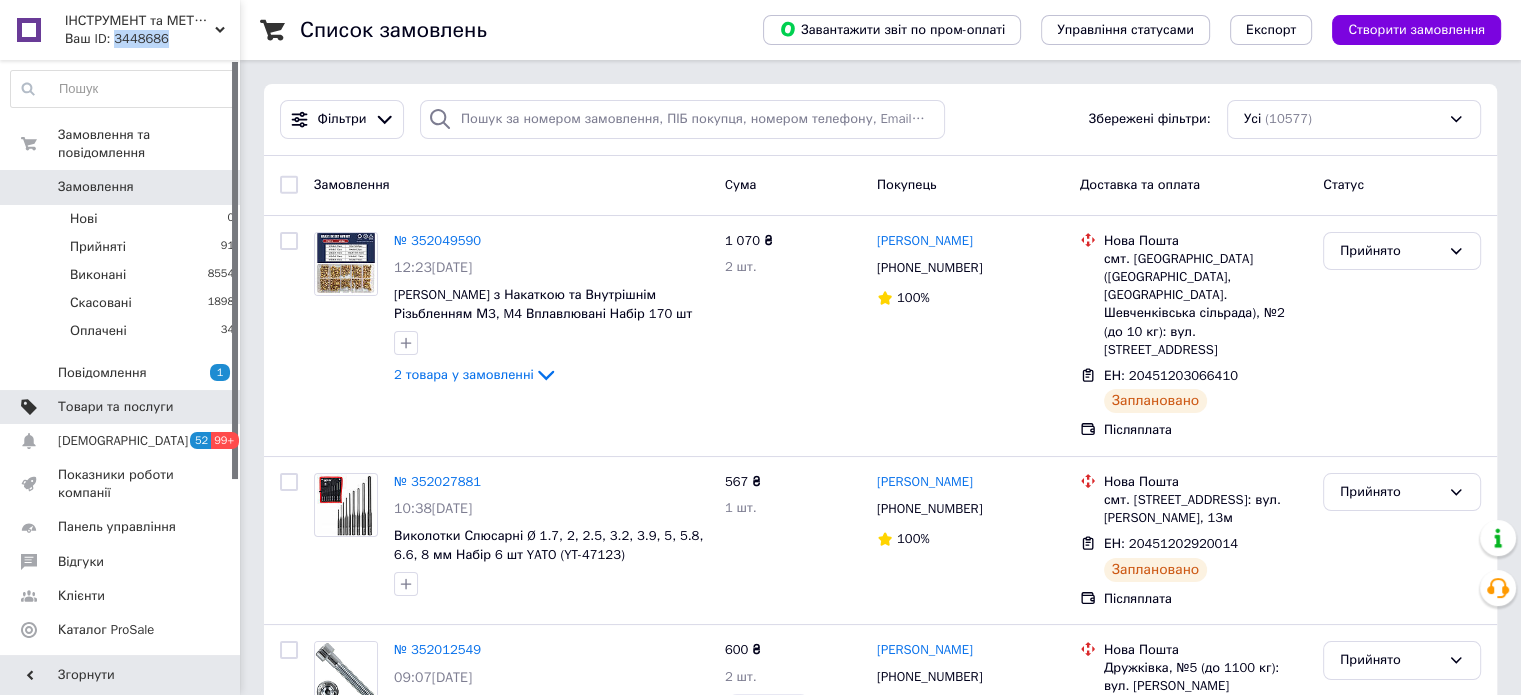 click on "Товари та послуги" at bounding box center [115, 407] 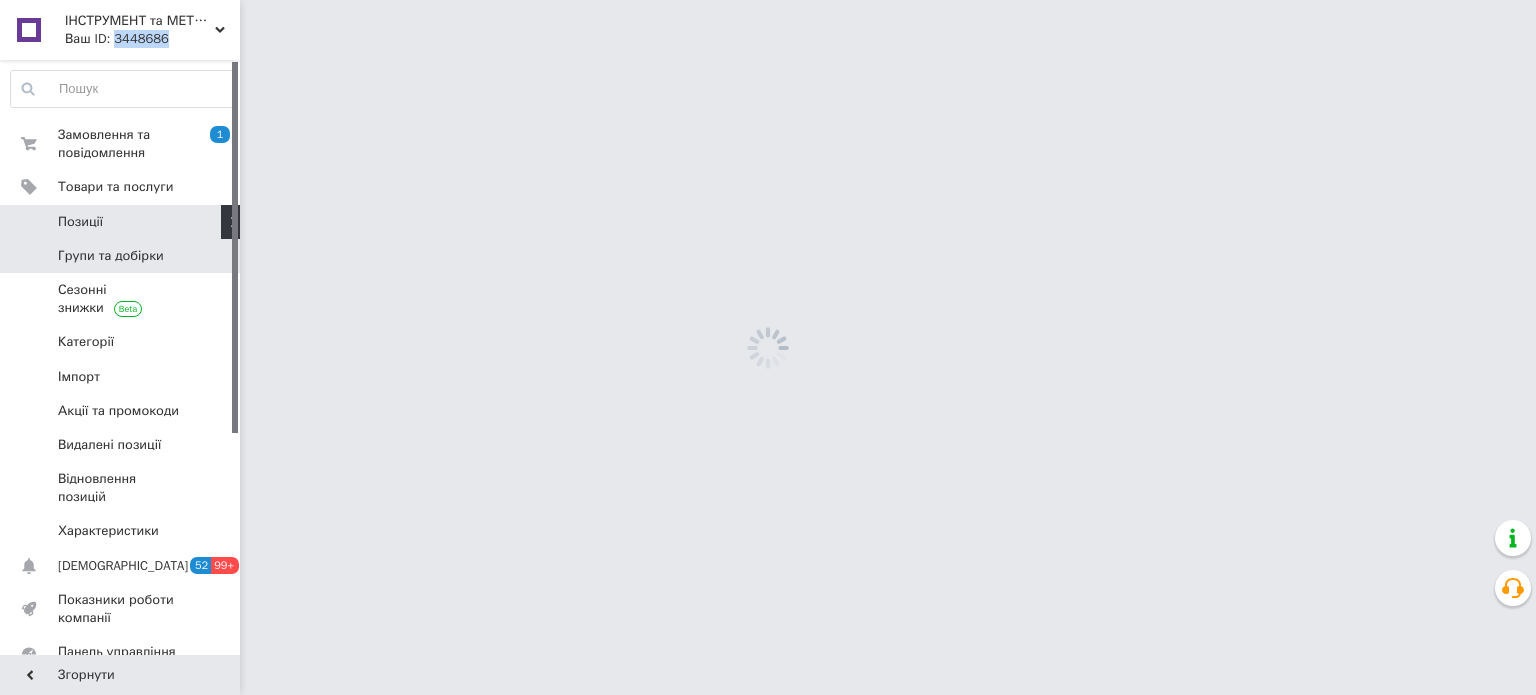 click on "Групи та добірки" at bounding box center (111, 256) 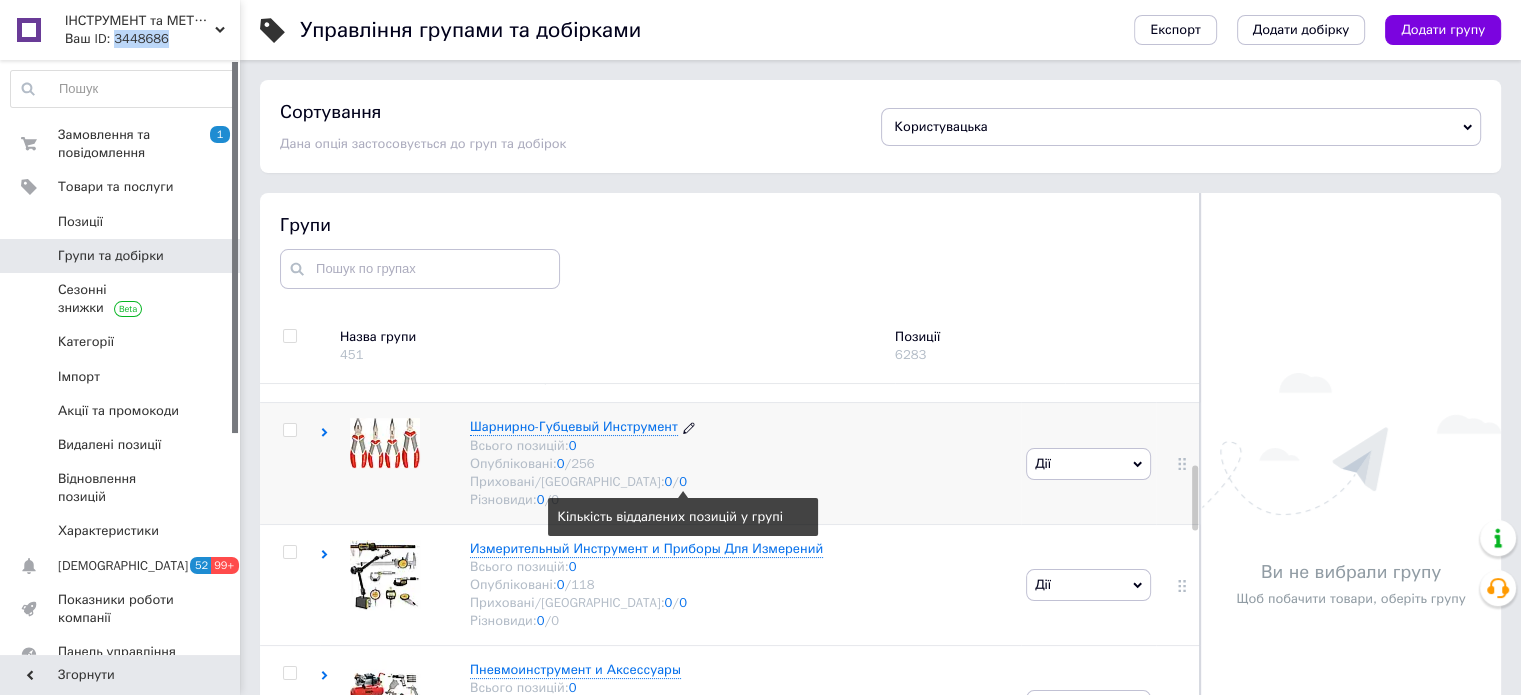 scroll, scrollTop: 500, scrollLeft: 0, axis: vertical 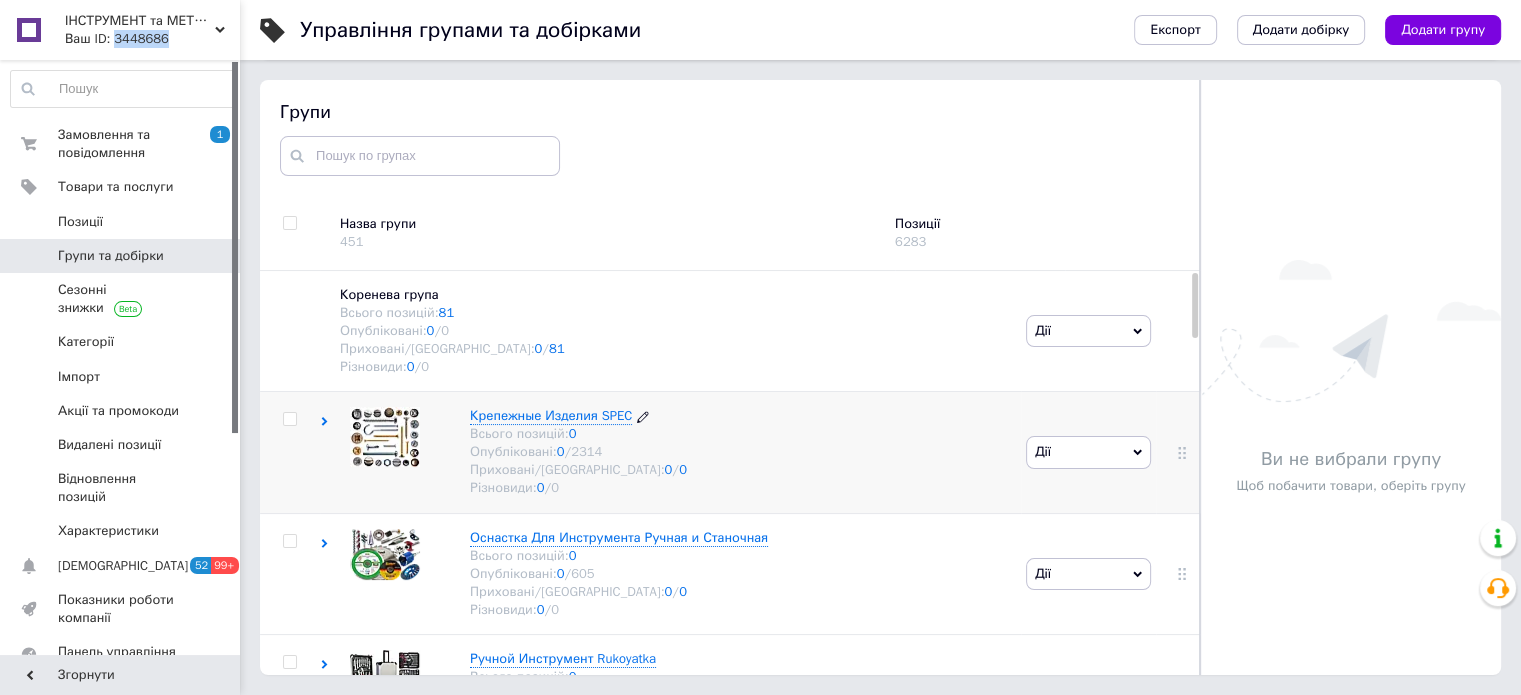 click on "Крепежные Изделия SPEC" at bounding box center [551, 415] 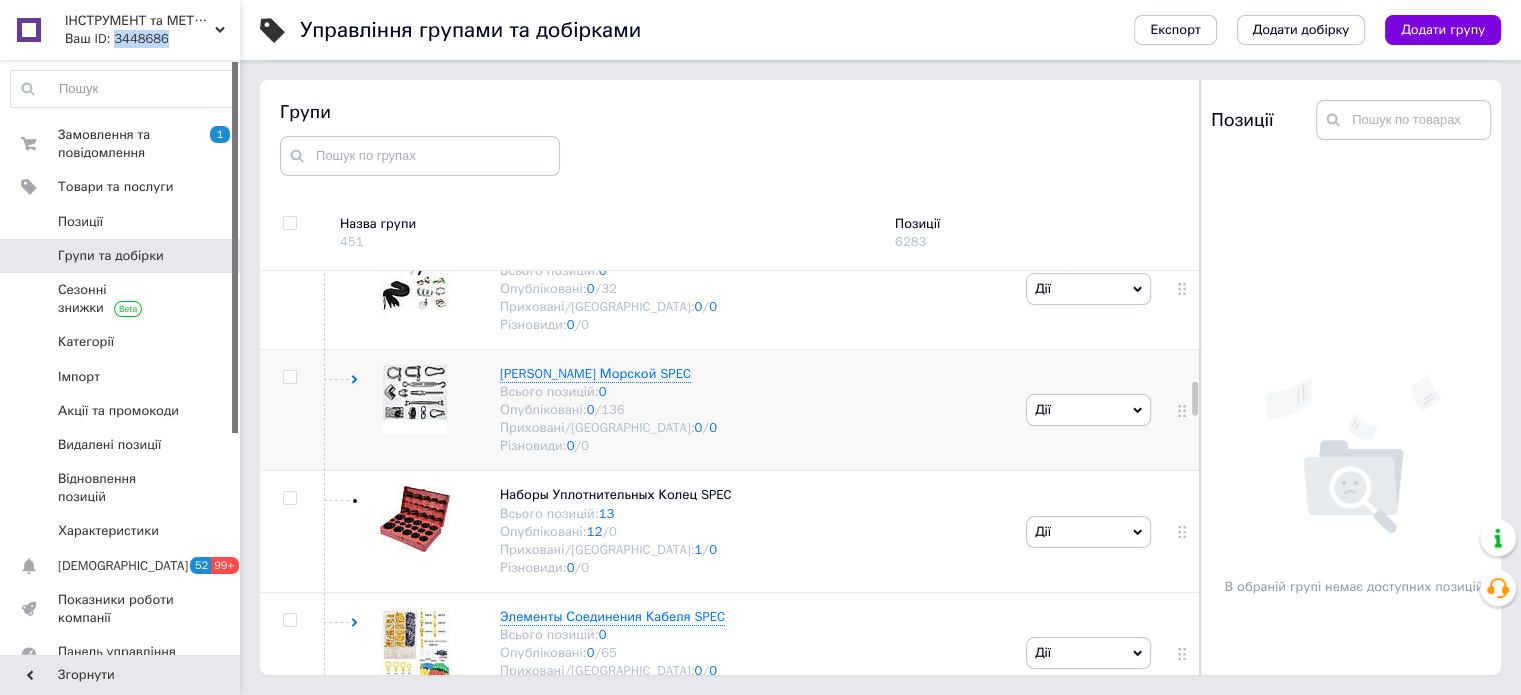 scroll, scrollTop: 1300, scrollLeft: 0, axis: vertical 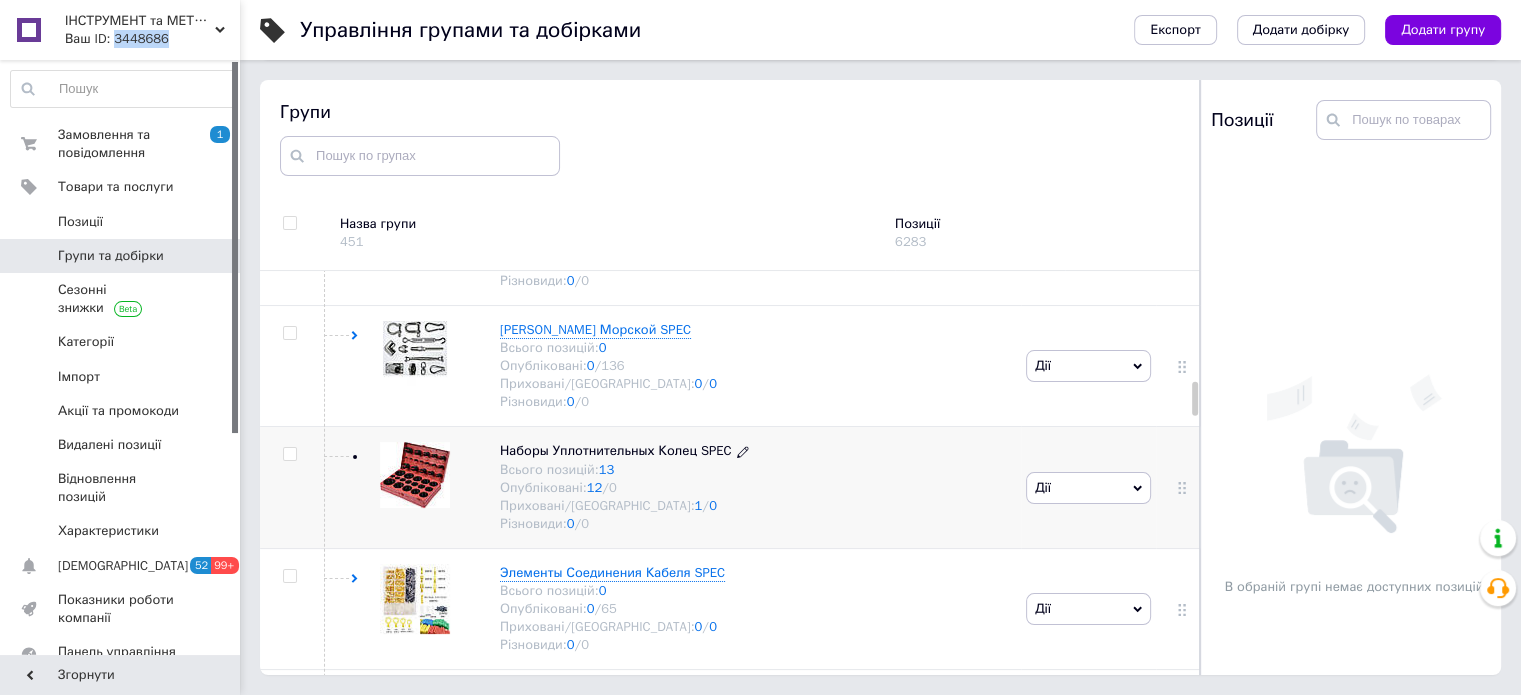 click 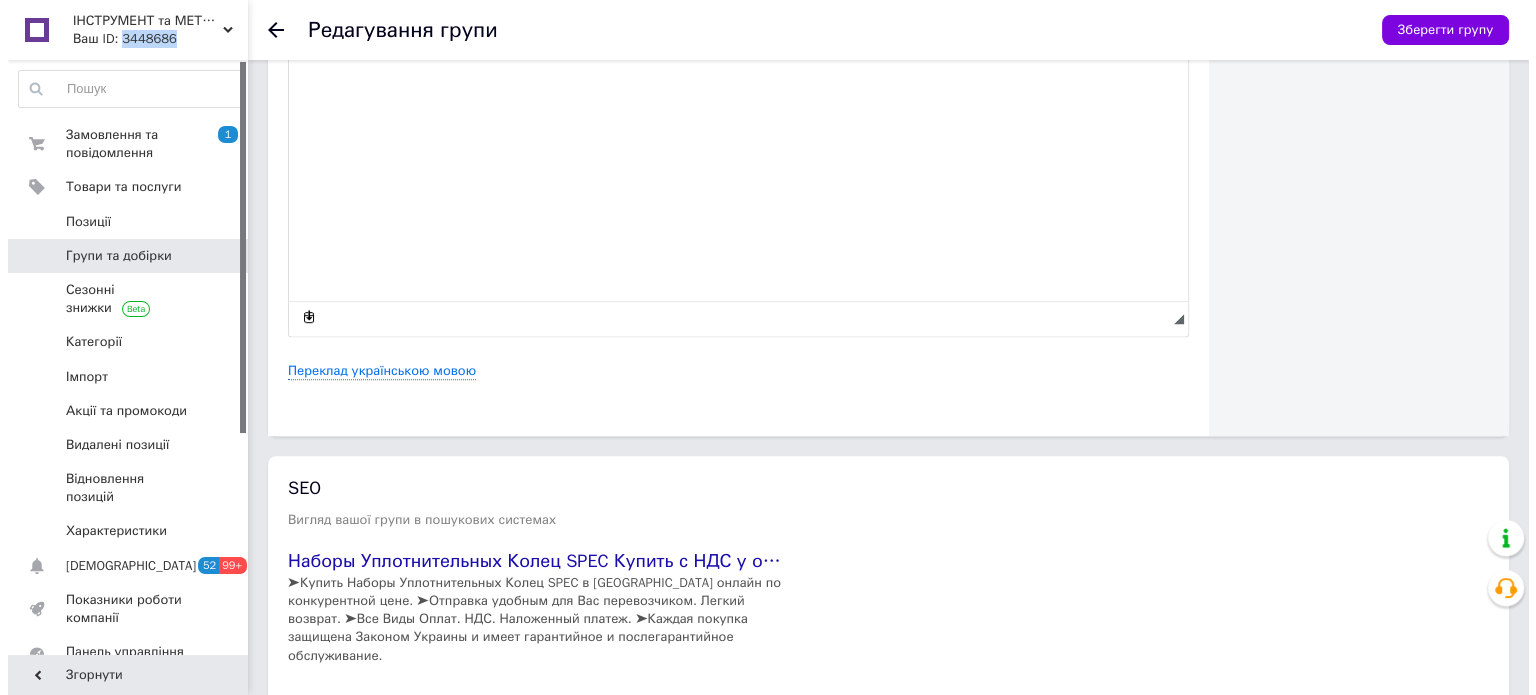 scroll, scrollTop: 1000, scrollLeft: 0, axis: vertical 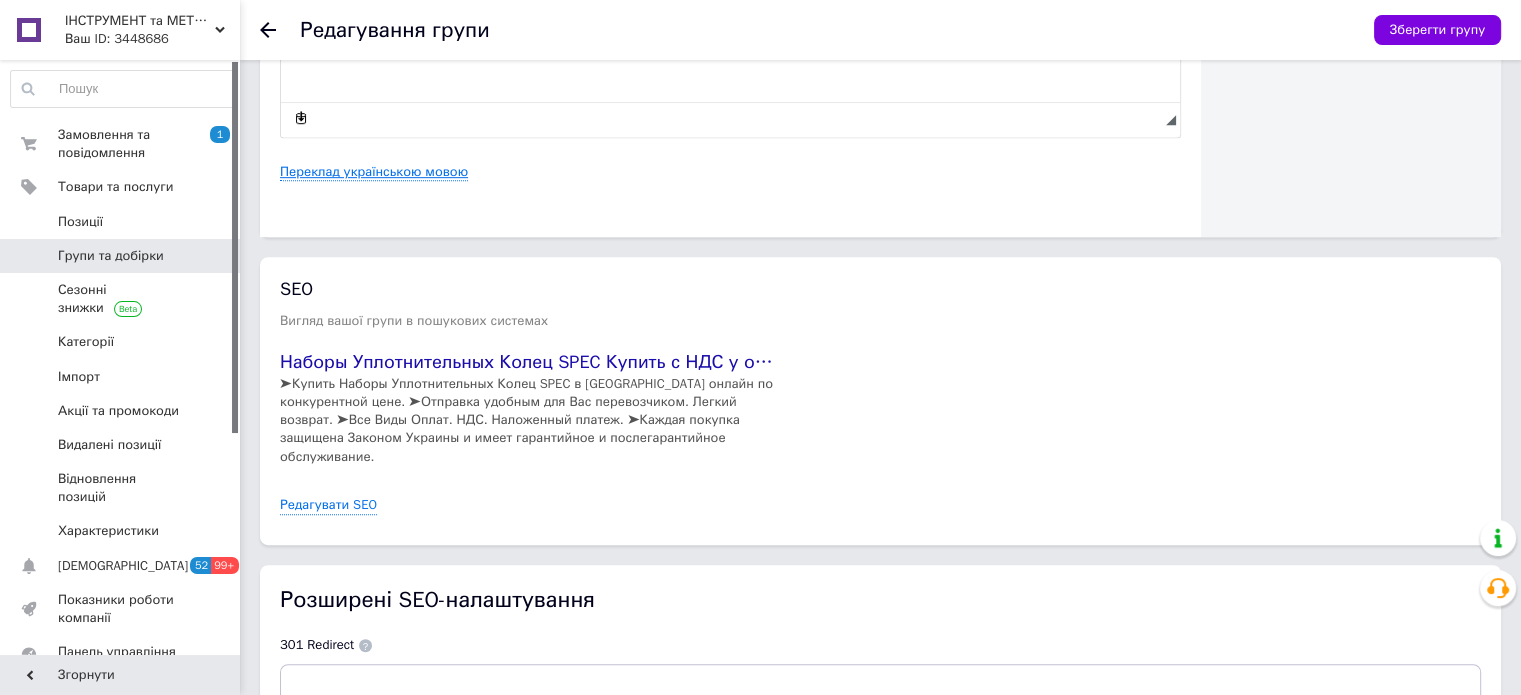 click on "Переклад українською мовою" at bounding box center (374, 172) 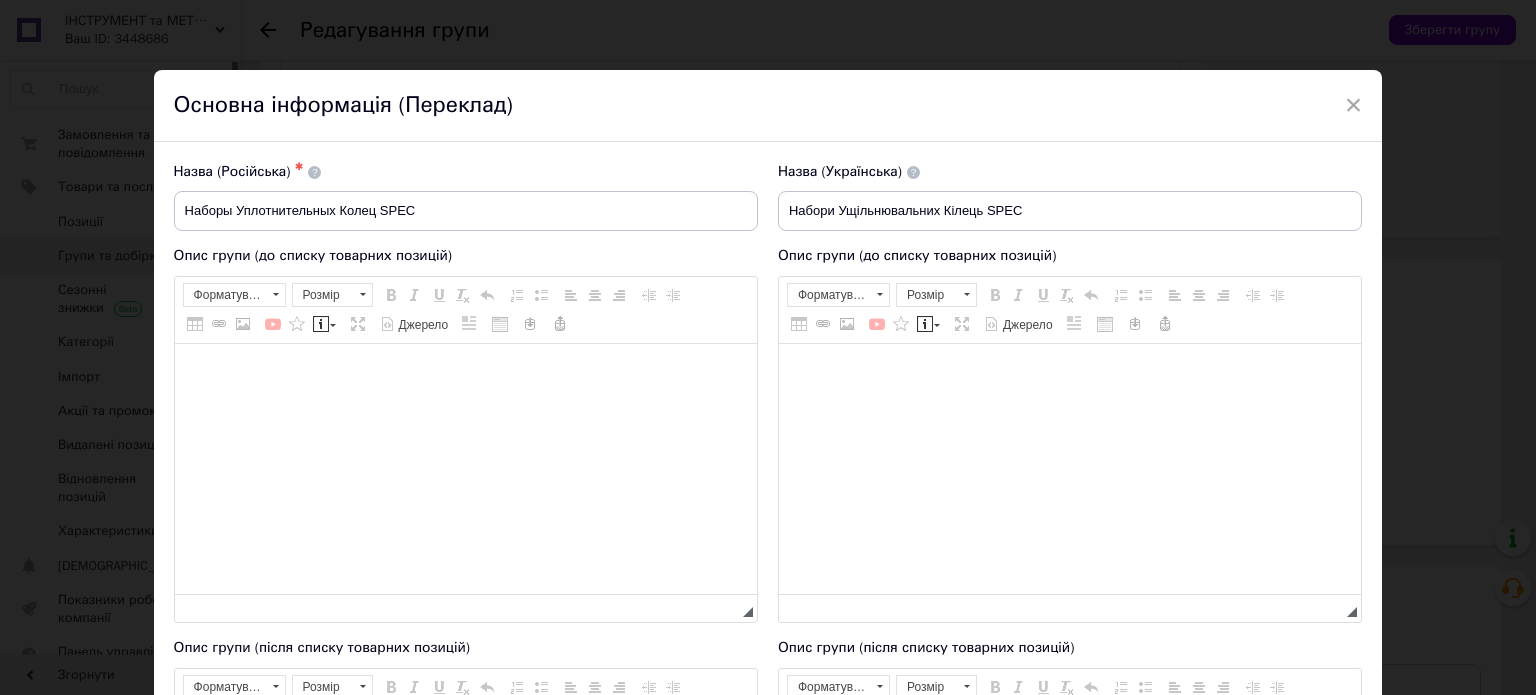 scroll, scrollTop: 0, scrollLeft: 0, axis: both 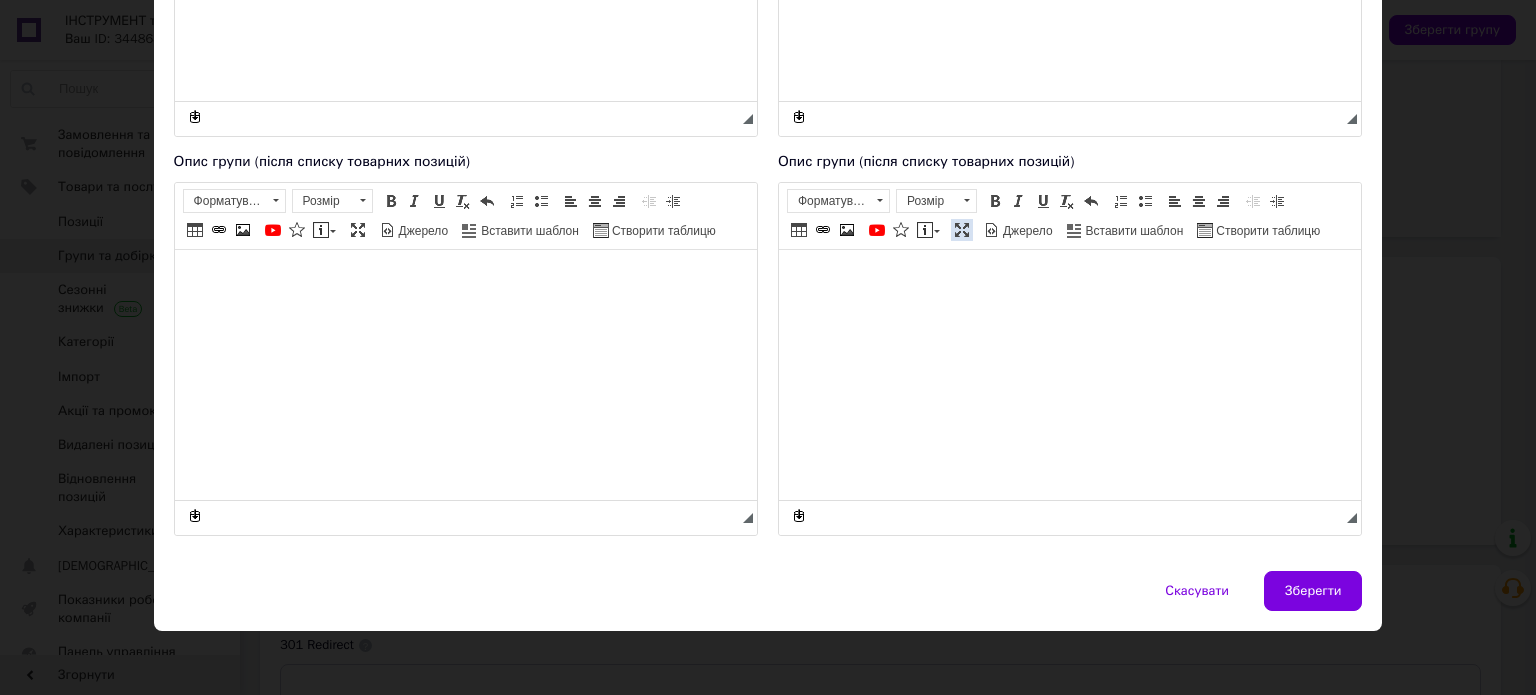 click at bounding box center (962, 230) 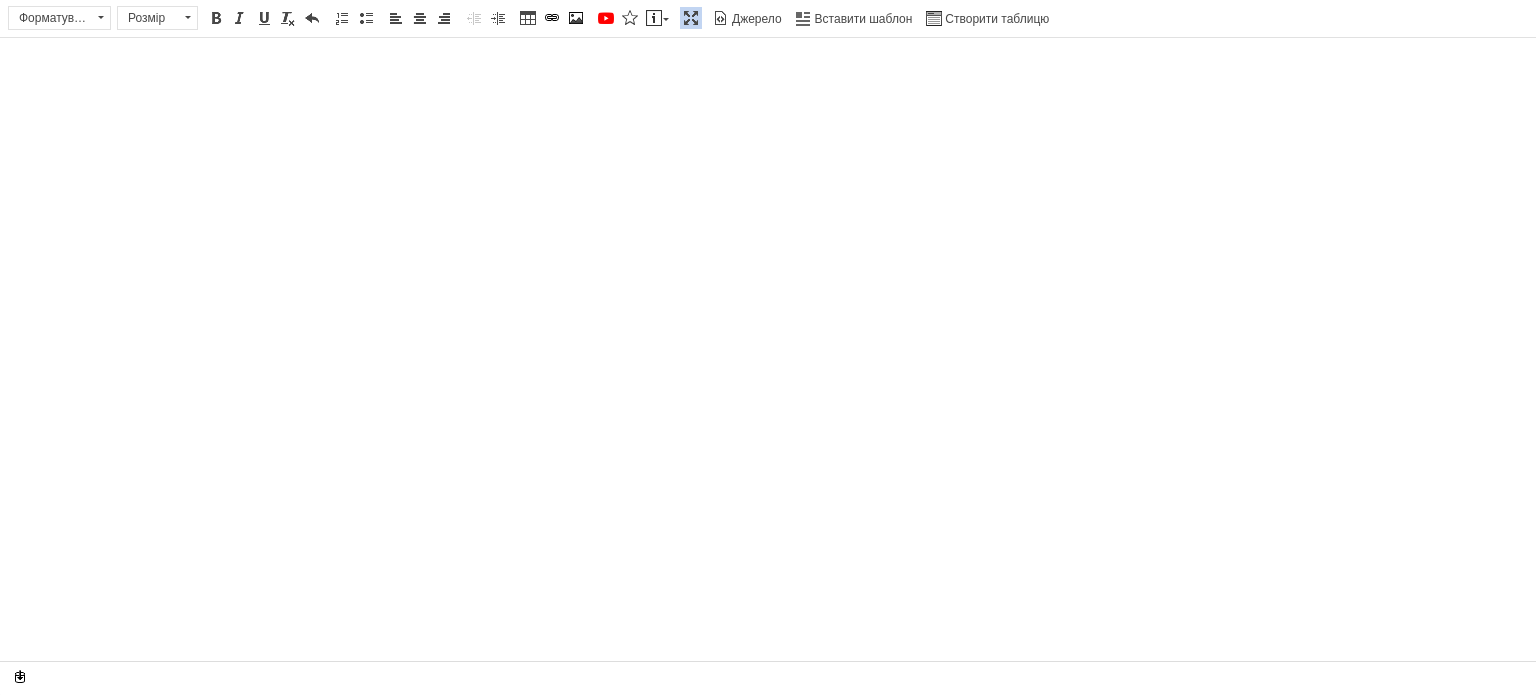 scroll, scrollTop: 0, scrollLeft: 0, axis: both 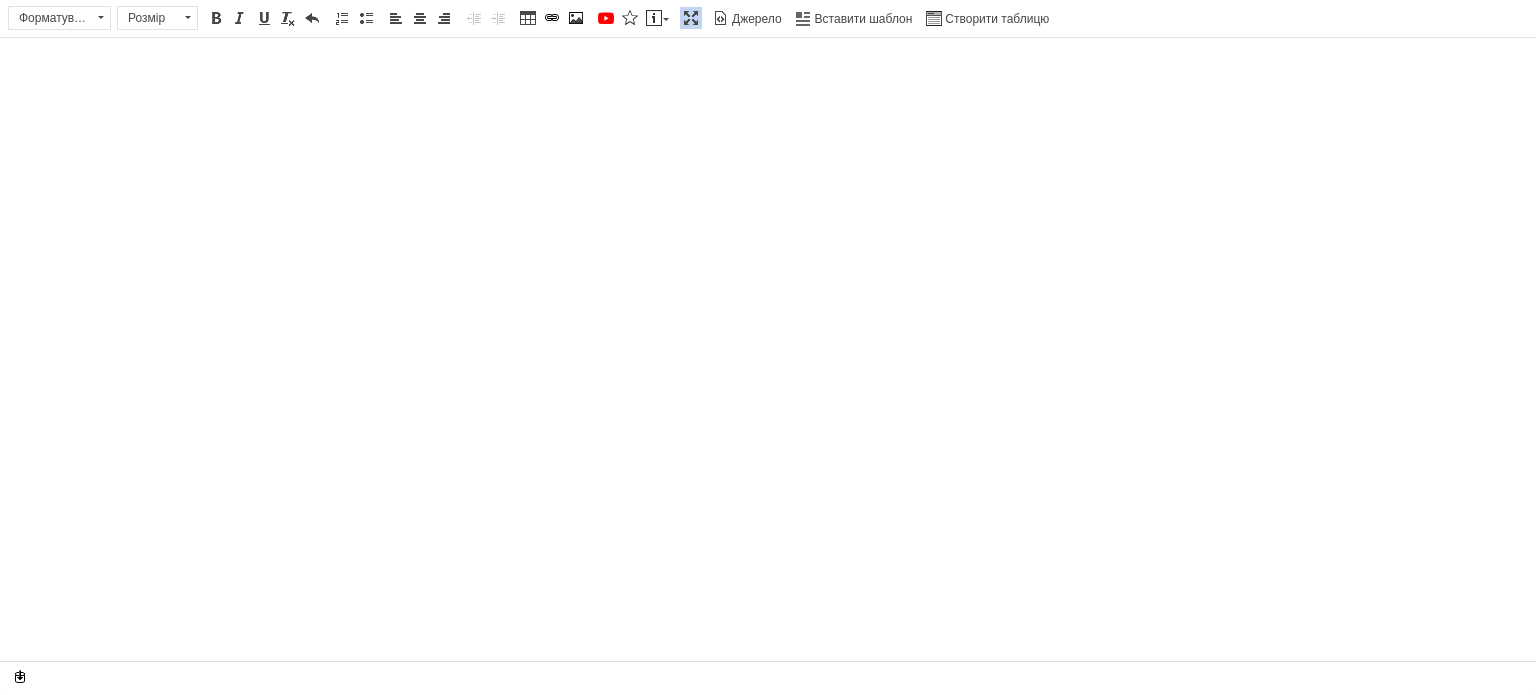click at bounding box center (768, 68) 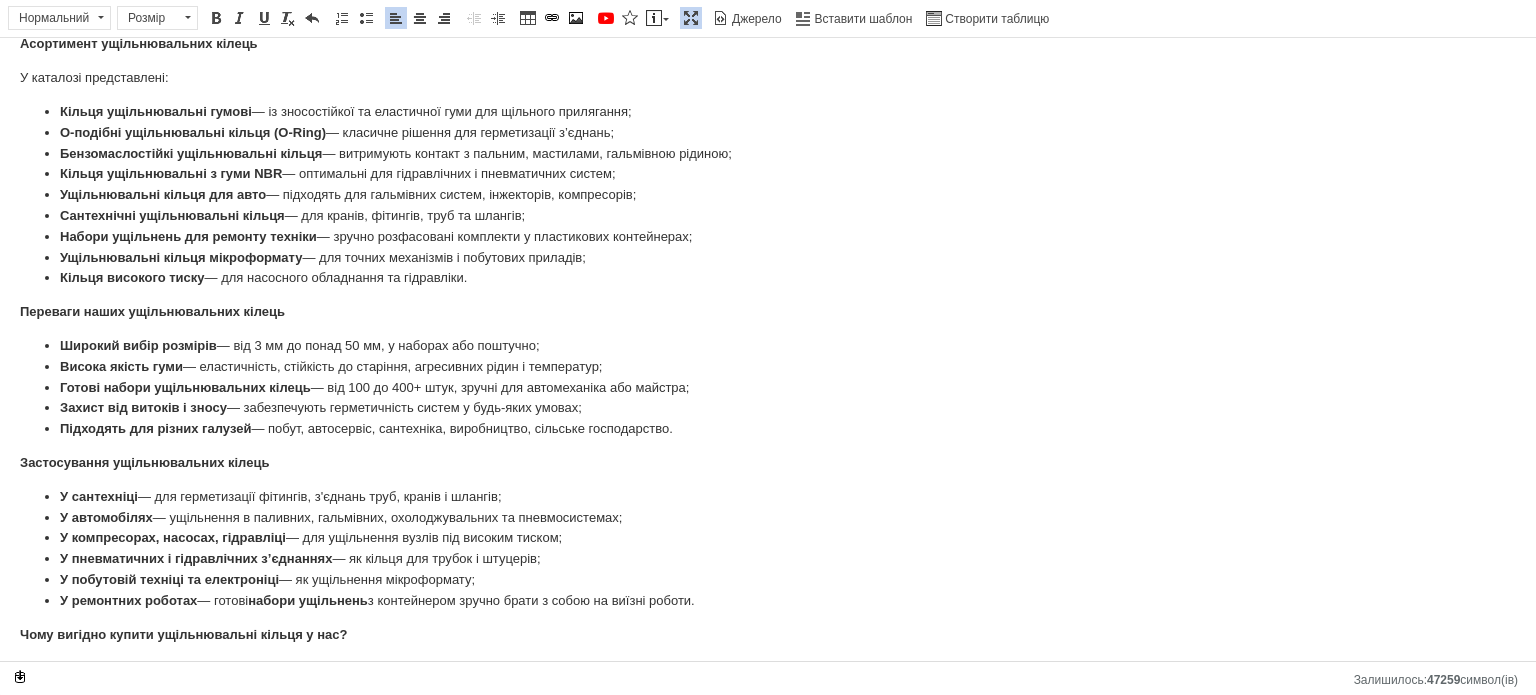 scroll, scrollTop: 0, scrollLeft: 0, axis: both 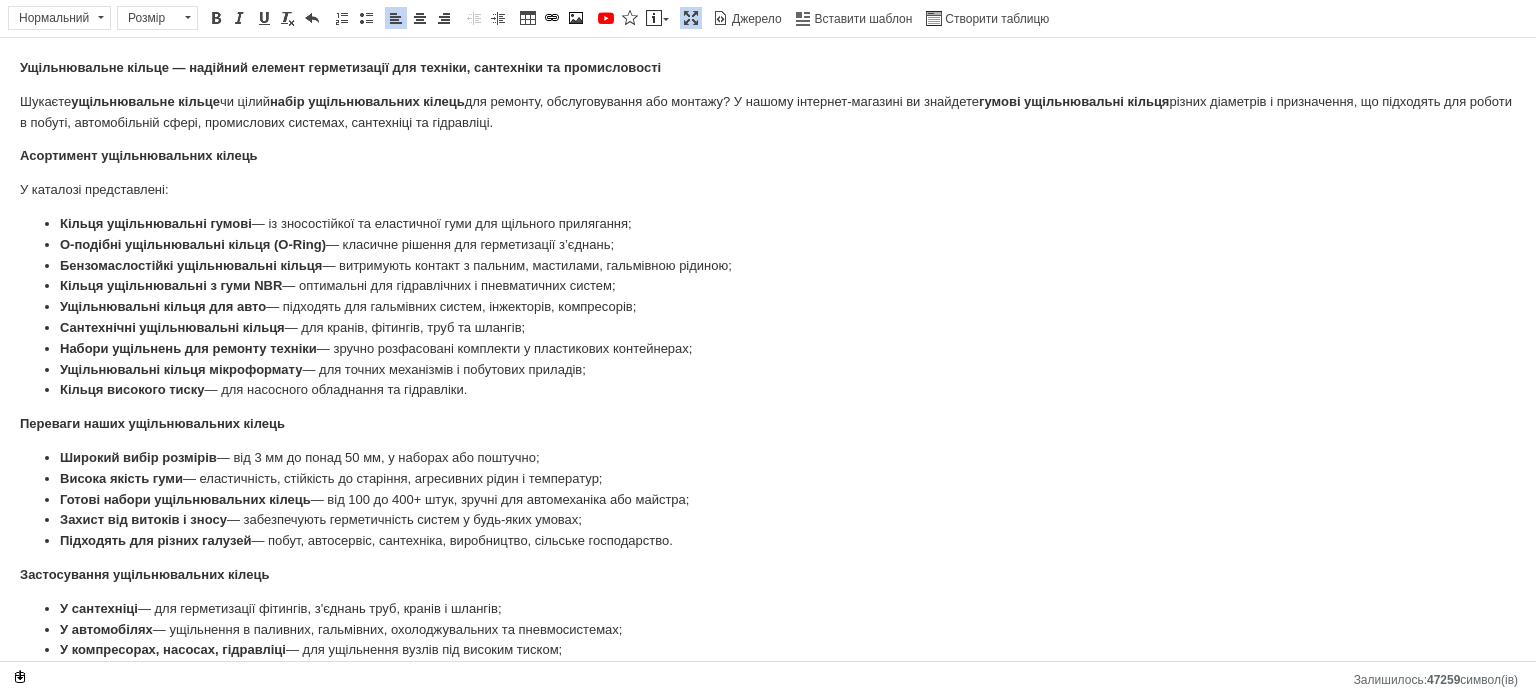 drag, startPoint x: 269, startPoint y: 73, endPoint x: 644, endPoint y: 66, distance: 375.06534 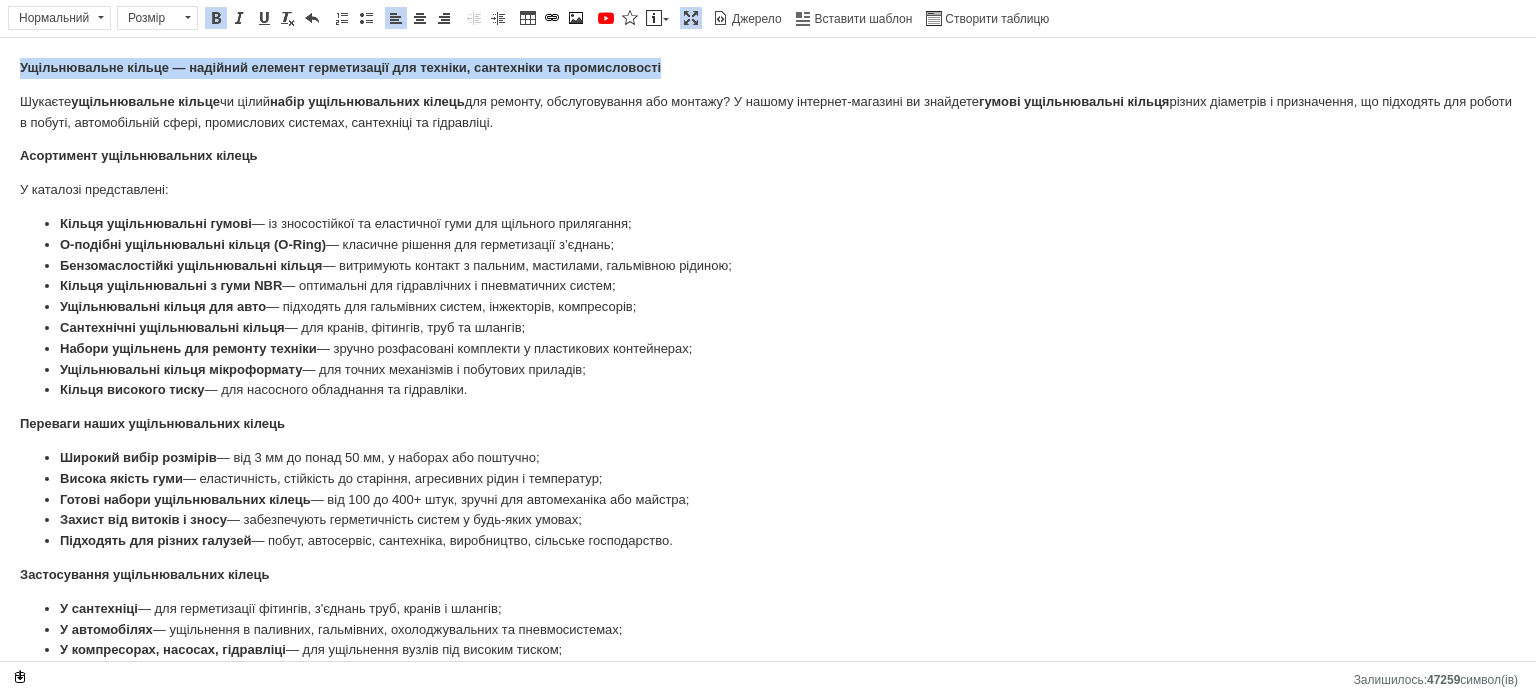 drag, startPoint x: 718, startPoint y: 59, endPoint x: 0, endPoint y: 68, distance: 718.0564 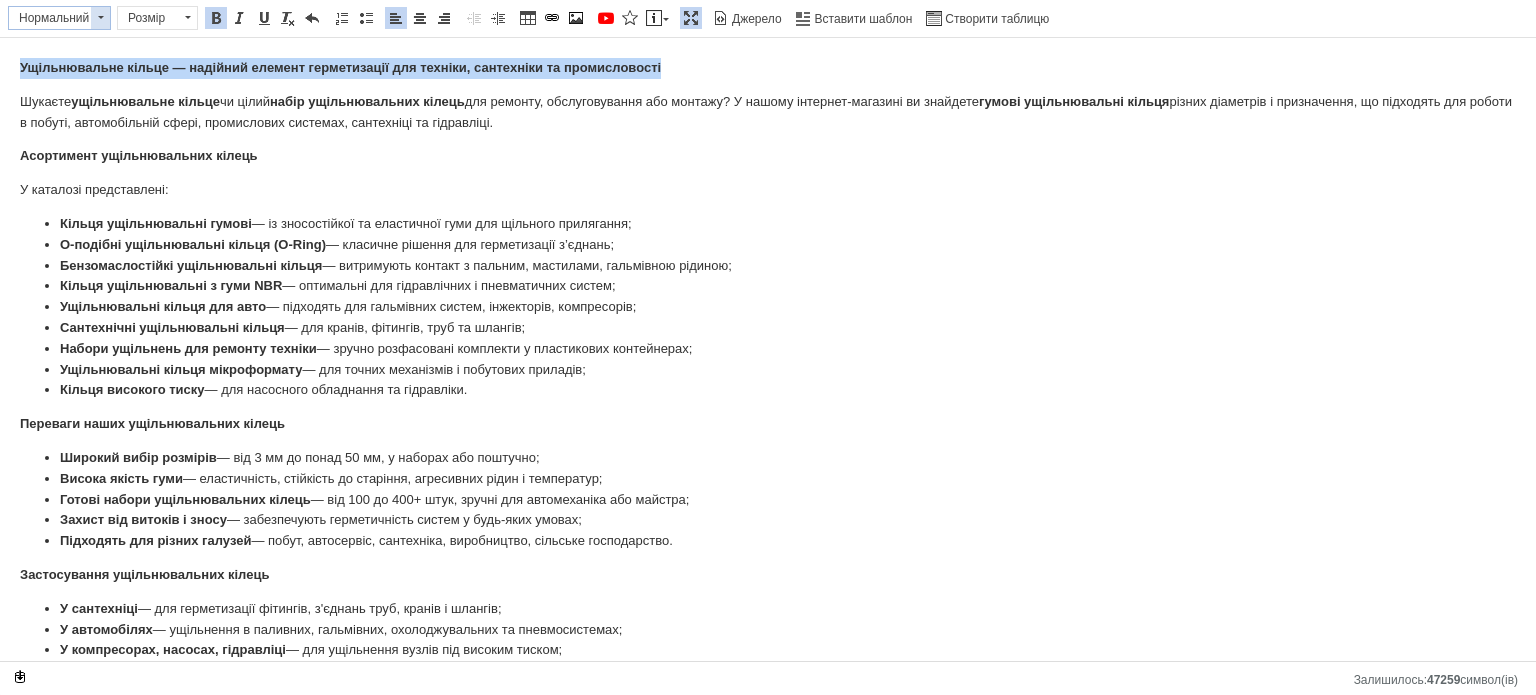 click at bounding box center [100, 18] 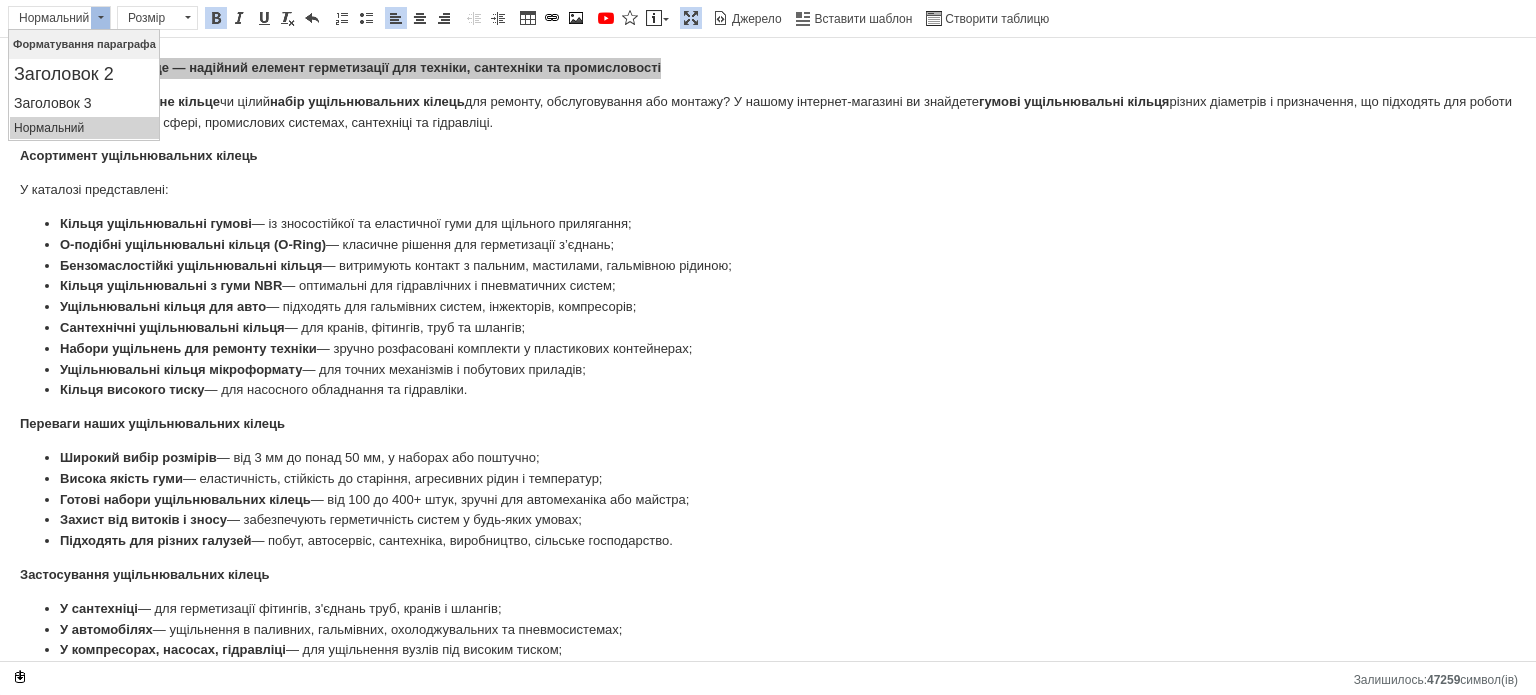scroll, scrollTop: 0, scrollLeft: 0, axis: both 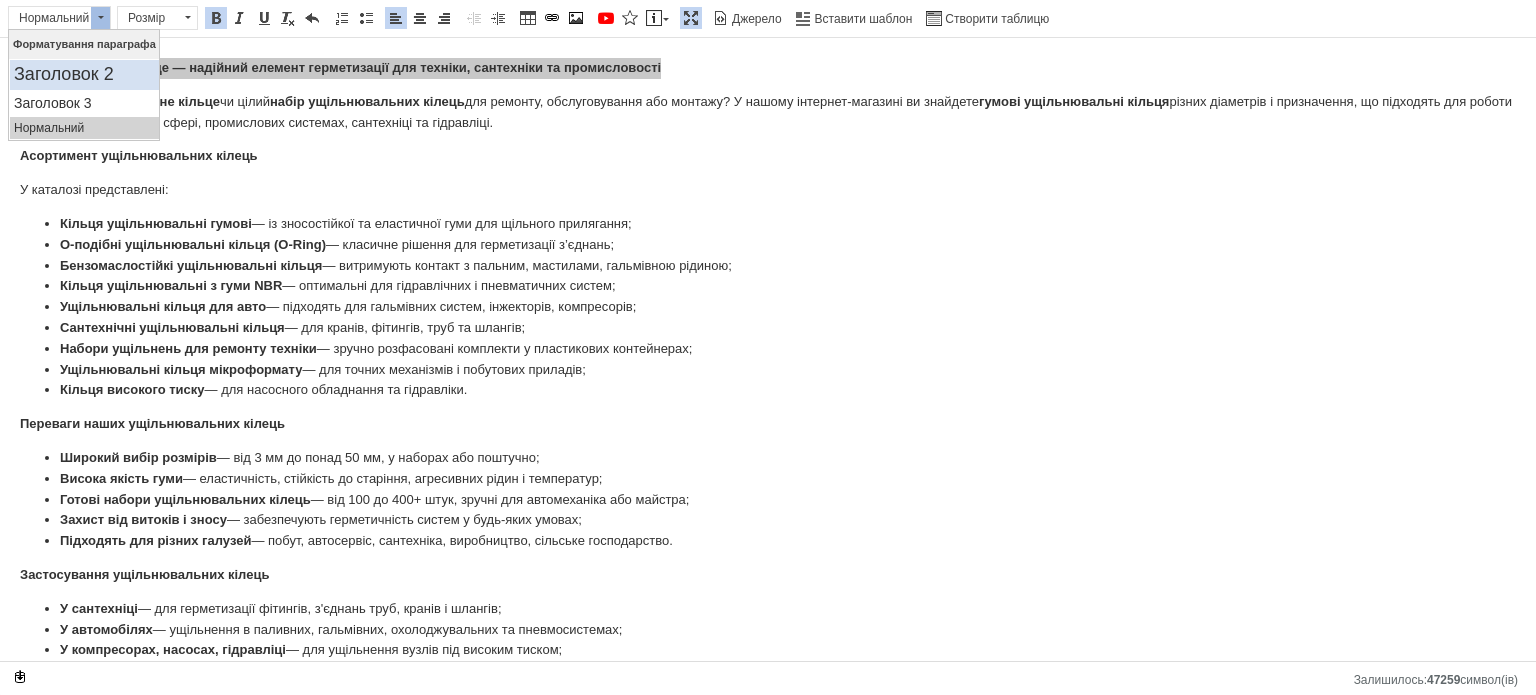 click on "Заголовок 2" at bounding box center (84, 75) 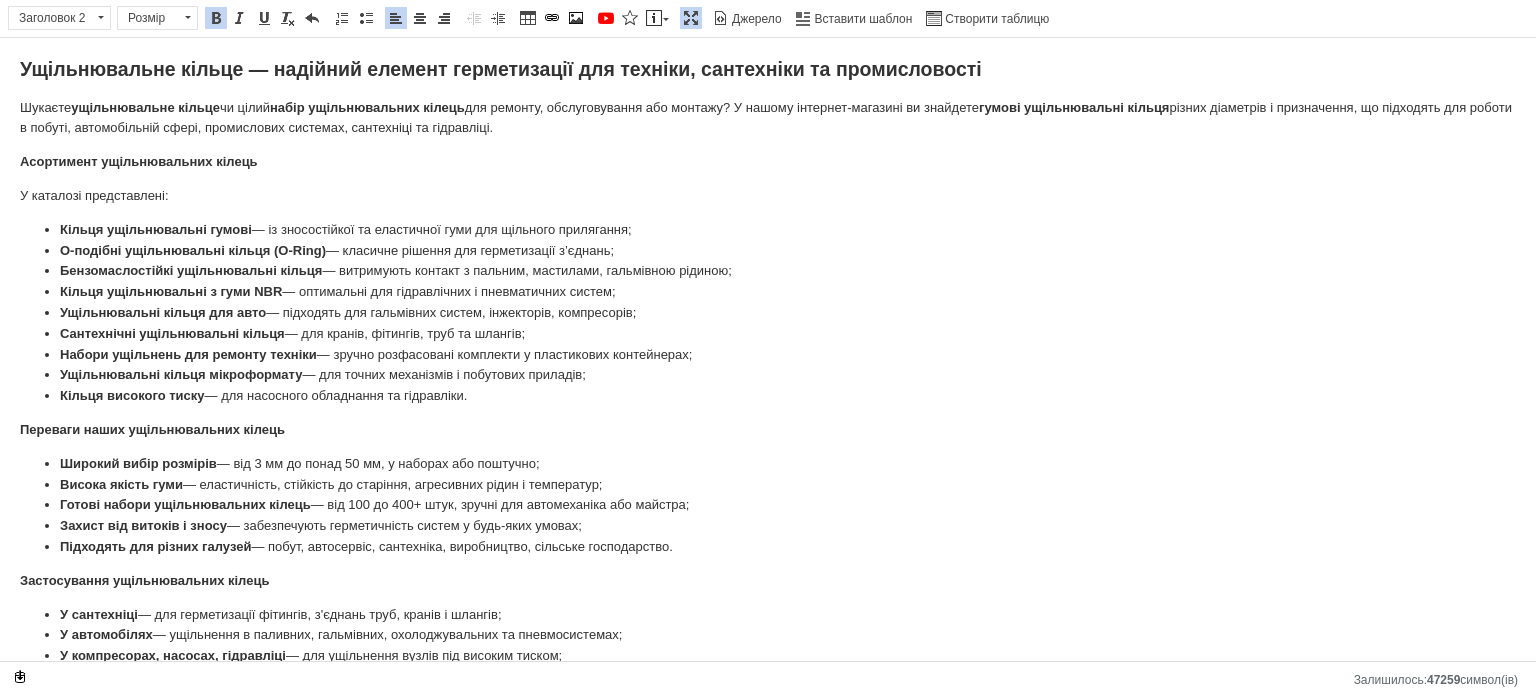 drag, startPoint x: 301, startPoint y: 134, endPoint x: 302, endPoint y: 149, distance: 15.033297 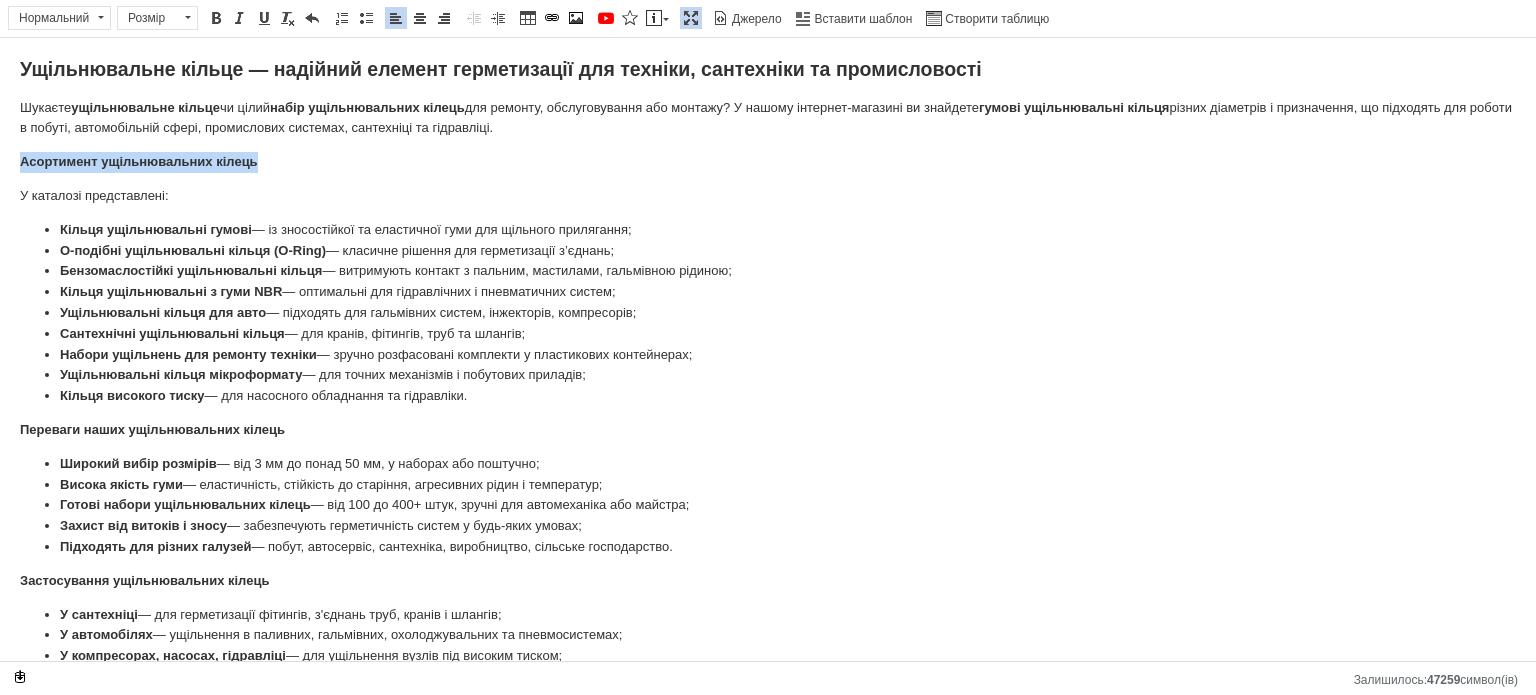 drag, startPoint x: 280, startPoint y: 156, endPoint x: 8, endPoint y: 161, distance: 272.04596 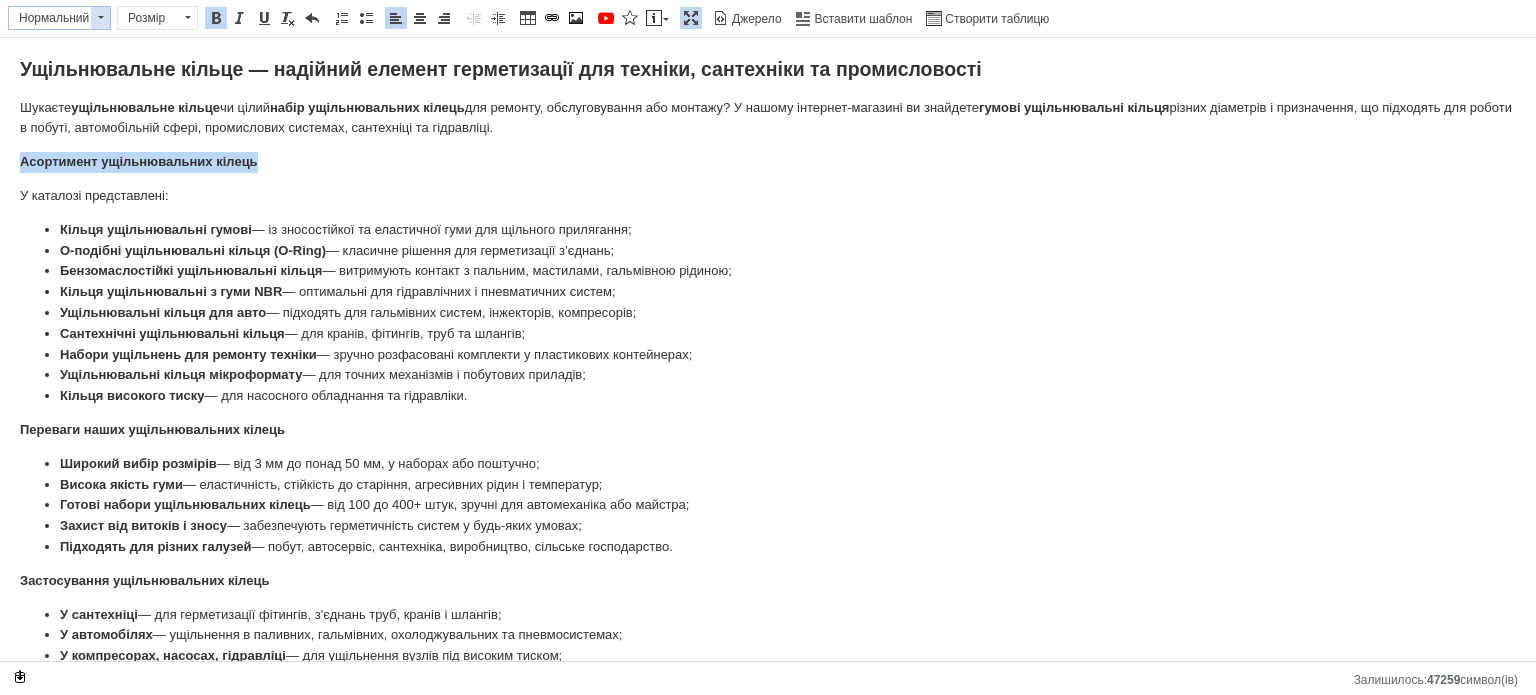 click at bounding box center [100, 18] 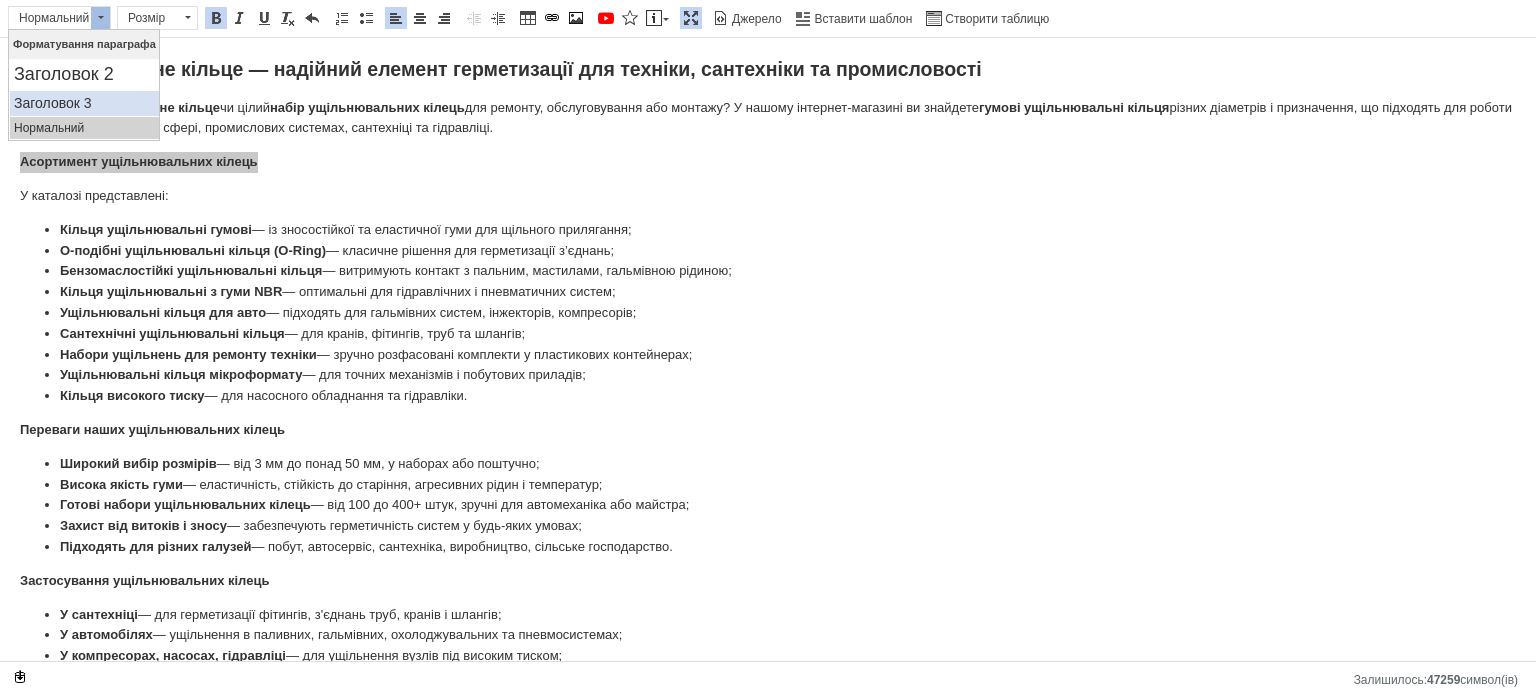 click on "Заголовок 3" at bounding box center (84, 103) 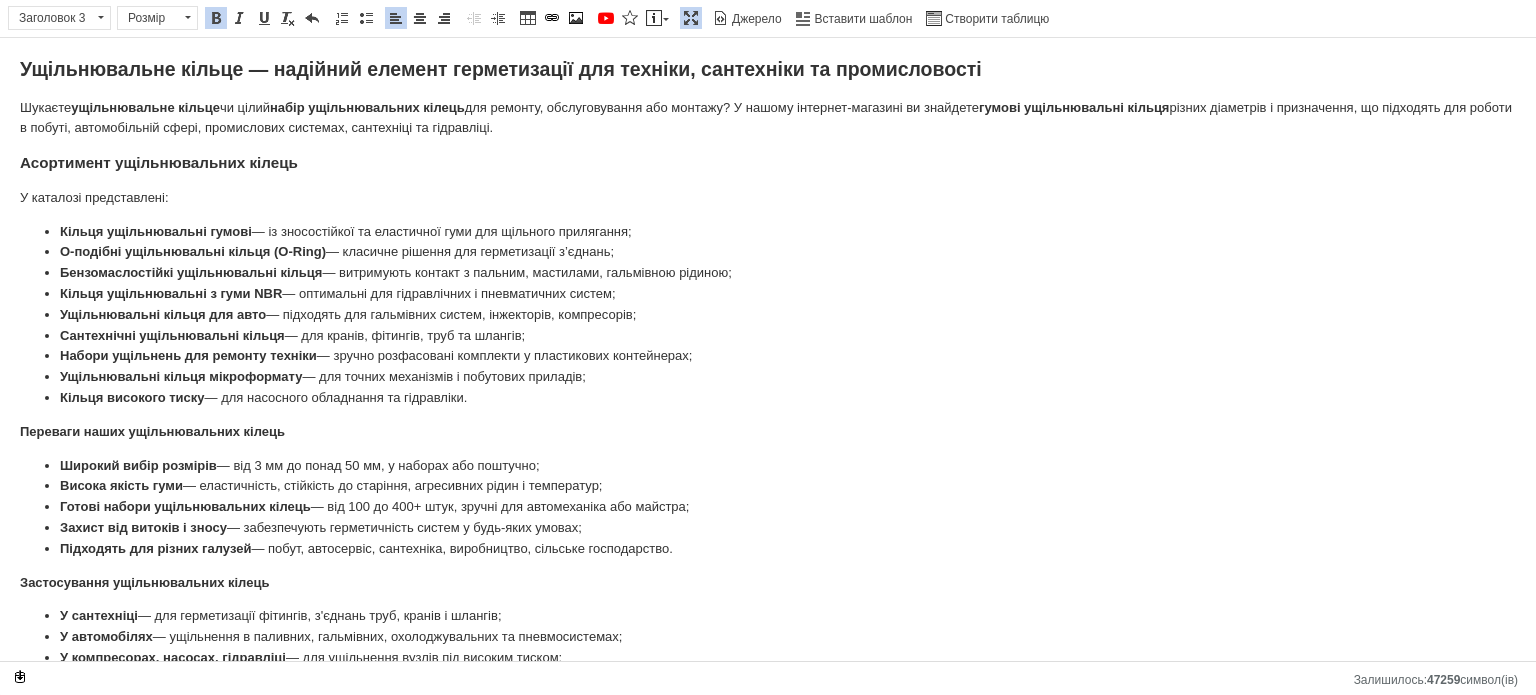 drag, startPoint x: 487, startPoint y: 397, endPoint x: 52, endPoint y: 229, distance: 466.31427 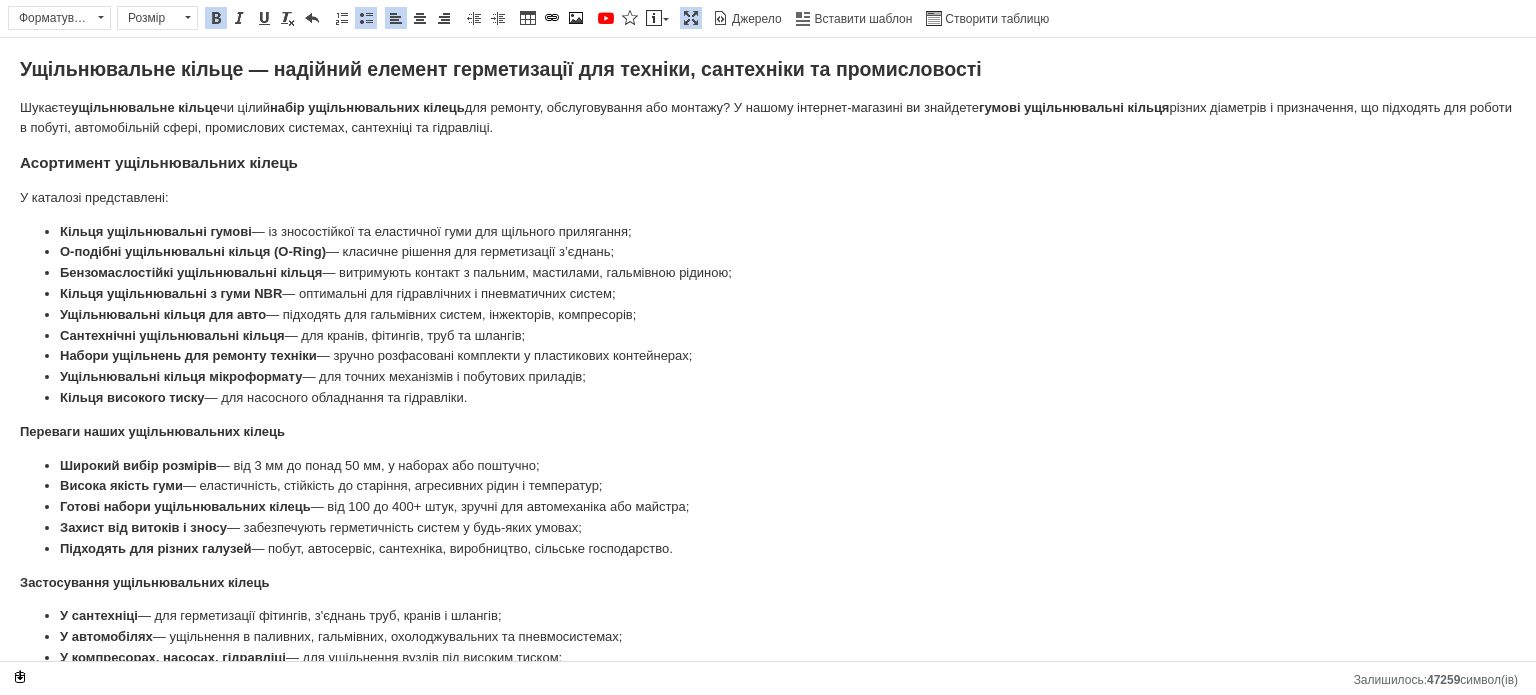 click at bounding box center [366, 18] 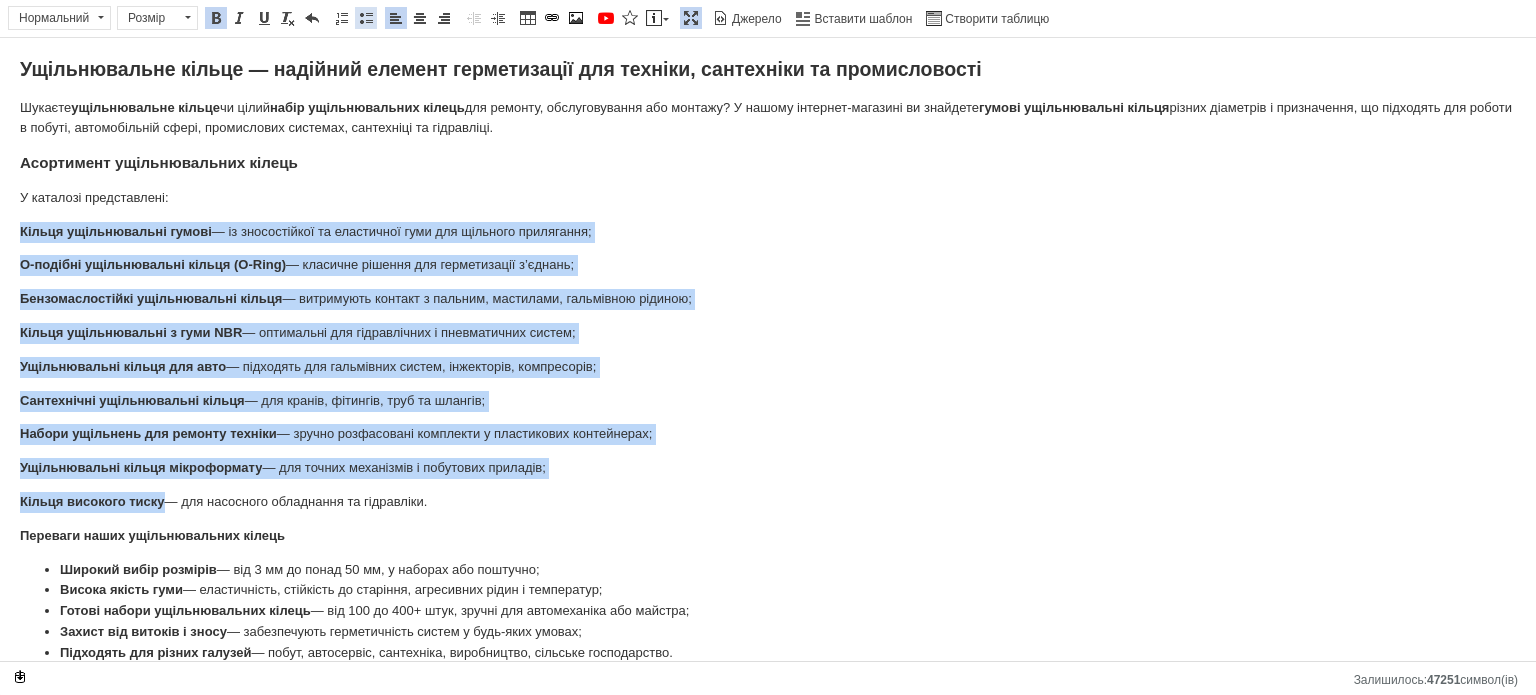 click at bounding box center [366, 18] 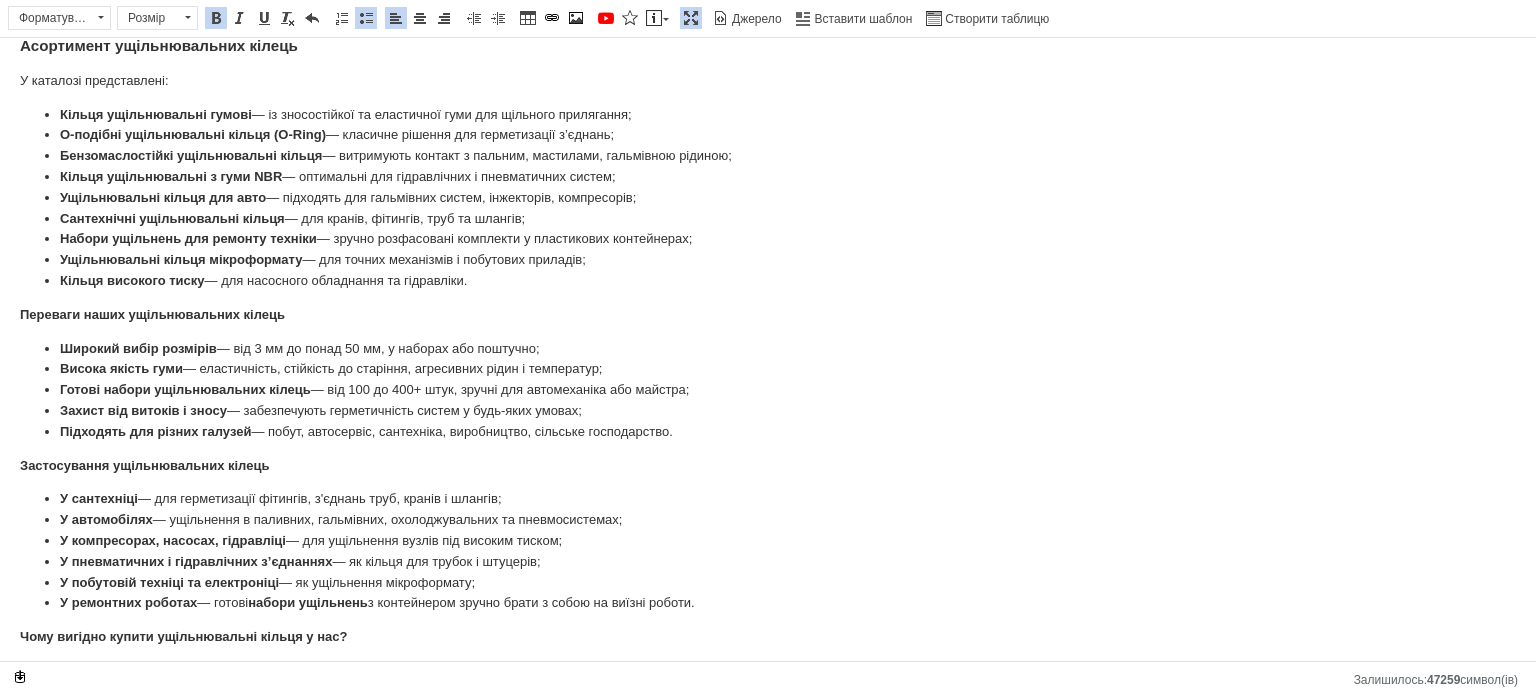 scroll, scrollTop: 300, scrollLeft: 0, axis: vertical 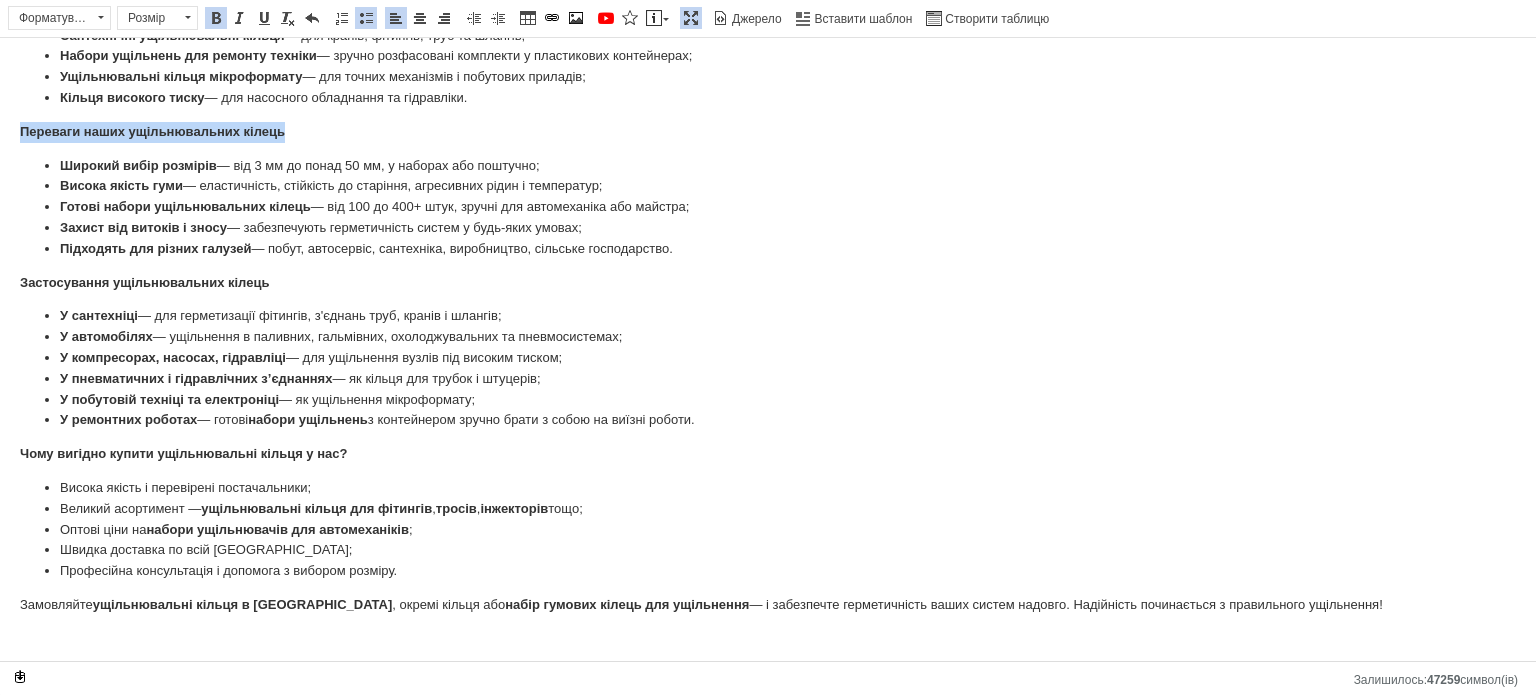 drag, startPoint x: 284, startPoint y: 136, endPoint x: 0, endPoint y: 128, distance: 284.11264 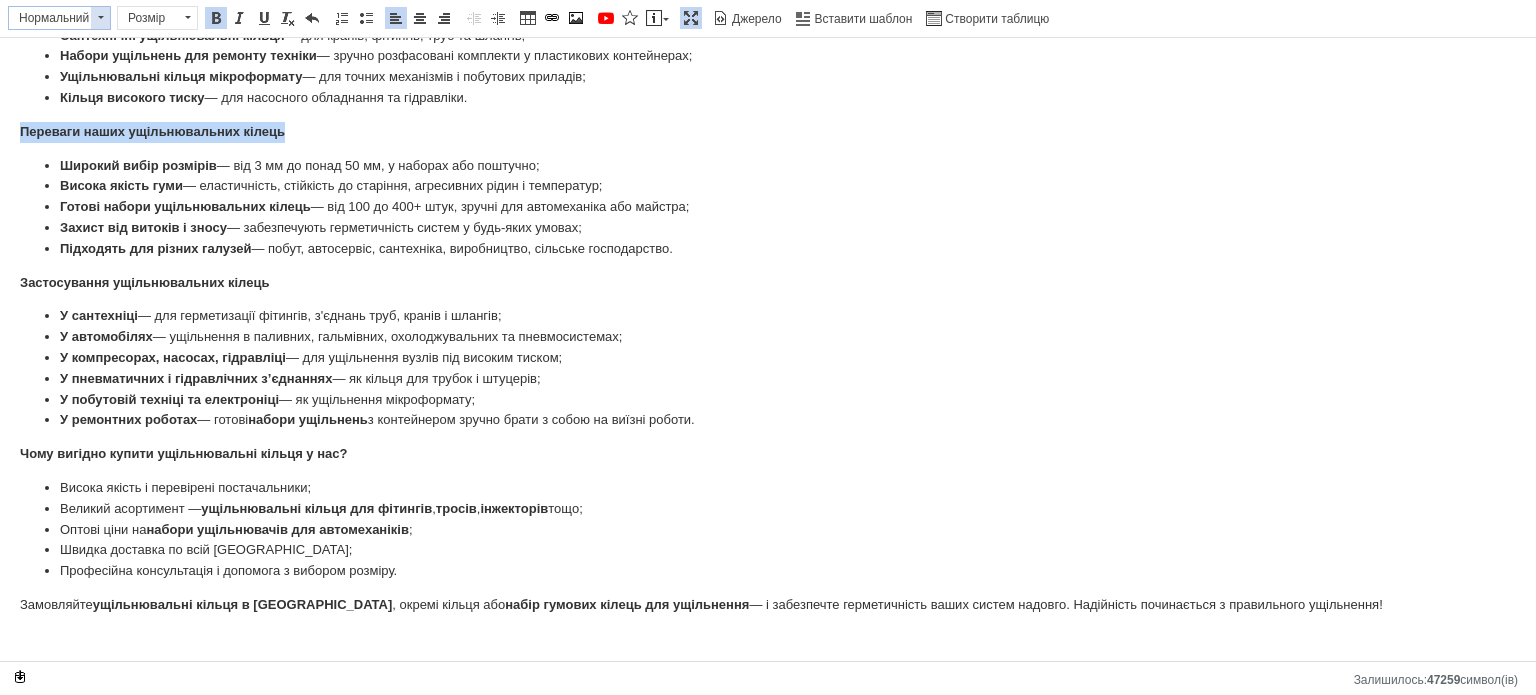 click at bounding box center (100, 18) 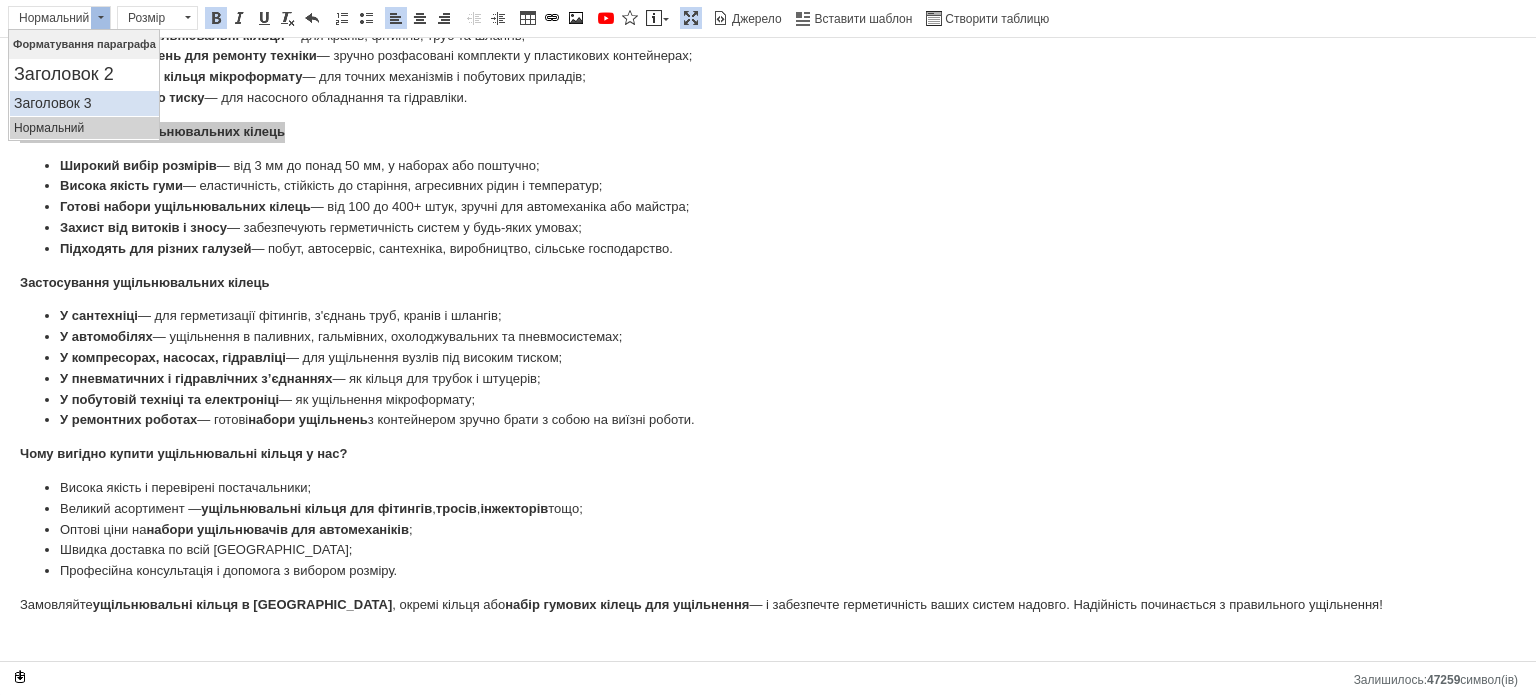 click on "Заголовок 3" at bounding box center (84, 103) 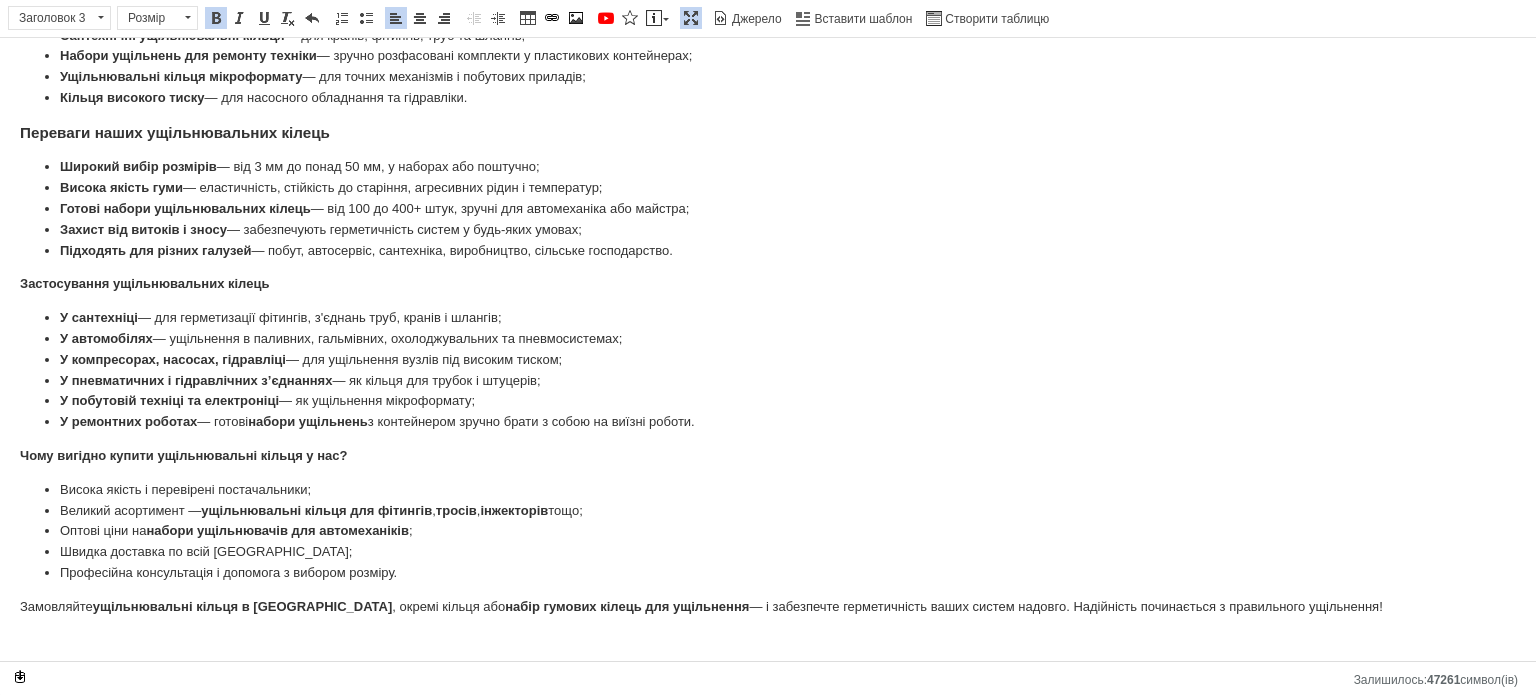 drag, startPoint x: 112, startPoint y: 169, endPoint x: 139, endPoint y: 239, distance: 75.026665 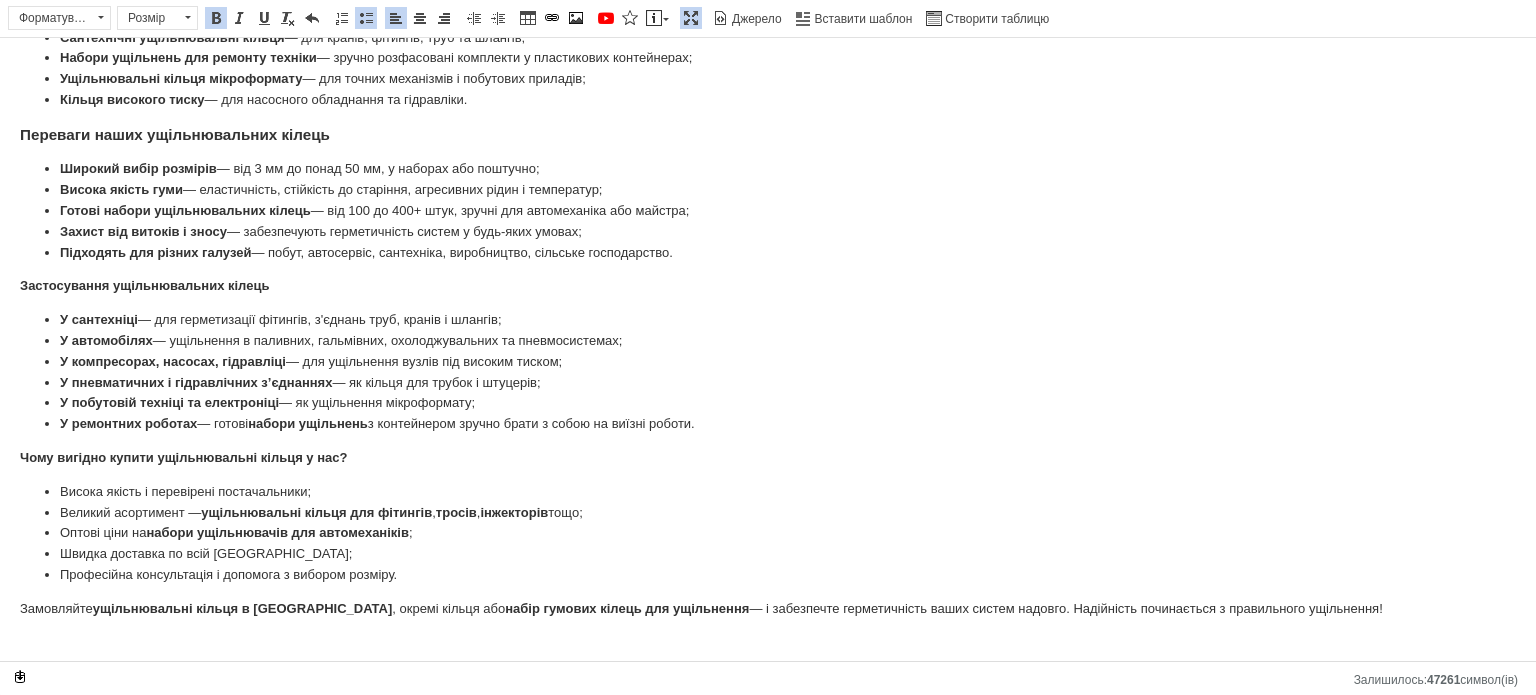 scroll, scrollTop: 0, scrollLeft: 0, axis: both 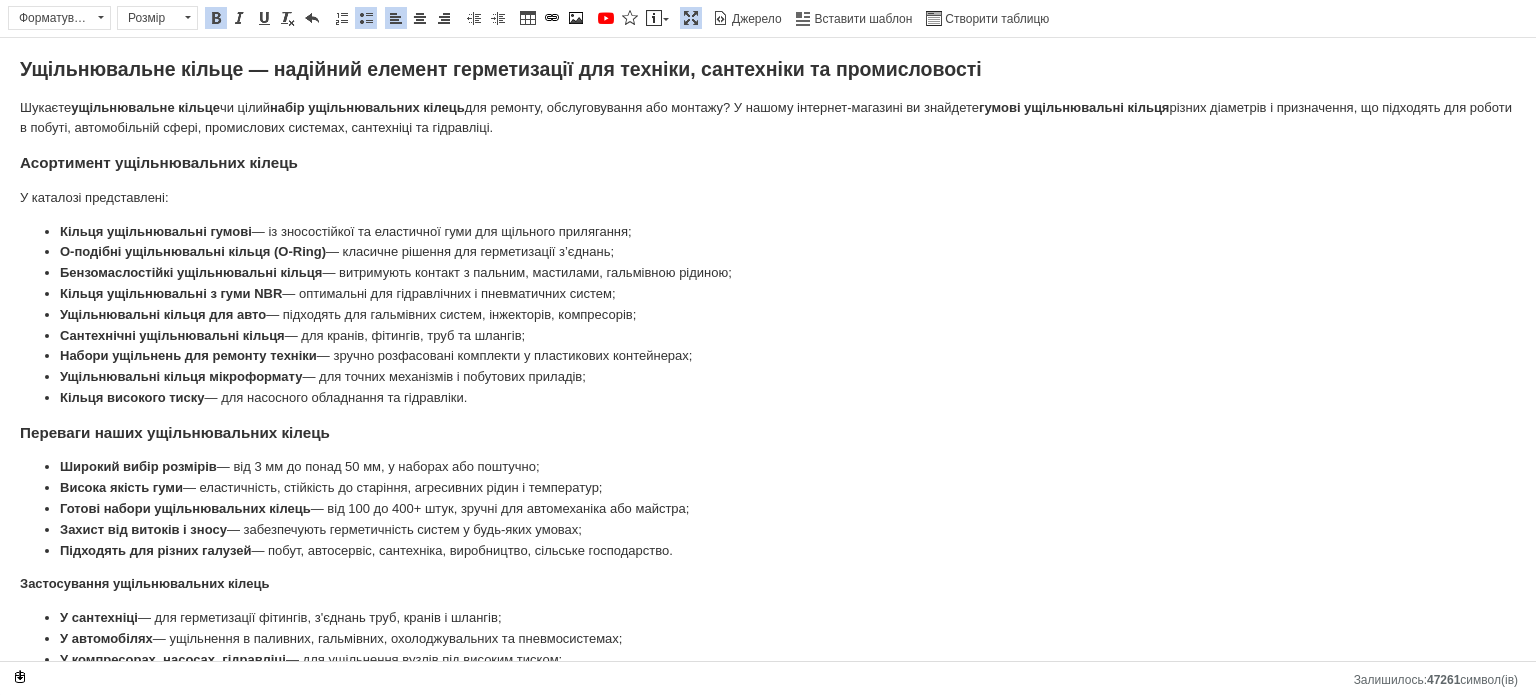 click on "Ущільнювальне кільце — надійний елемент герметизації для техніки, сантехніки та промисловості Шукаєте  ущільнювальне кільце  чи цілий  набір ущільнювальних кілець  для ремонту, обслуговування або монтажу? У нашому інтернет-магазині ви знайдете  гумові ущільнювальні кільця  різних діаметрів і призначення, що підходять для роботи в побуті, автомобільній сфері, промислових системах, сантехніці та гідравліці. Асортимент ущільнювальних кілець У каталозі представлені: Кільця ущільнювальні гумові О-подібні ущільнювальні кільця (O-Ring) Кільця високого тиску" at bounding box center (768, 504) 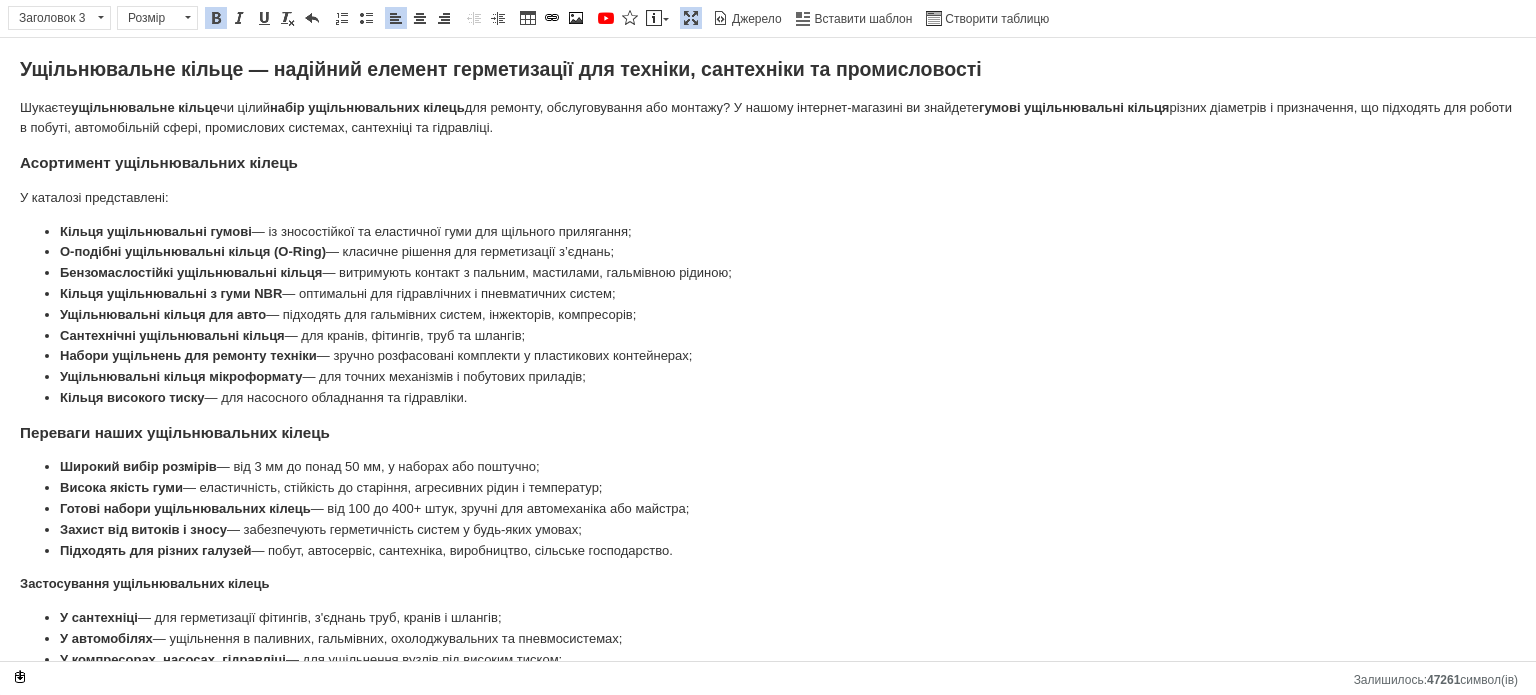 drag, startPoint x: 693, startPoint y: 553, endPoint x: 342, endPoint y: 179, distance: 512.91034 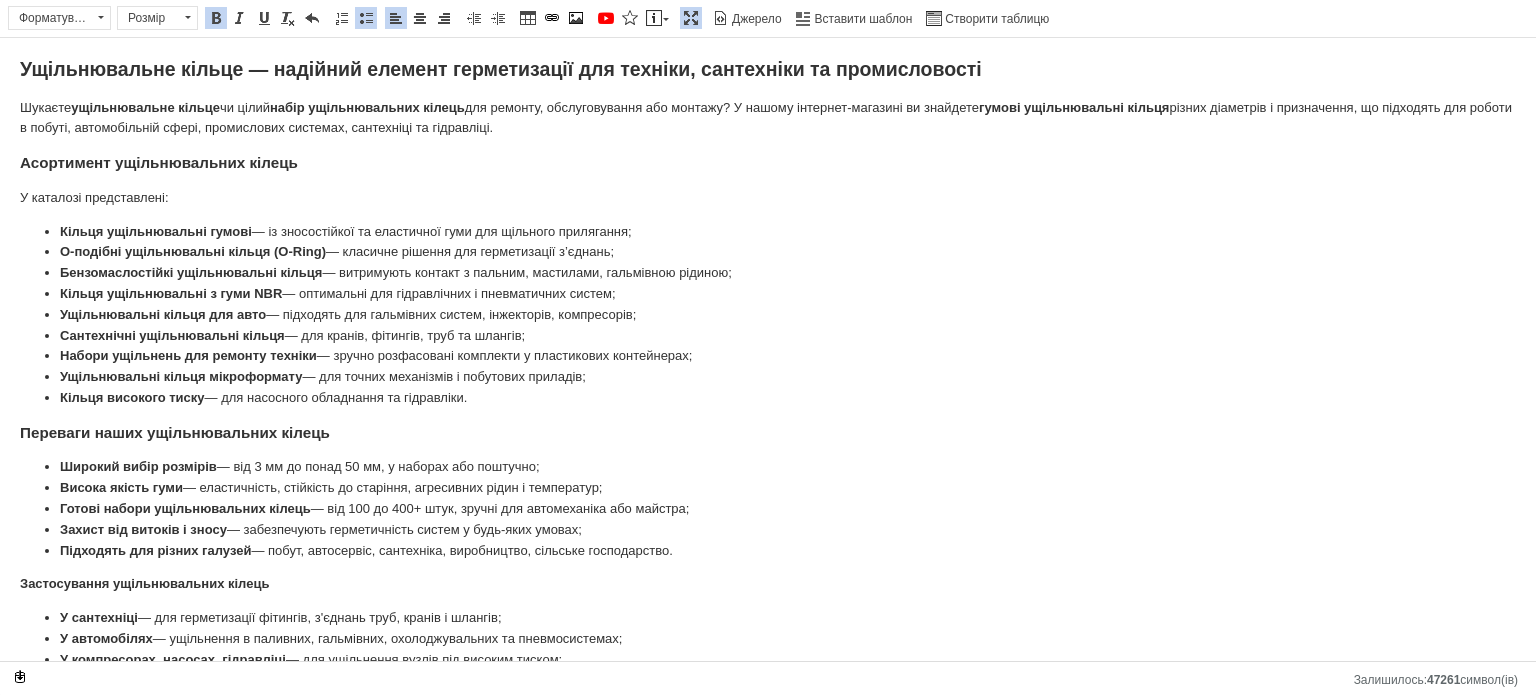 click on "Вставити/видалити маркований список" at bounding box center [366, 18] 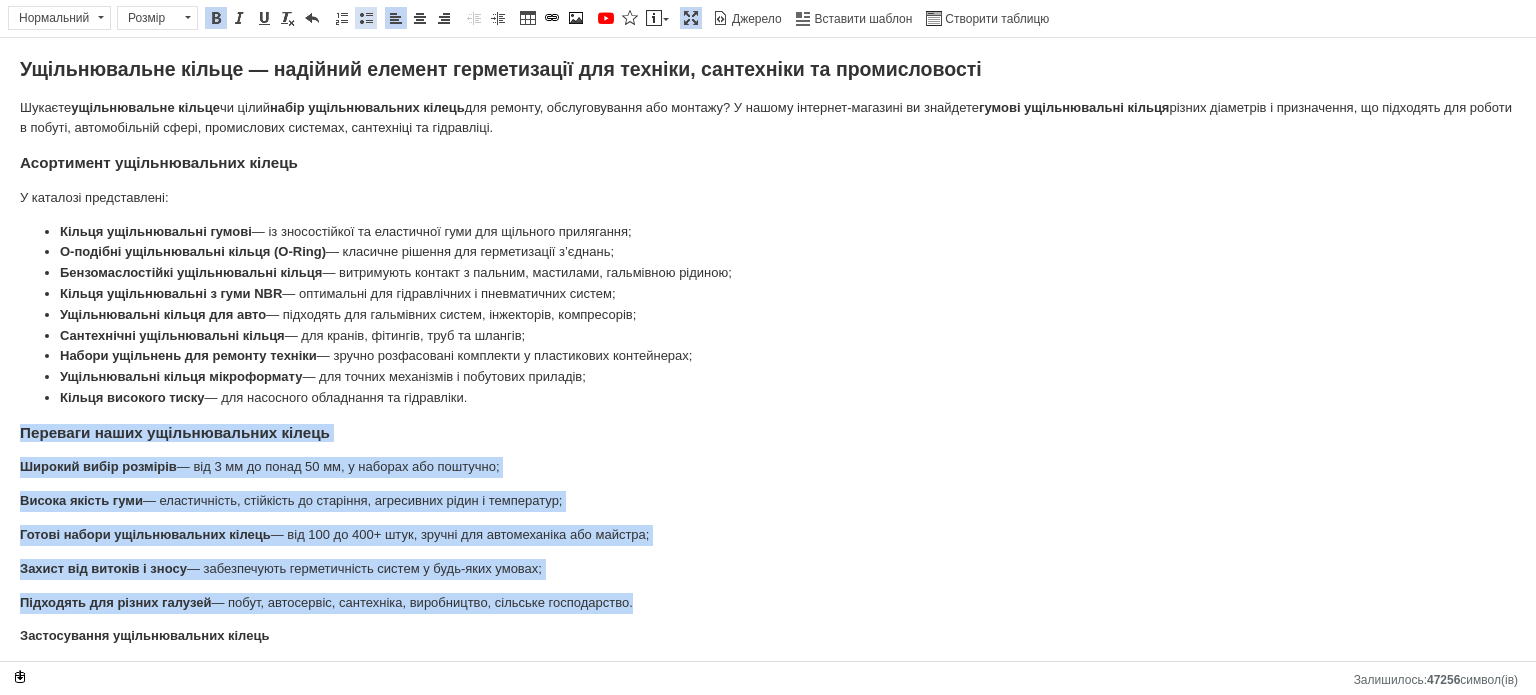 drag, startPoint x: 358, startPoint y: 8, endPoint x: 324, endPoint y: 228, distance: 222.61177 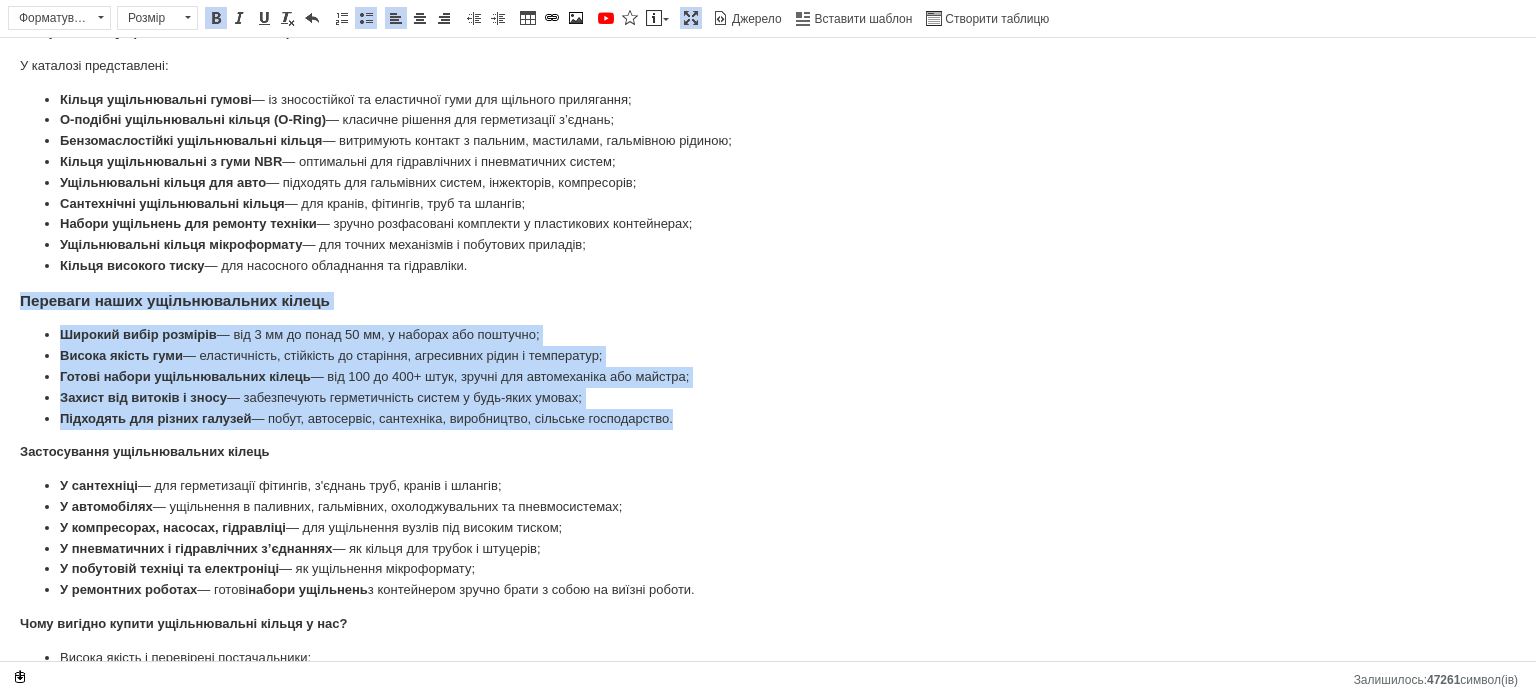 scroll, scrollTop: 310, scrollLeft: 0, axis: vertical 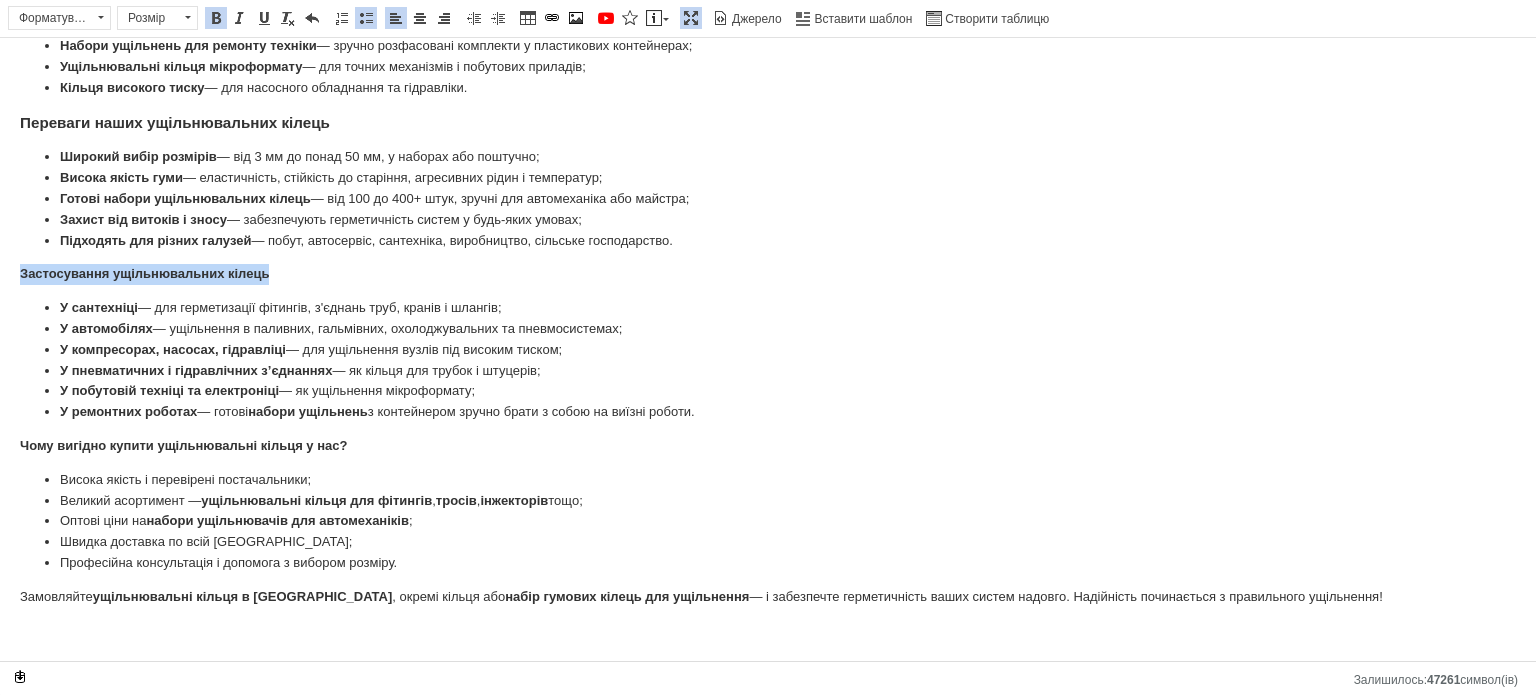 drag, startPoint x: 268, startPoint y: 274, endPoint x: 76, endPoint y: 162, distance: 222.2791 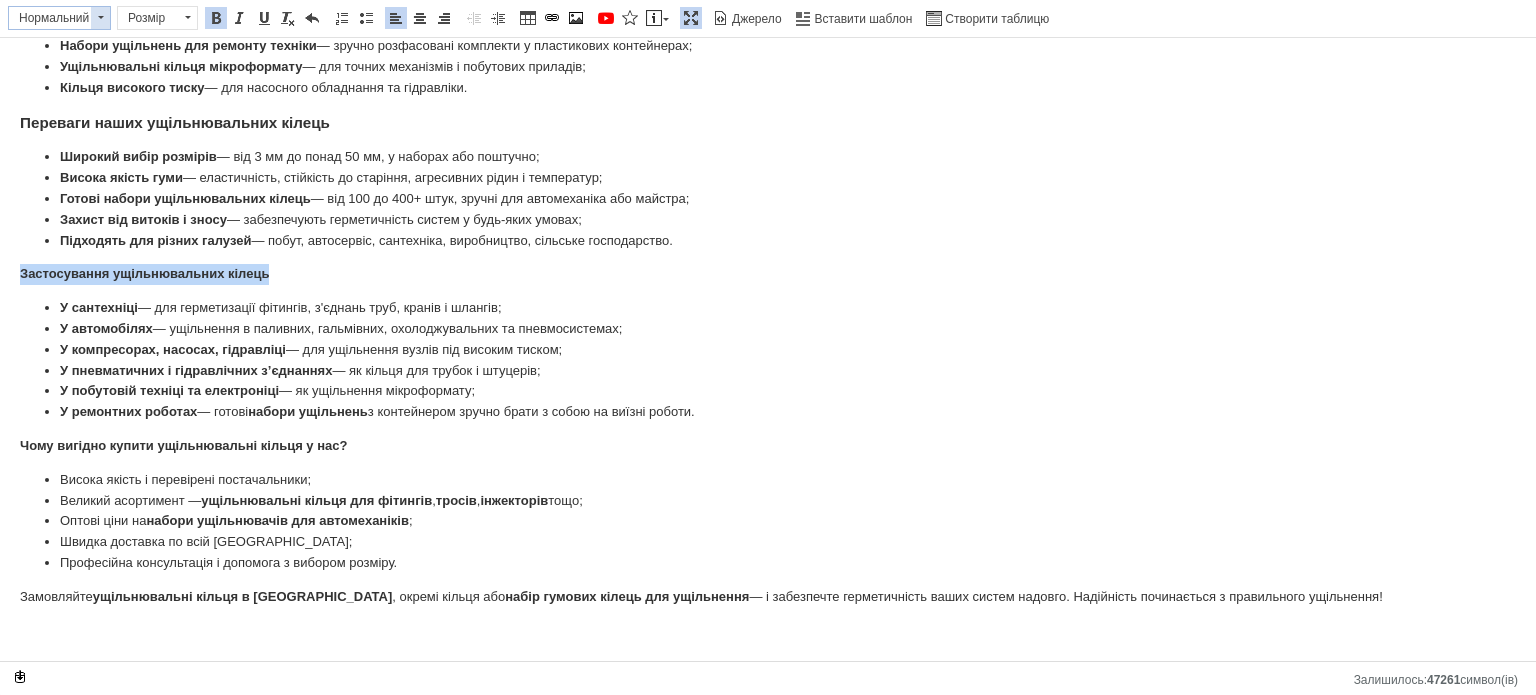 click at bounding box center [100, 18] 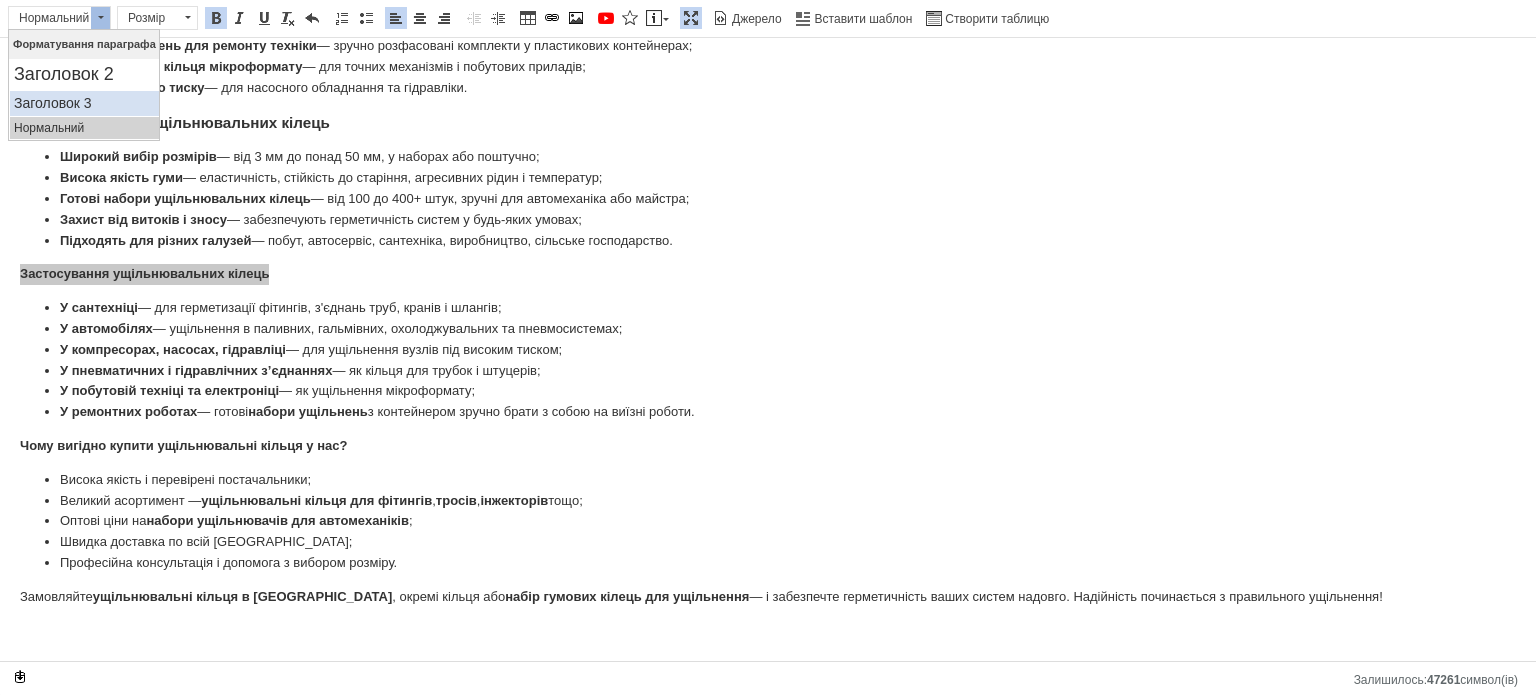 click on "Заголовок 3" at bounding box center (84, 103) 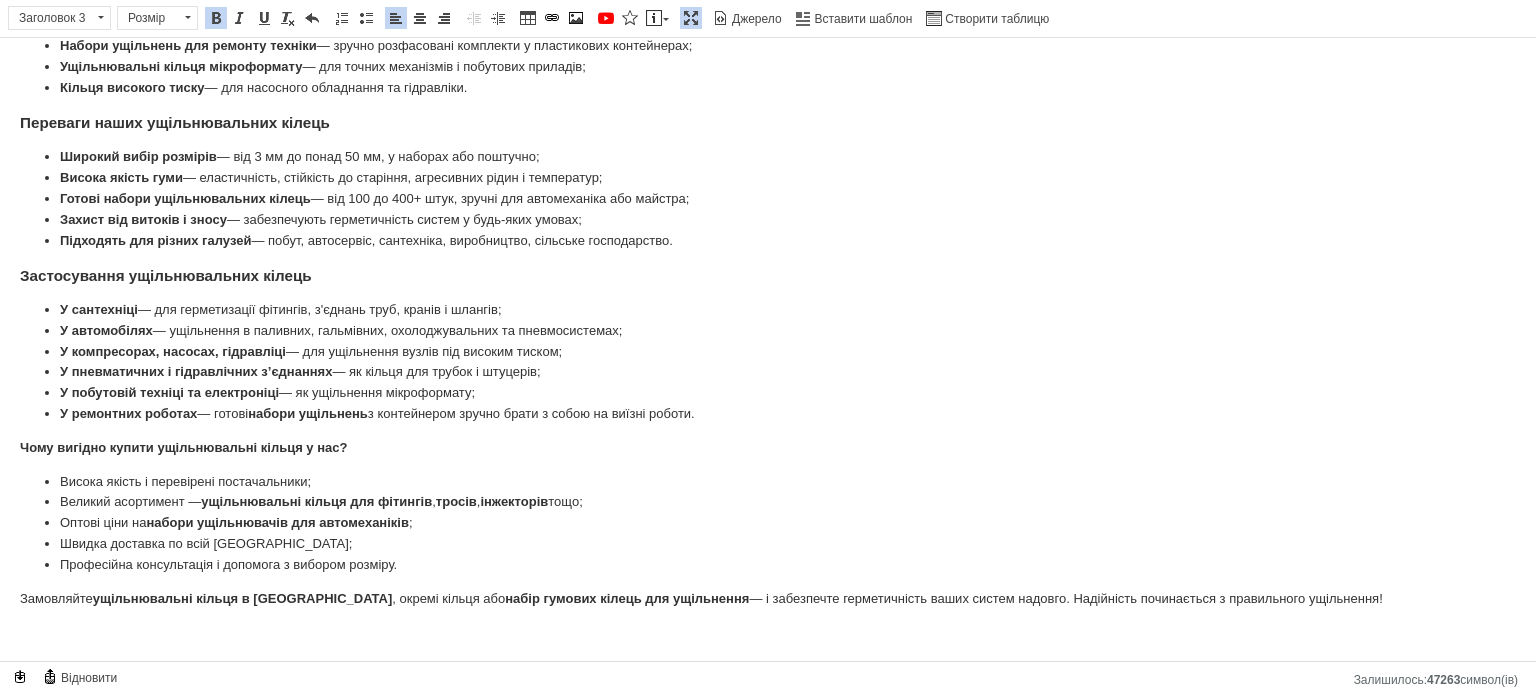drag, startPoint x: 669, startPoint y: 418, endPoint x: 38, endPoint y: 307, distance: 640.6887 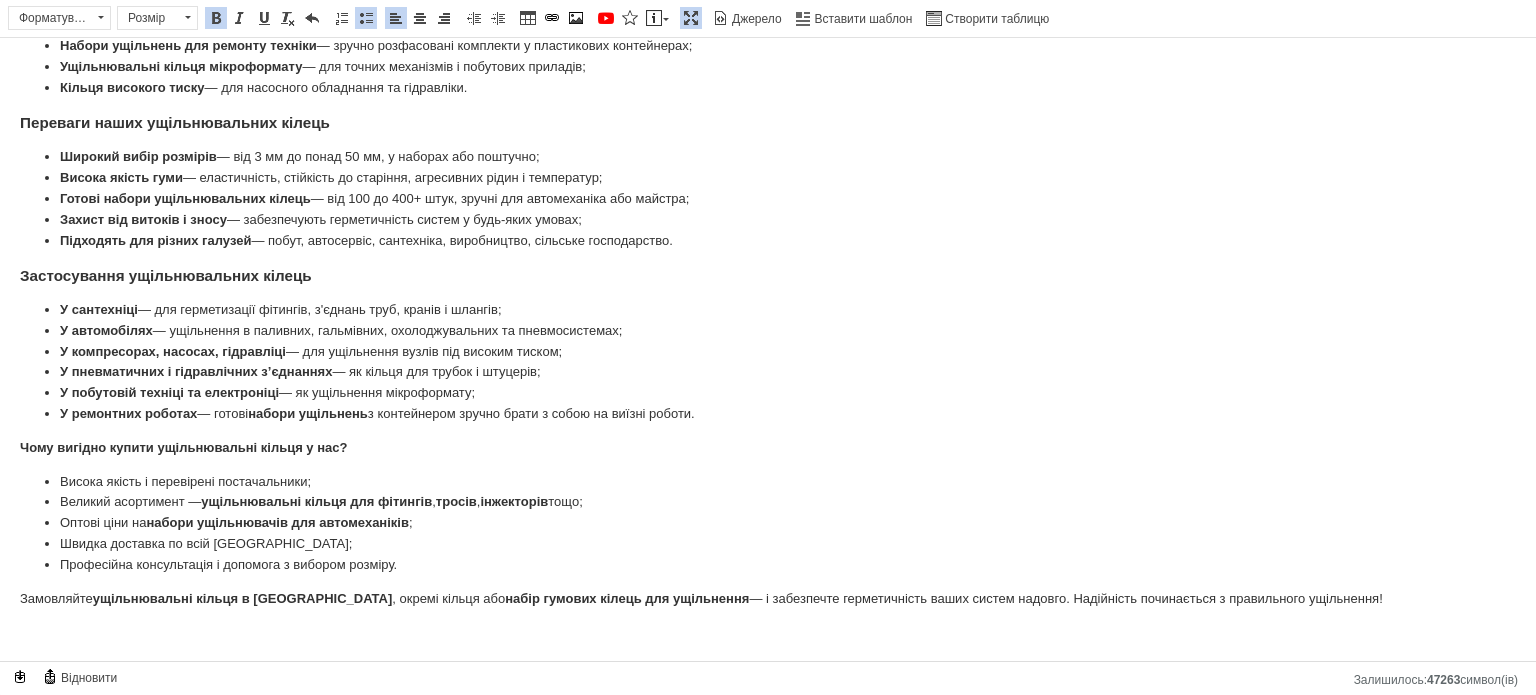 click on "Вставити/видалити маркований список" at bounding box center [366, 18] 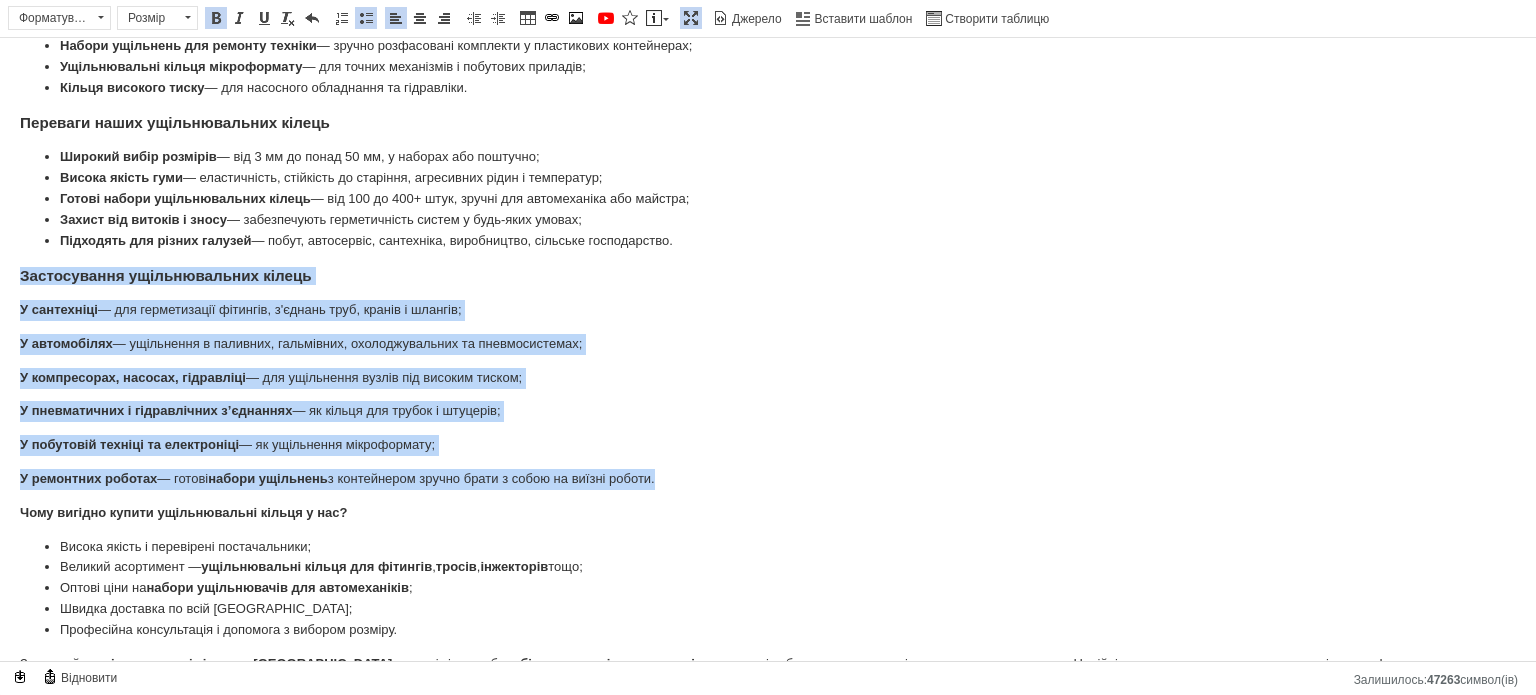 click on "Вставити/видалити маркований список" at bounding box center [366, 18] 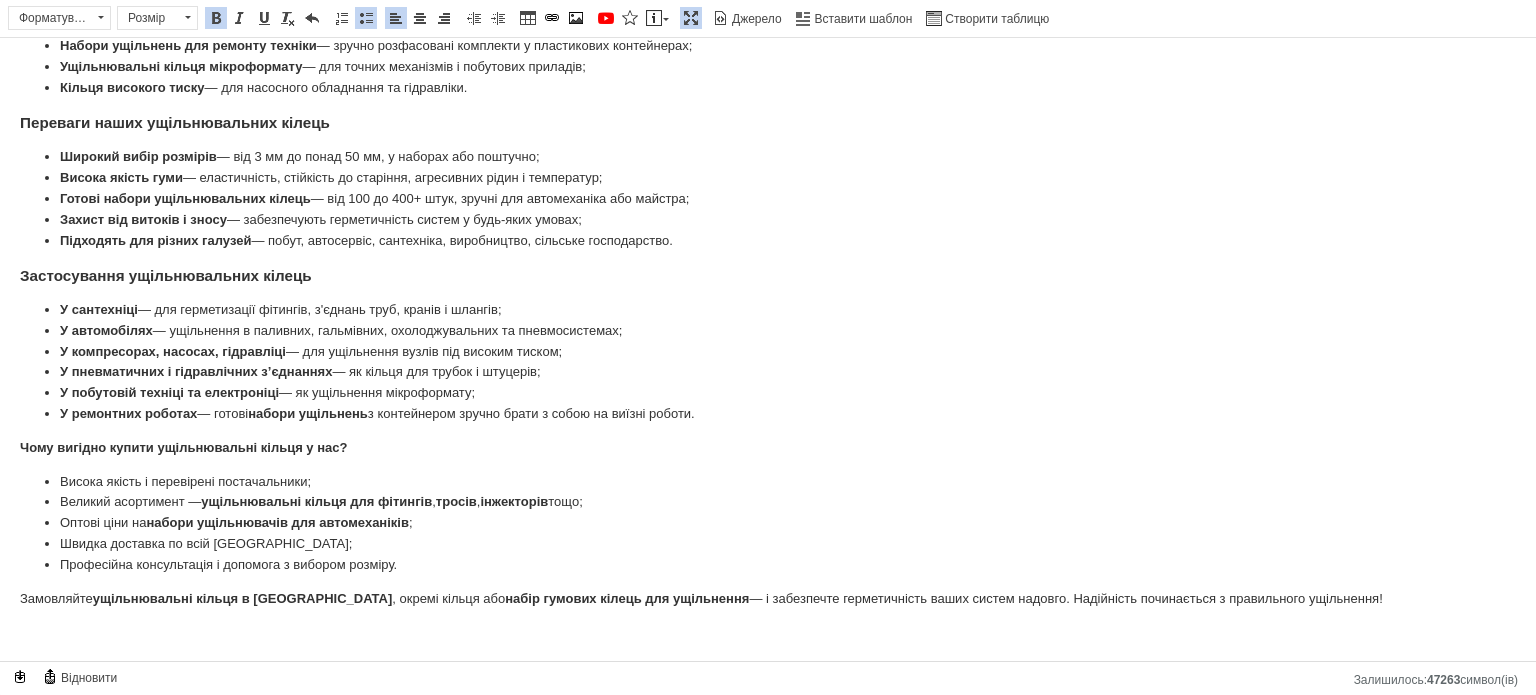 click on "Ущільнювальне кільце — надійний елемент герметизації для техніки, сантехніки та промисловості Шукаєте  ущільнювальне кільце  чи цілий  набір ущільнювальних кілець  для ремонту, обслуговування або монтажу? У нашому інтернет-магазині ви знайдете  гумові ущільнювальні кільця  різних діаметрів і призначення, що підходять для роботи в побуті, автомобільній сфері, промислових системах, сантехніці та гідравліці. Асортимент ущільнювальних кілець У каталозі представлені: Кільця ущільнювальні гумові О-подібні ущільнювальні кільця (O-Ring) Кільця високого тиску" at bounding box center (768, 195) 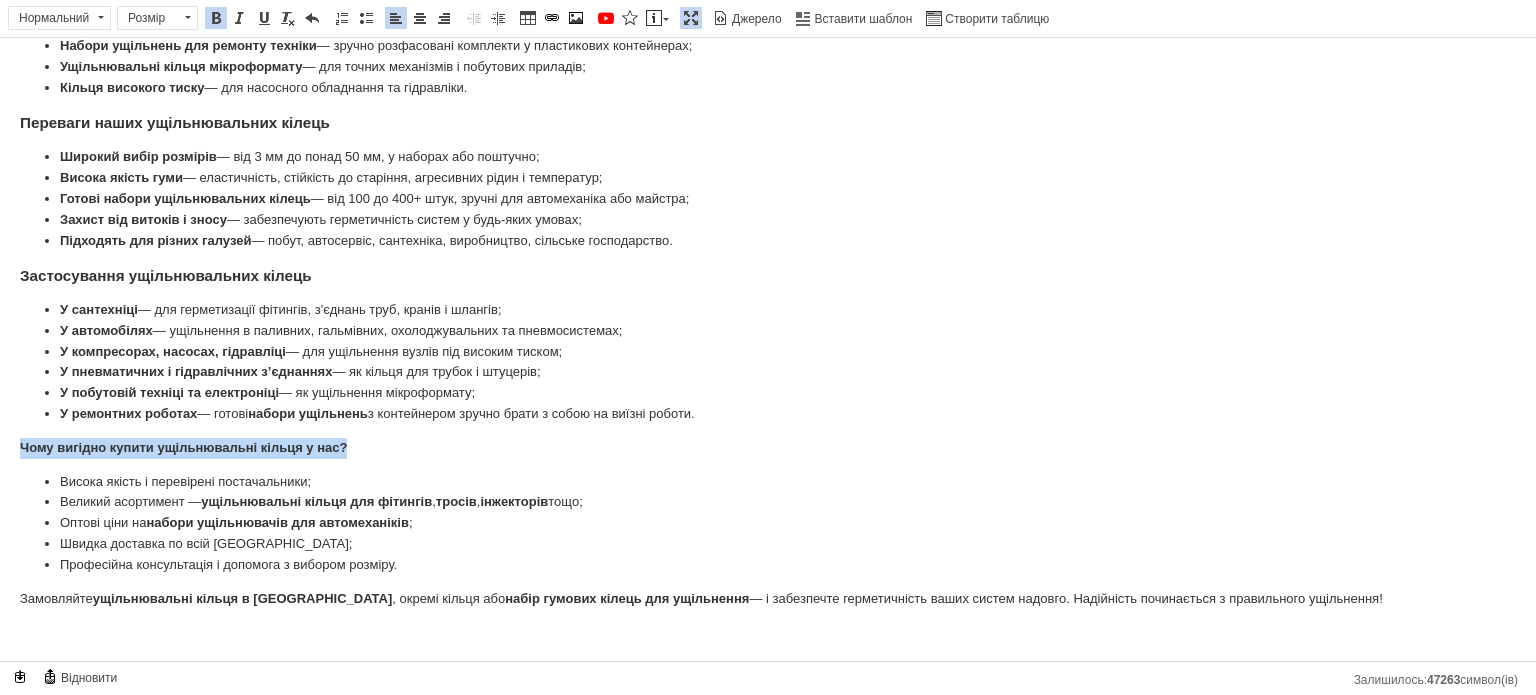 drag, startPoint x: 316, startPoint y: 450, endPoint x: 76, endPoint y: 334, distance: 266.56332 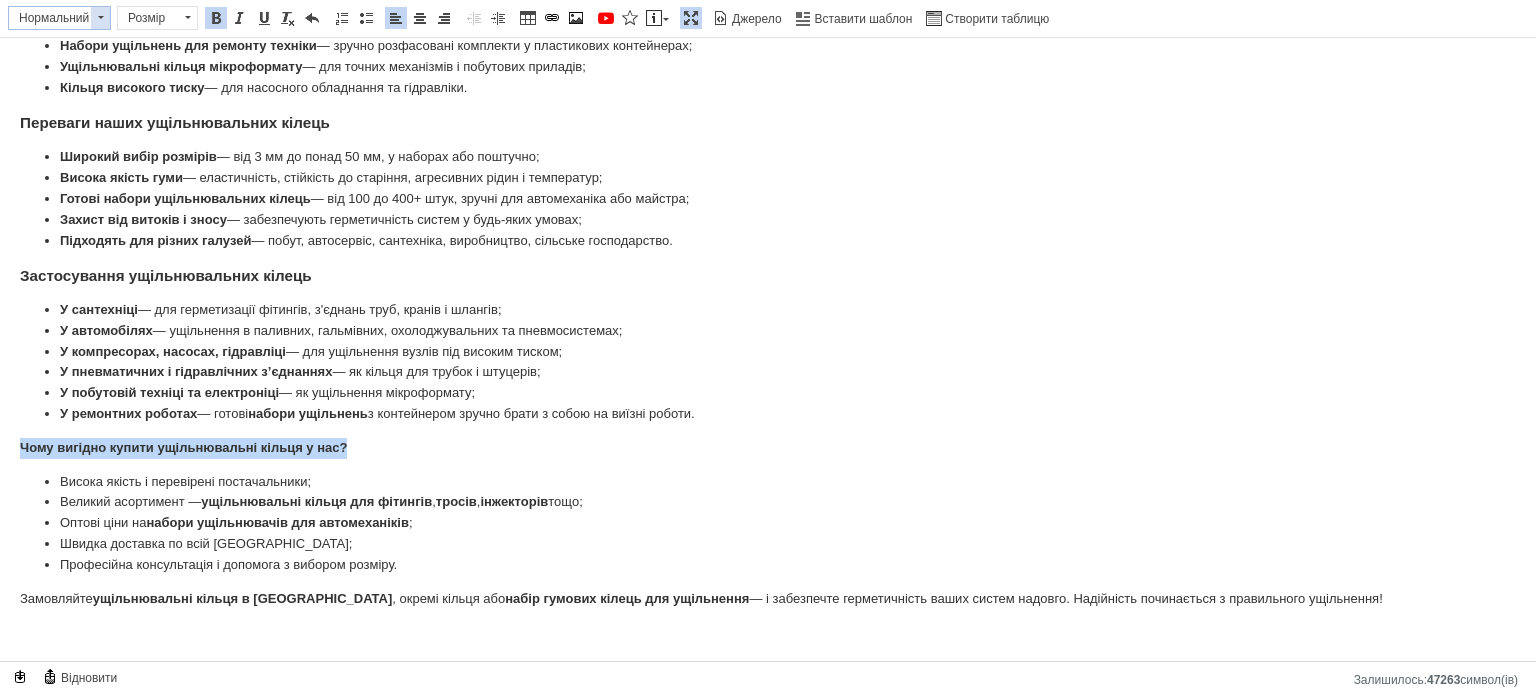 click at bounding box center [100, 18] 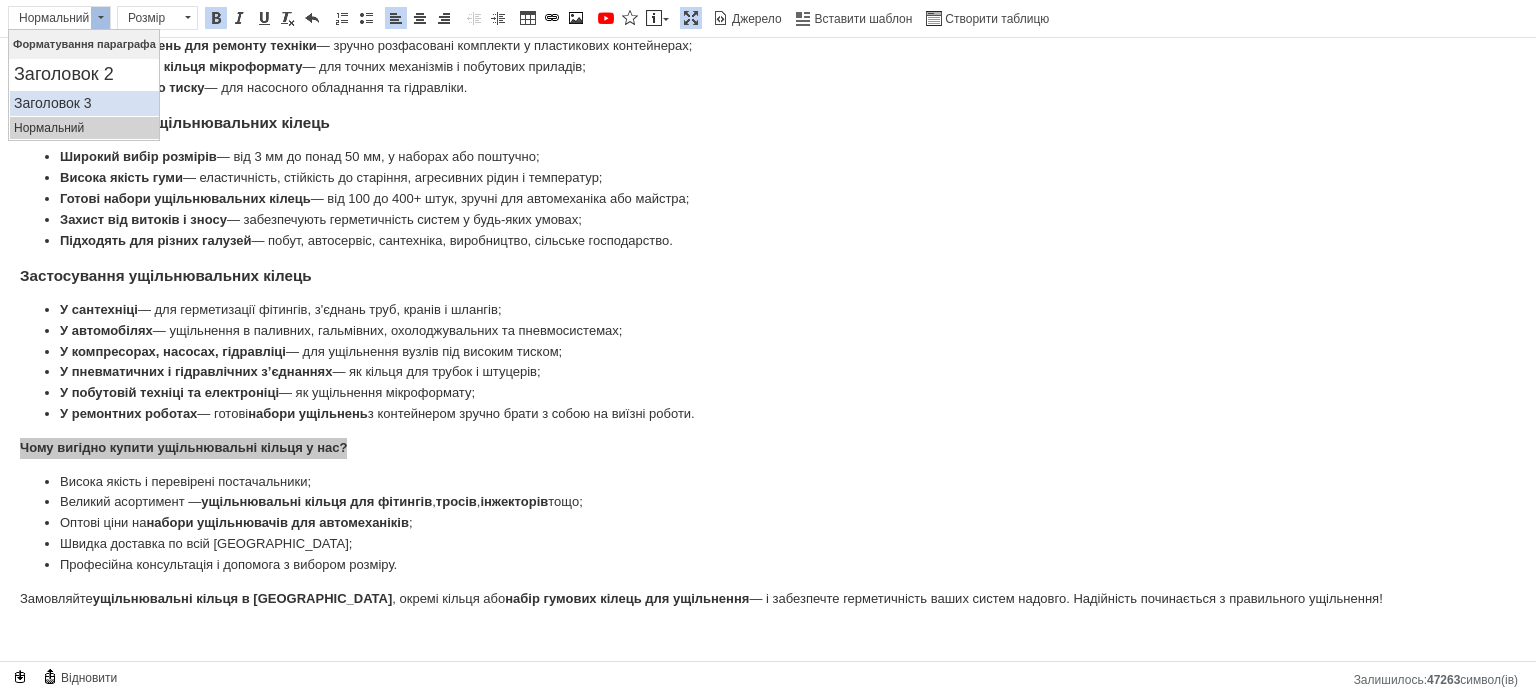 click on "Заголовок 3" at bounding box center [84, 103] 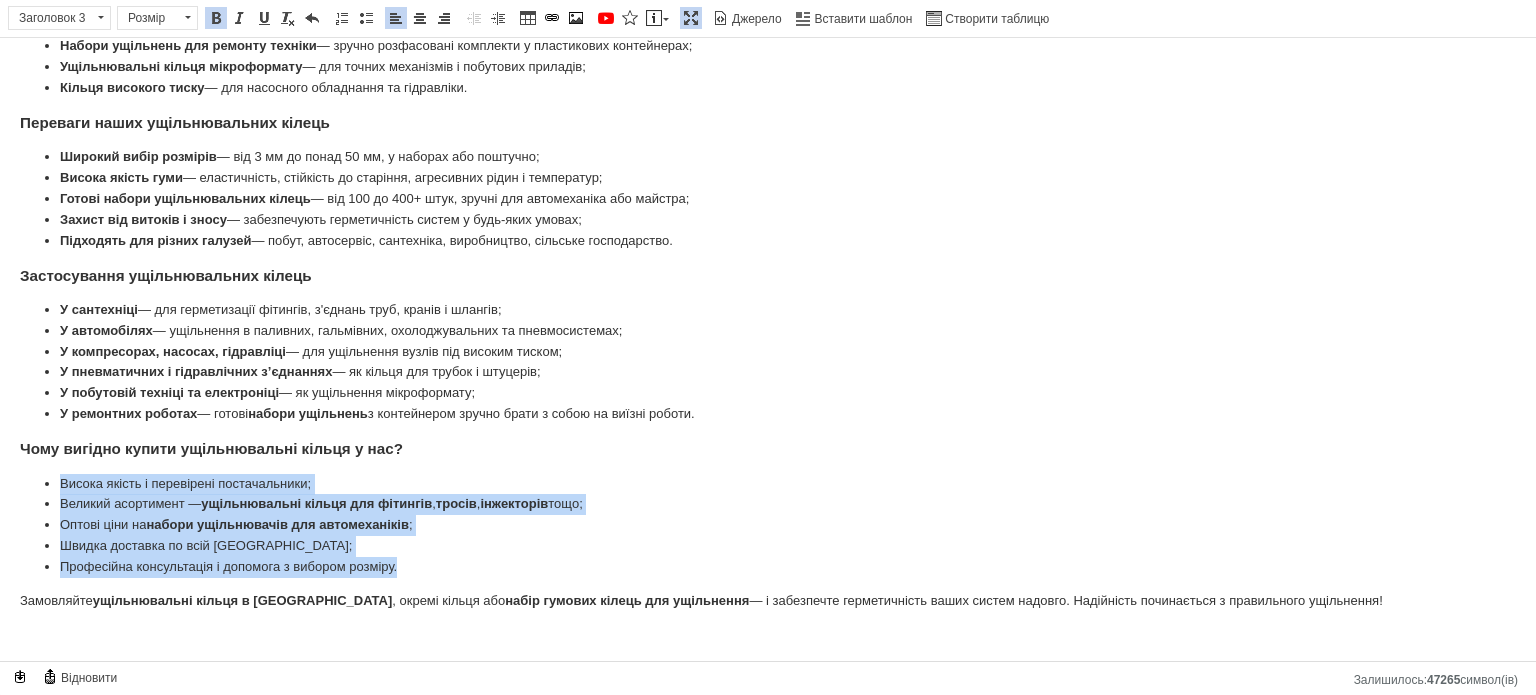 drag, startPoint x: 360, startPoint y: 559, endPoint x: 104, endPoint y: 410, distance: 296.2043 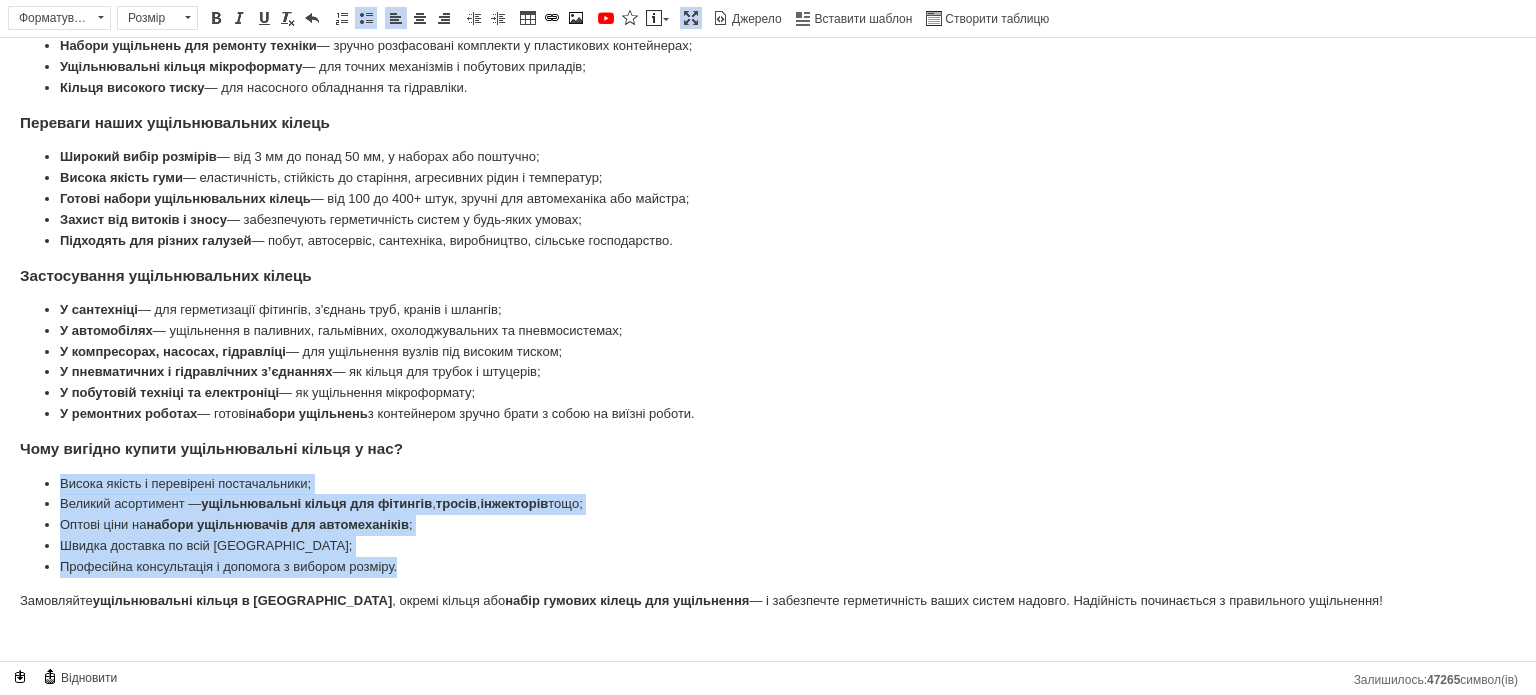 click at bounding box center [366, 18] 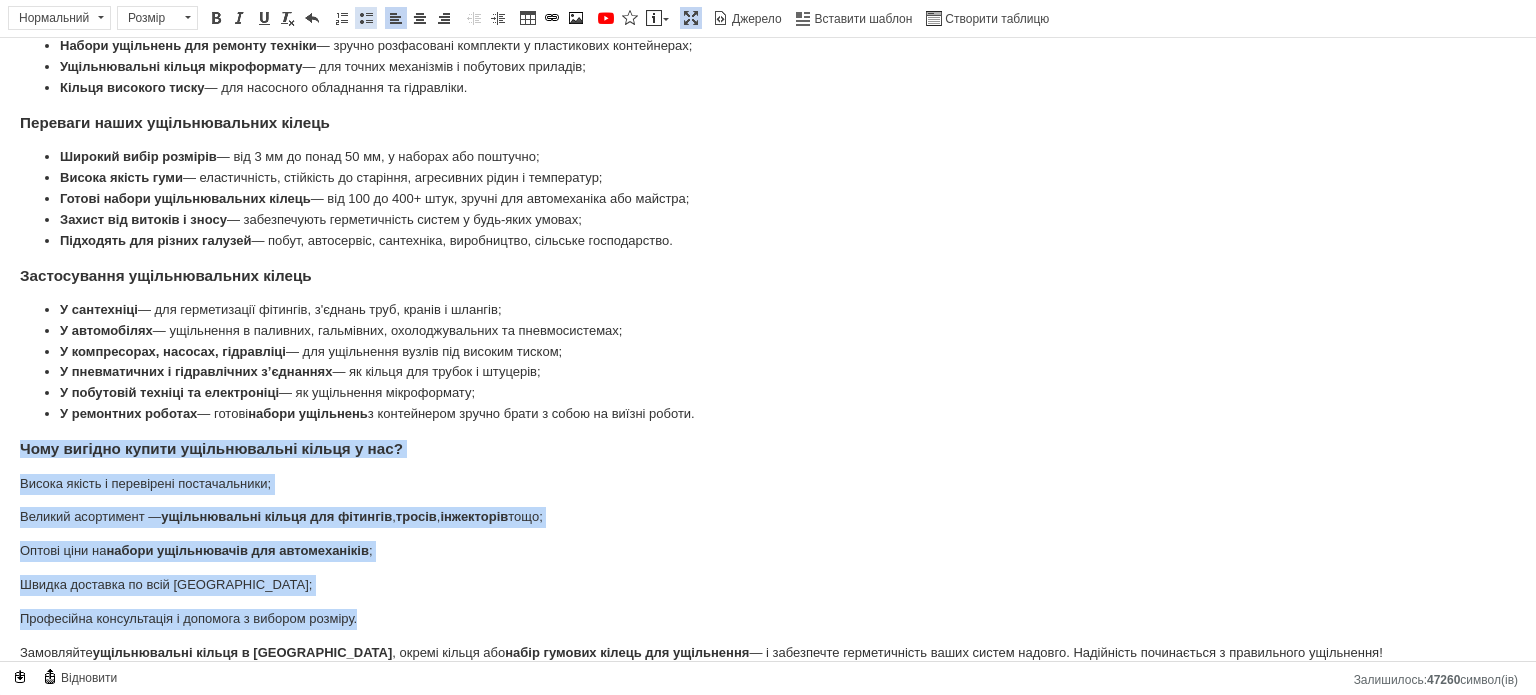 drag, startPoint x: 360, startPoint y: 17, endPoint x: 312, endPoint y: 217, distance: 205.67937 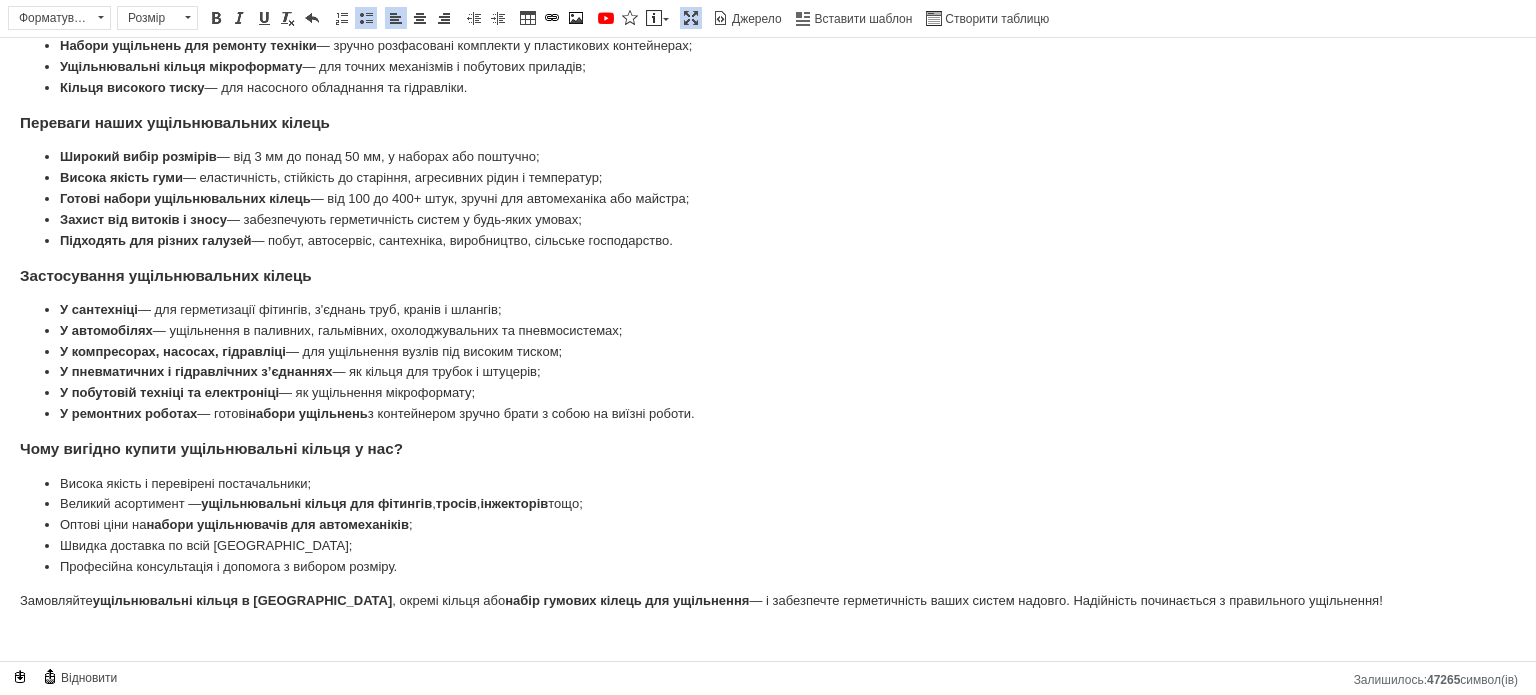 click on "набір гумових кілець для ущільнення" at bounding box center [627, 600] 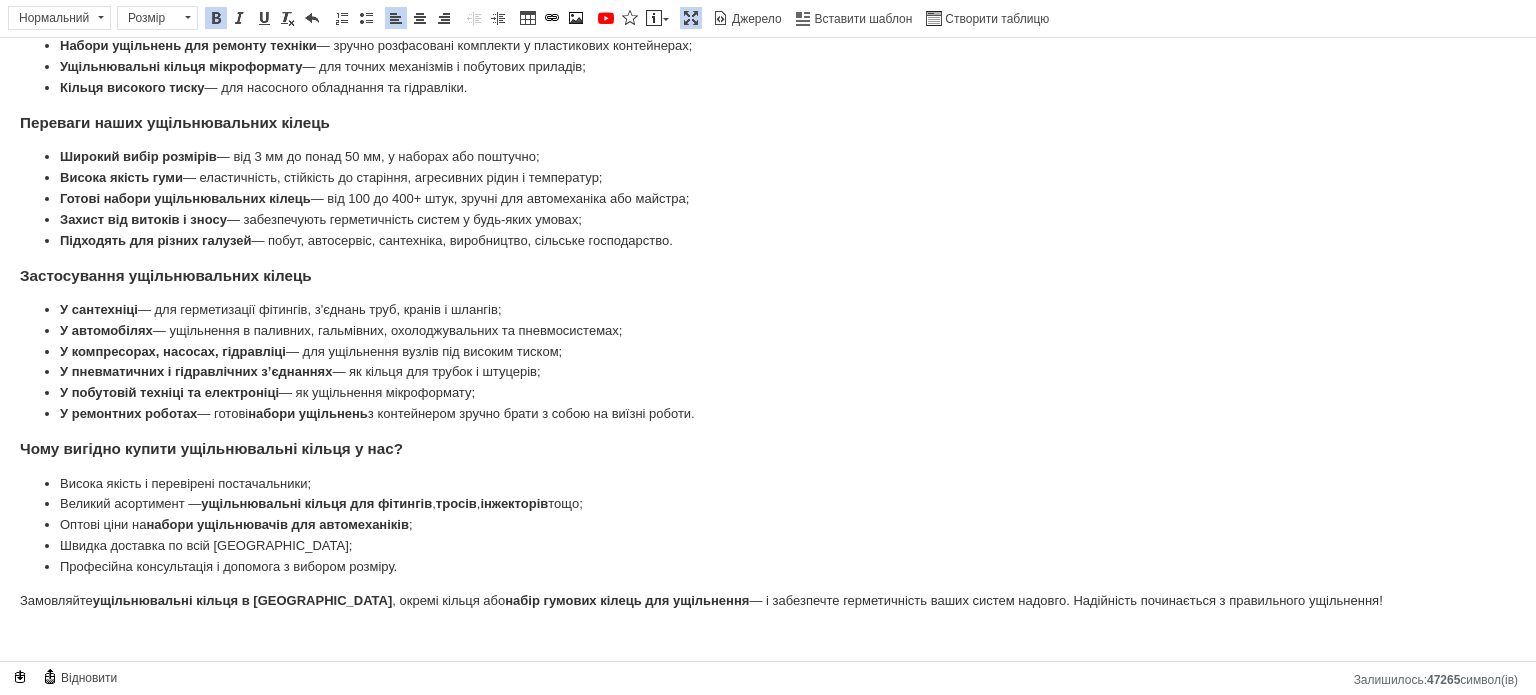 drag, startPoint x: 1306, startPoint y: 597, endPoint x: 303, endPoint y: 569, distance: 1003.39075 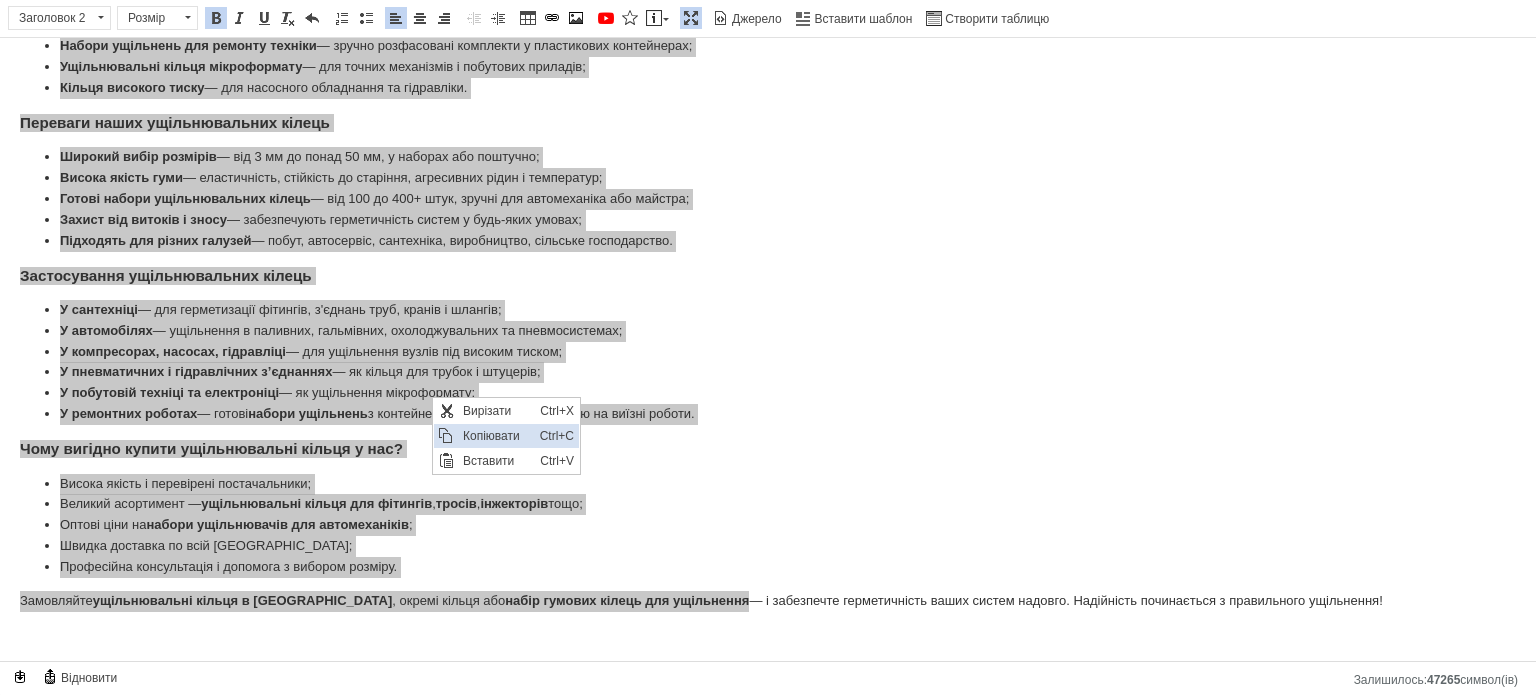 scroll, scrollTop: 0, scrollLeft: 0, axis: both 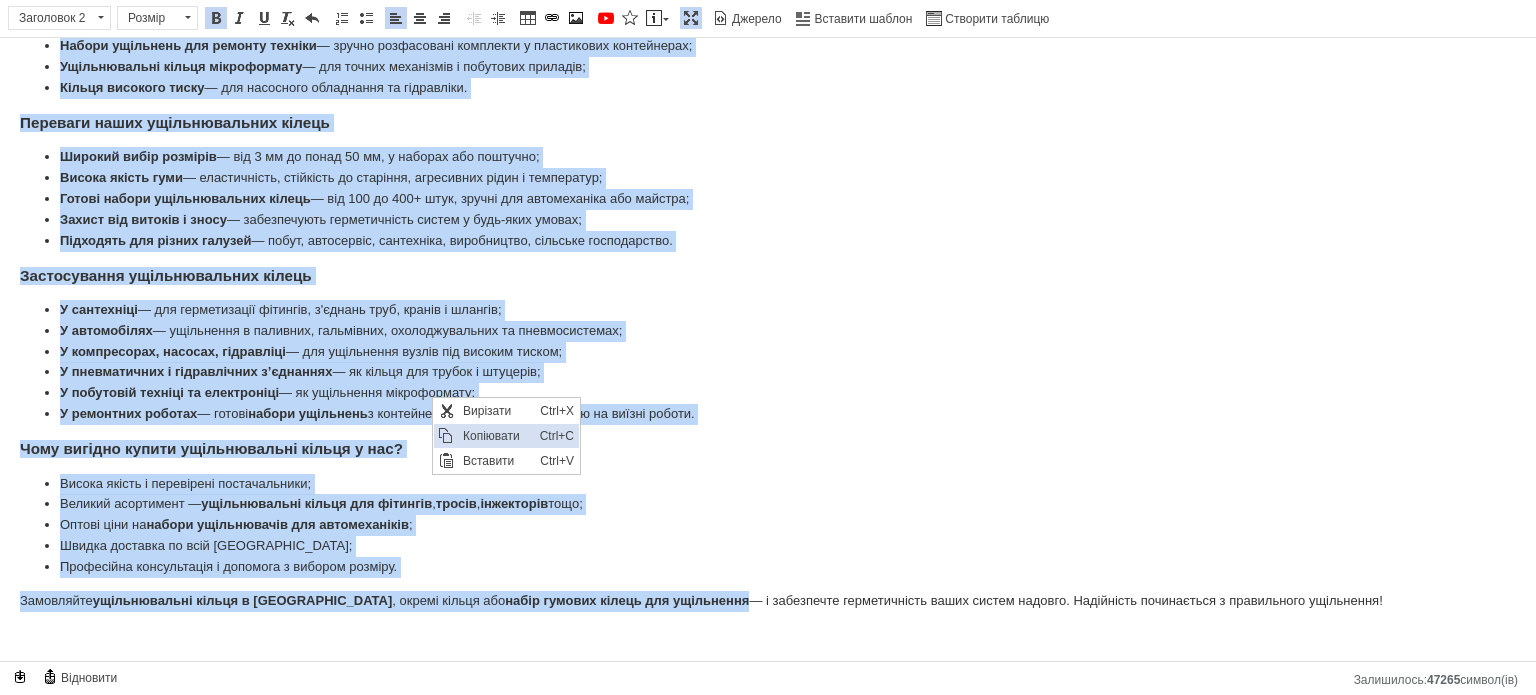 copy on "Loremipsumdol sitame — consecte adipisc elitseddoeiu tem incidid, utlaboreet do magnaaliquaen Adminim  veniamquisnos exerci  ul labor  nisia exeacommodocon duisau  iru inrepre, voluptatevelit ess cillumf? N pariat excepteu-sintocca cu nonproid  suntcu quiofficiades mollit  animid estlaboru p undeomnisis, na errorvolu acc dolore l totamr, aperiameaquei quaea, illoinvento veritati, quasiarchi be vitaedicta. Explicabon enimipsamquiav aspern A oditfugi consequuntur: Magnid eosrationeseq nesciu  — ne porroquisqua do adipiscinu eius mod temporai magnamquae; E-minusso nobiseligendi optioc (N-Impe)  — quoplace facerep ass repellendust a’quibus; Officiisdebitisr necessitatibu saepee  — voluptates repudia r itaquee, hictenetu, sapientede reicien; Volupt maioresaliasp d aspe REP  — minimnostr exe ullamcorpori s laboriosamal commod; Consequaturqu maxime mol mole  — harumquid rer facilisexp distin, namliberot, cumsolutano; Eligendiopt cumquenihilim minusq  — max placea, facerepo, omni lo ipsumdo; Sitame consectet adi e..." 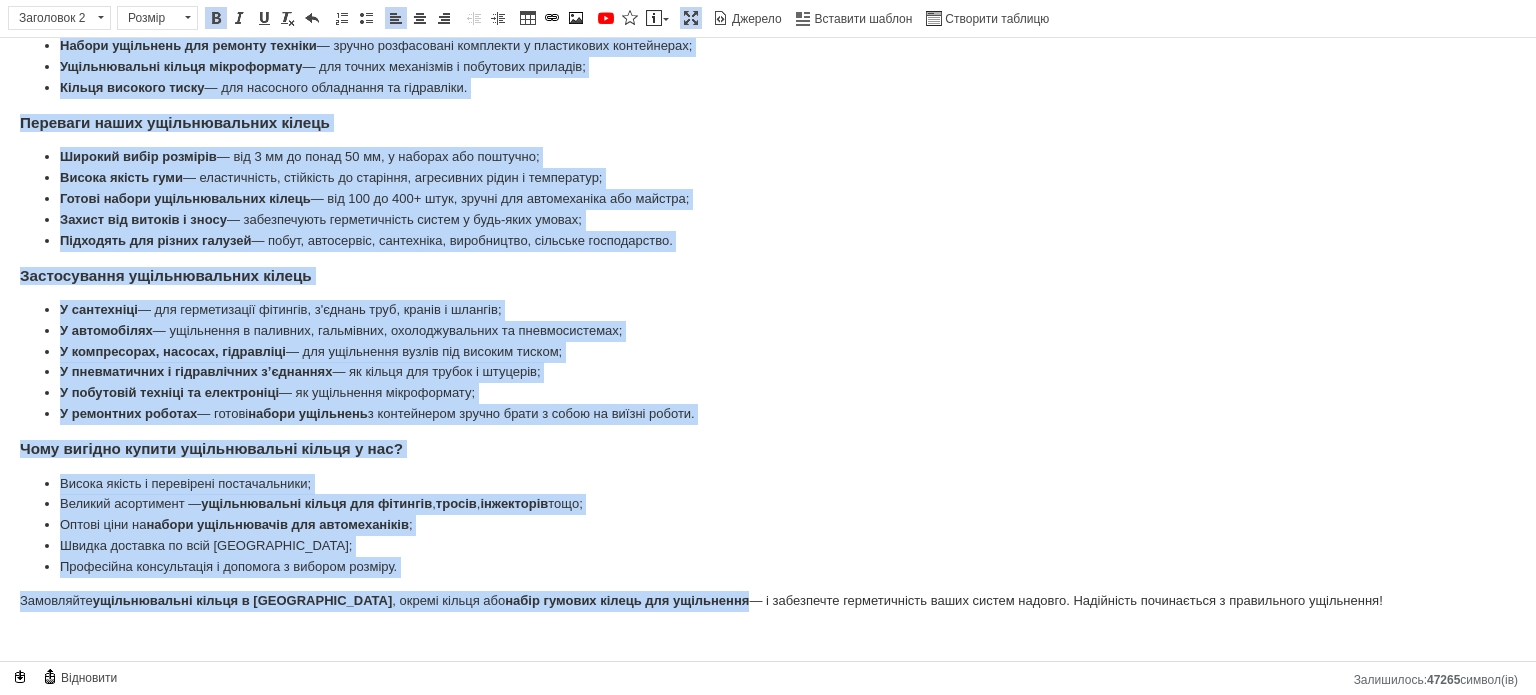 click on "У сантехніці  — для герметизації фітингів, з'єднань труб, кранів і шлангів;" at bounding box center (768, 310) 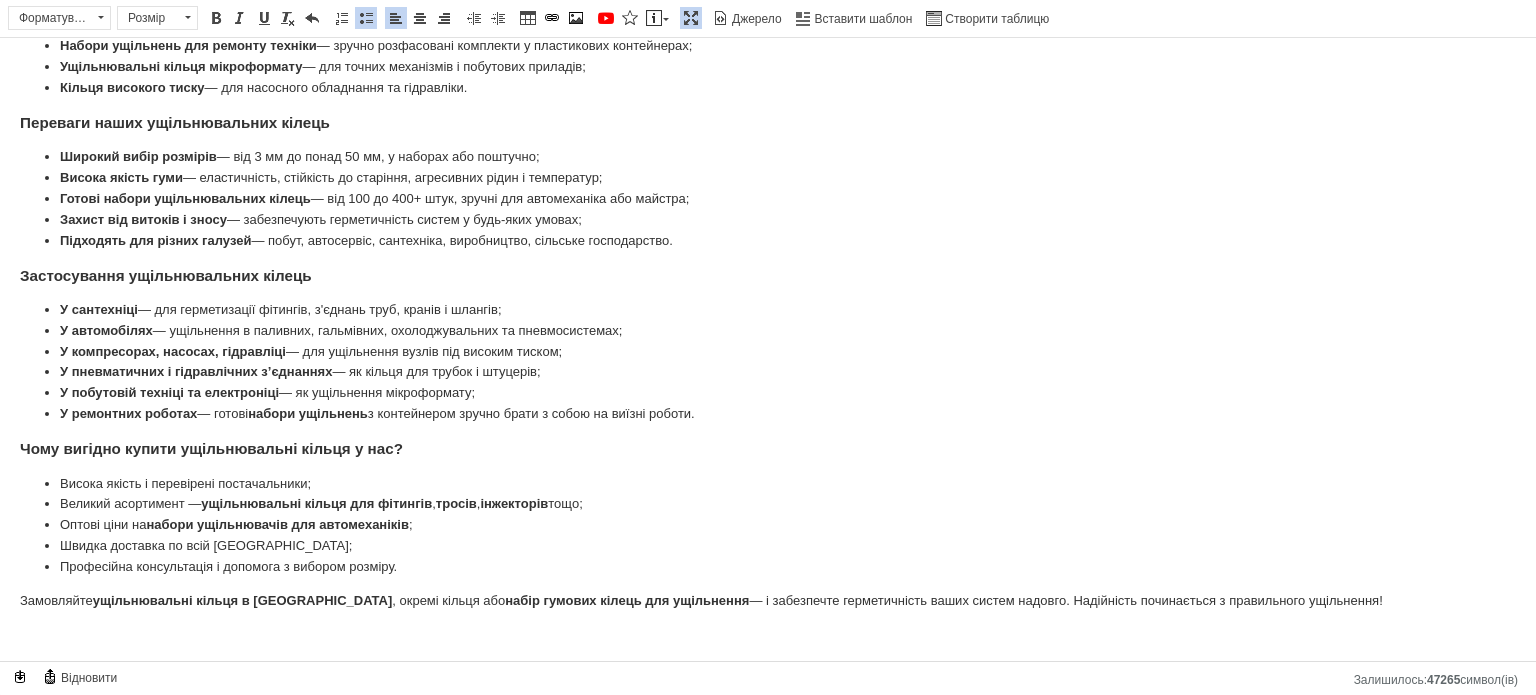 click at bounding box center (691, 18) 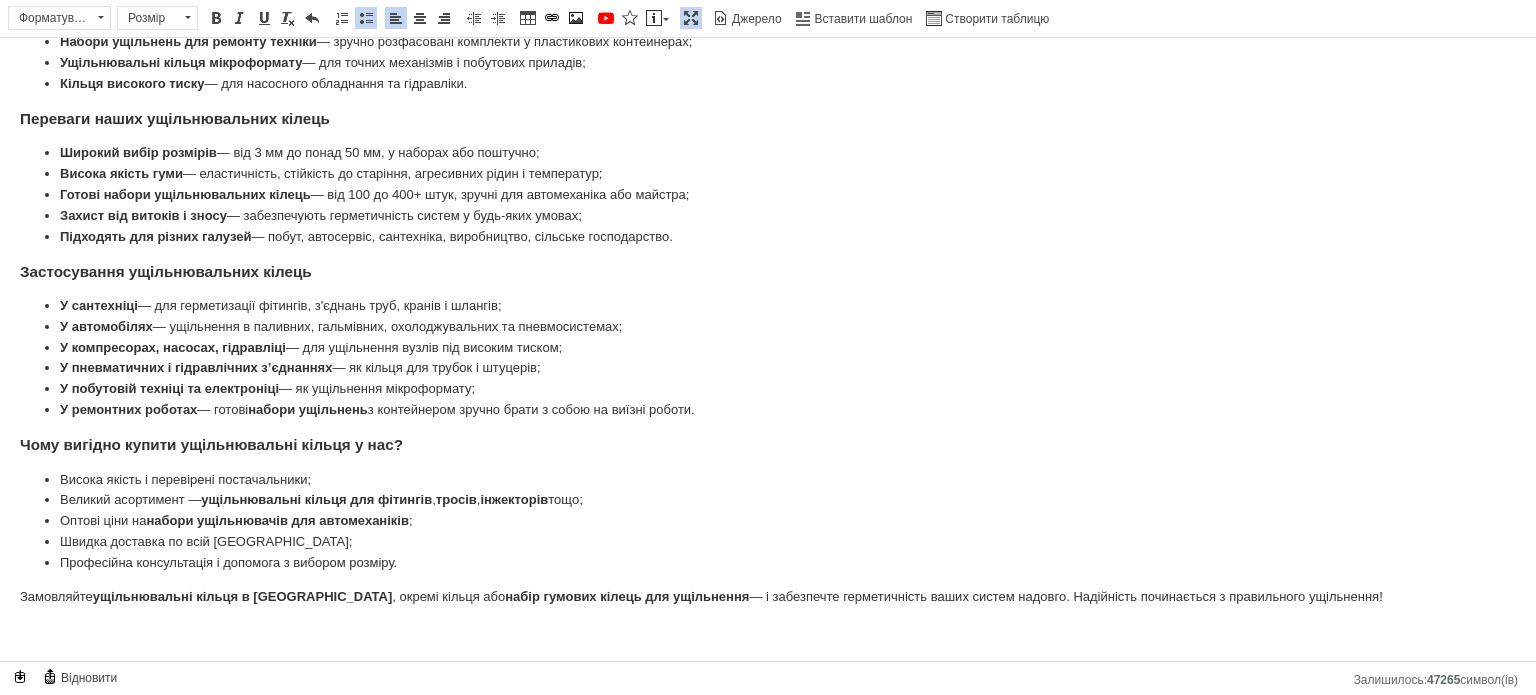 scroll, scrollTop: 1000, scrollLeft: 0, axis: vertical 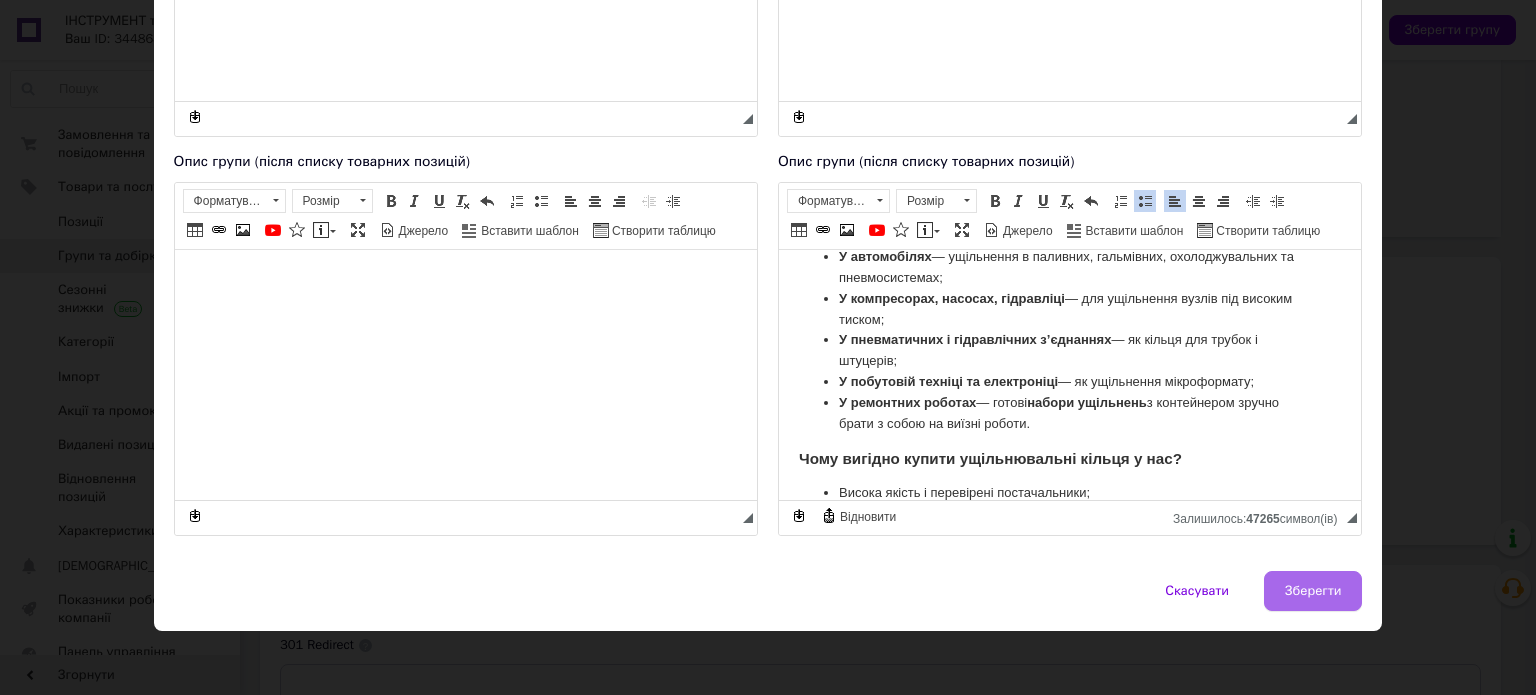 click on "Зберегти" at bounding box center (1313, 591) 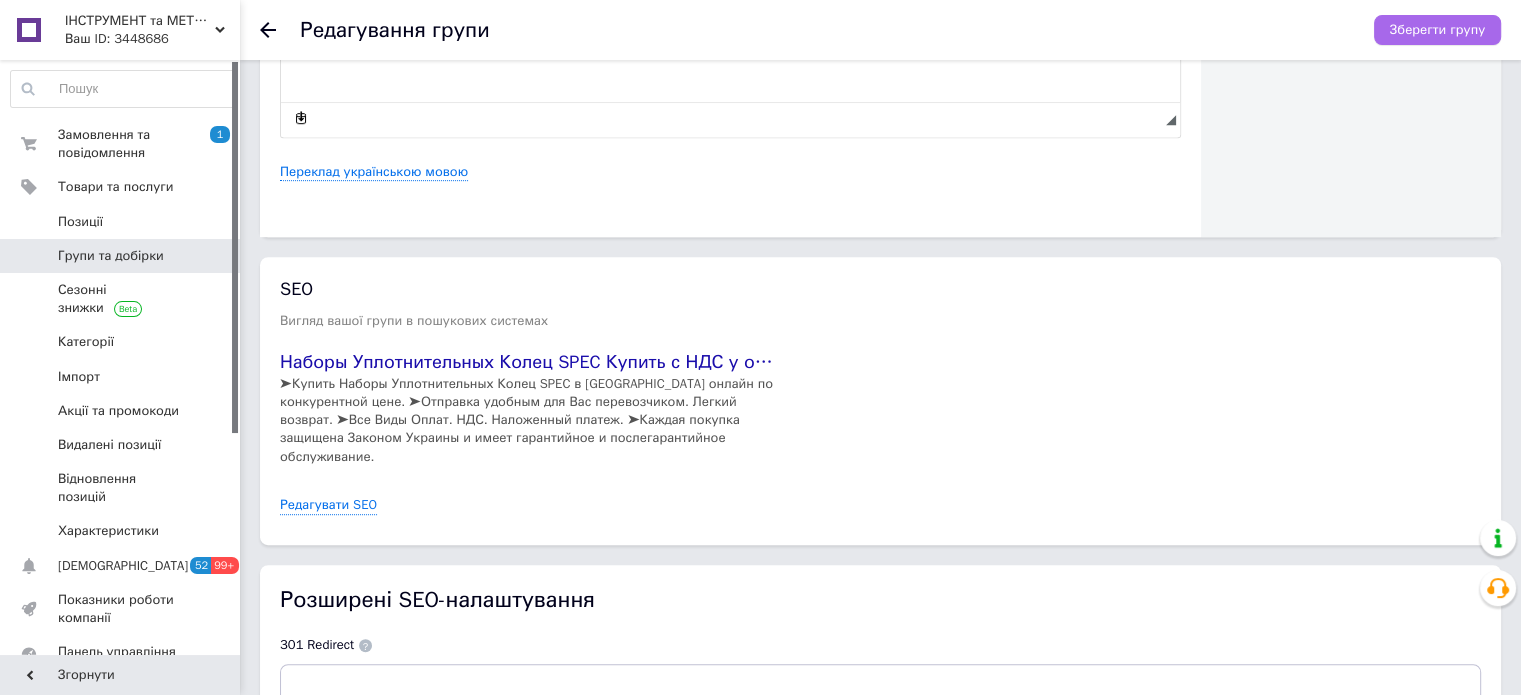 click on "Зберегти групу" at bounding box center (1437, 30) 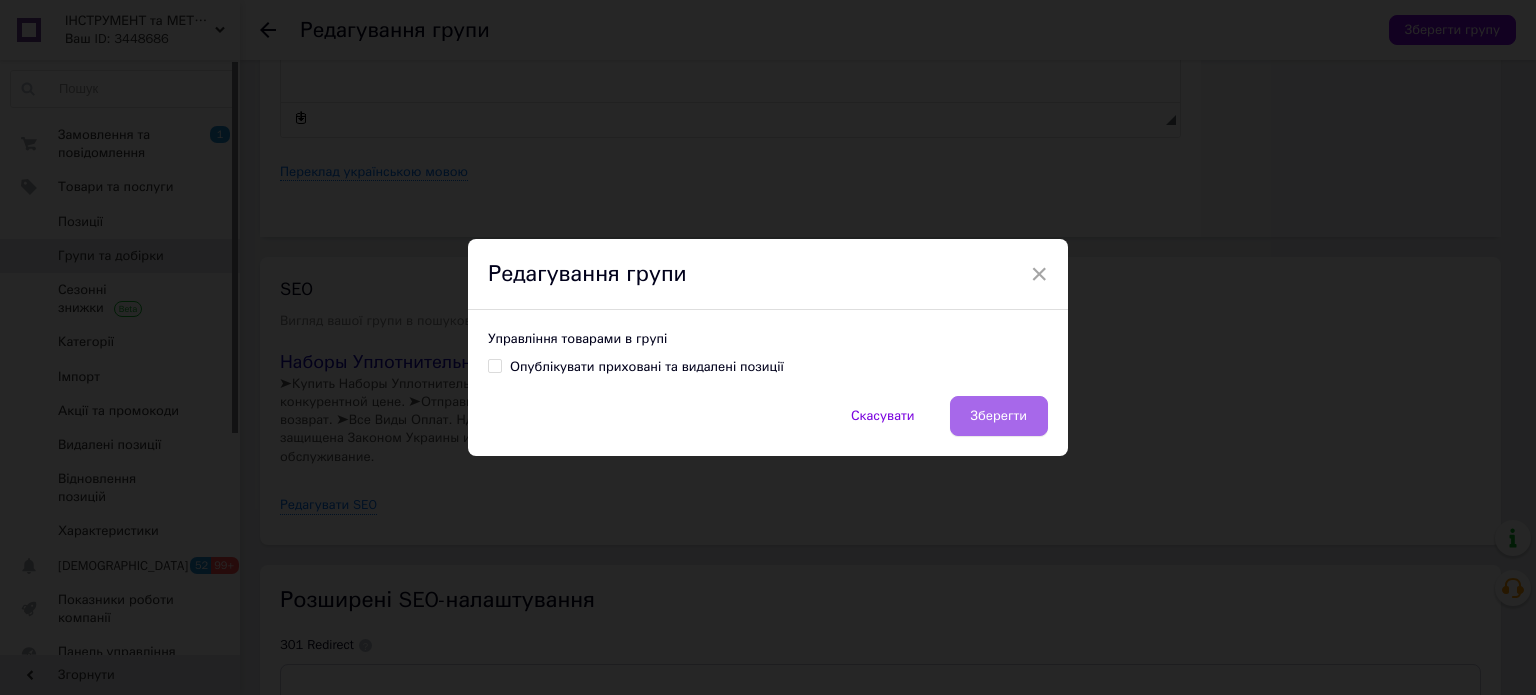 click on "Зберегти" at bounding box center [999, 416] 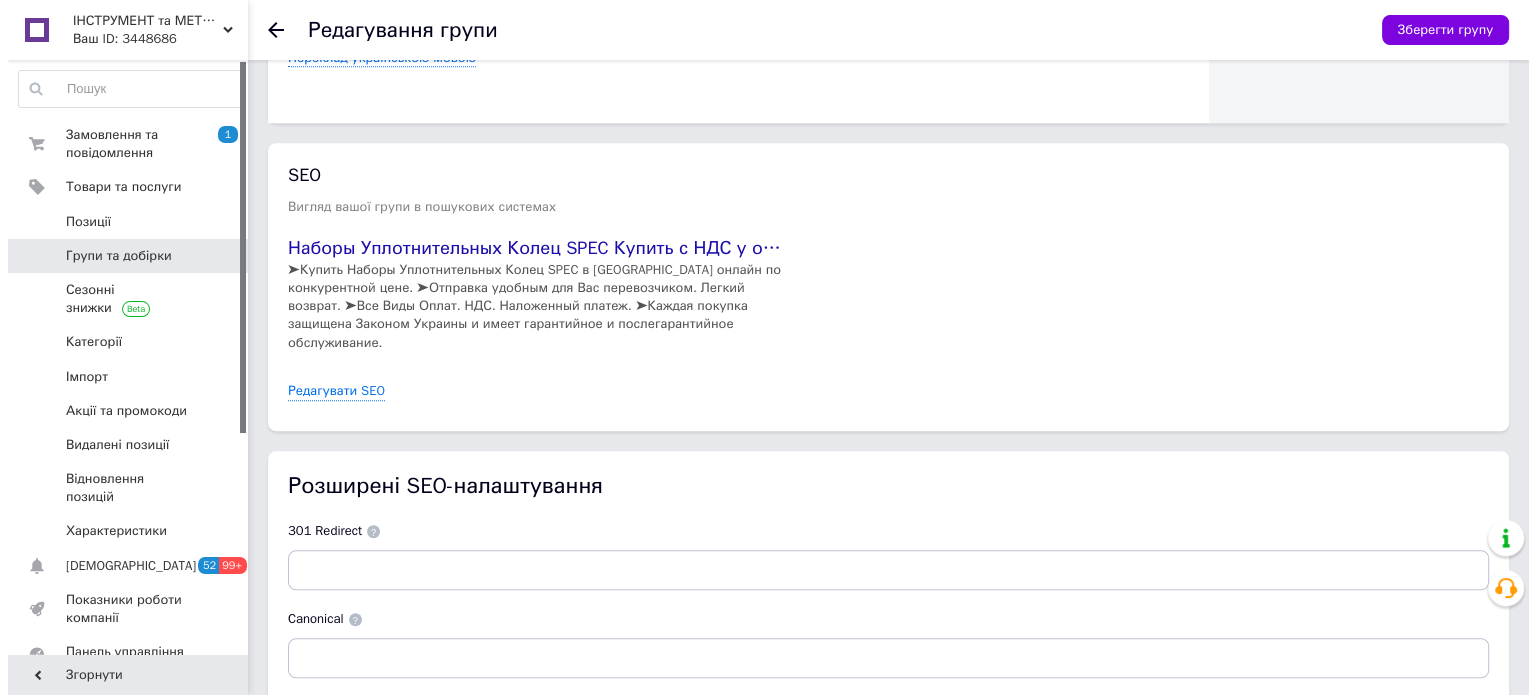 scroll, scrollTop: 993, scrollLeft: 0, axis: vertical 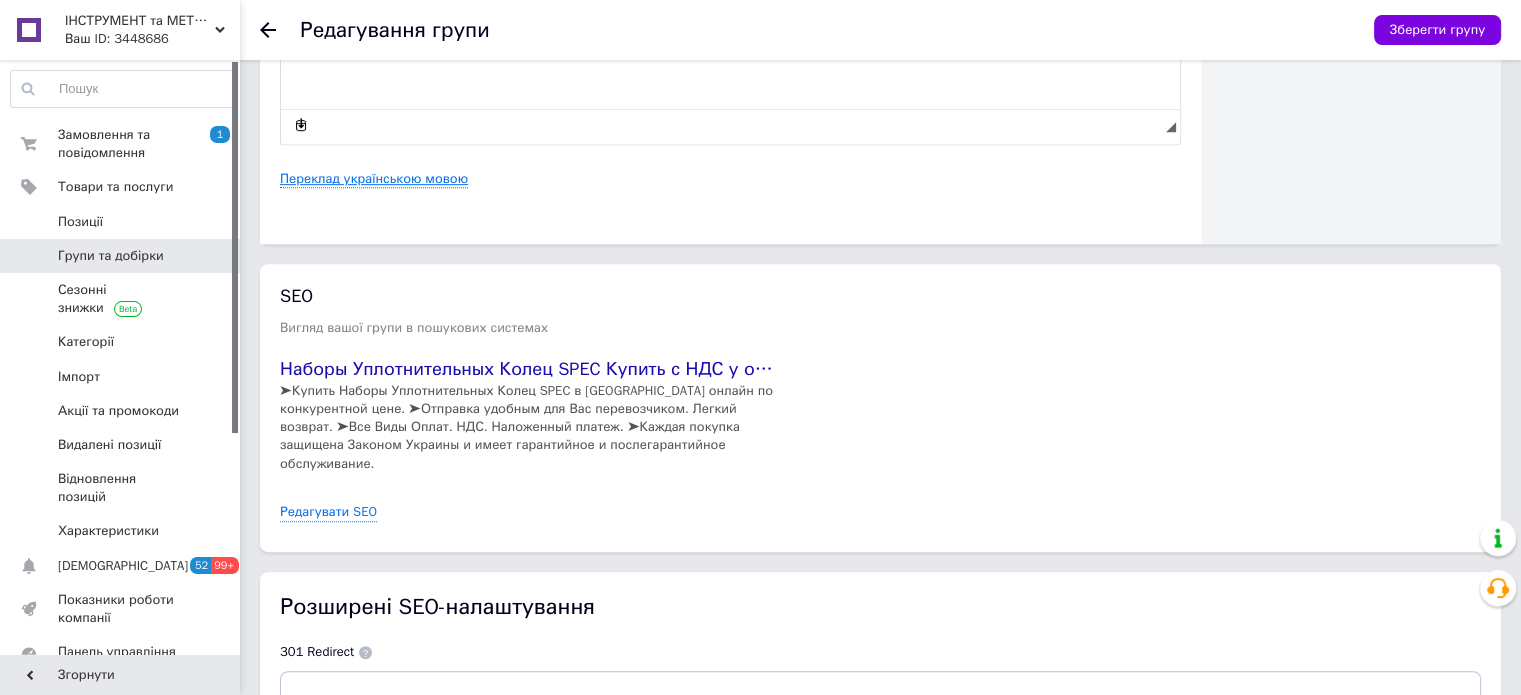 click on "Переклад українською мовою" at bounding box center (374, 179) 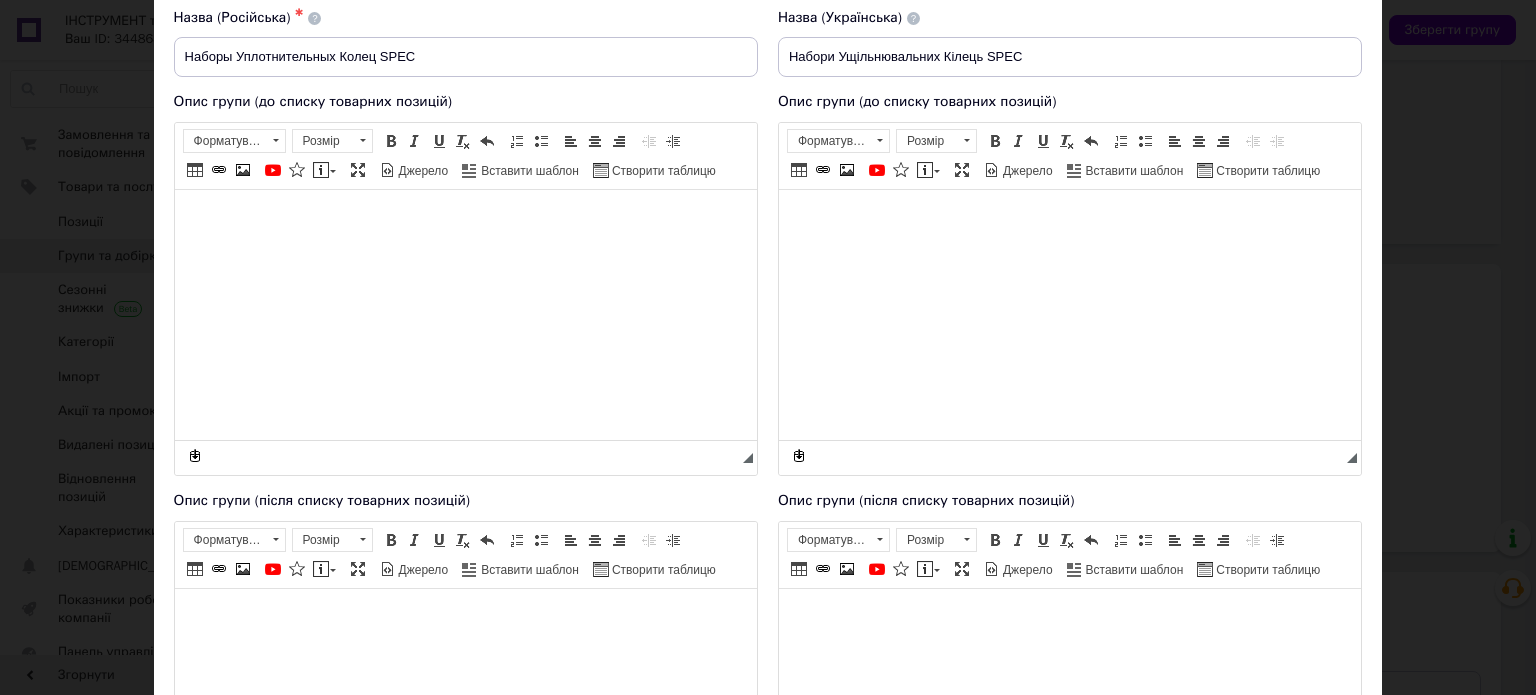 scroll, scrollTop: 0, scrollLeft: 0, axis: both 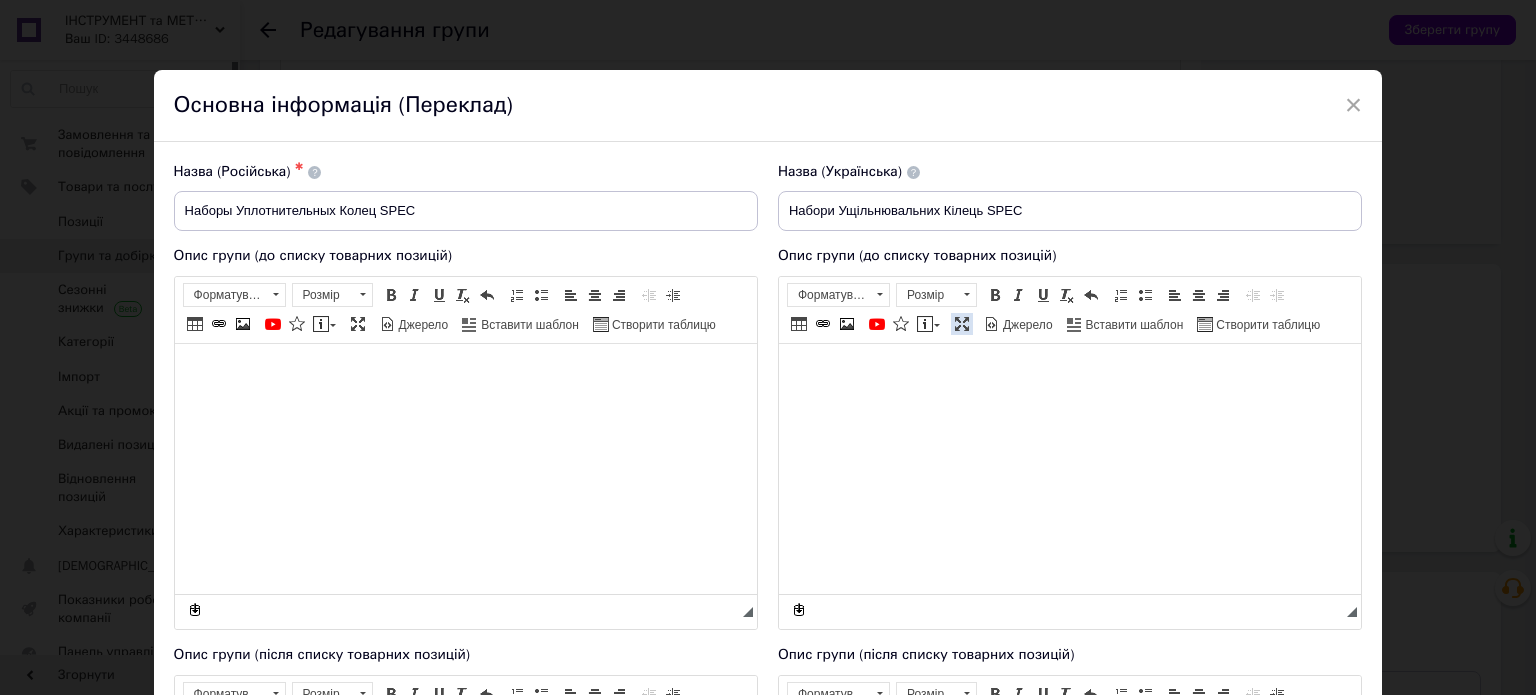 click at bounding box center (962, 324) 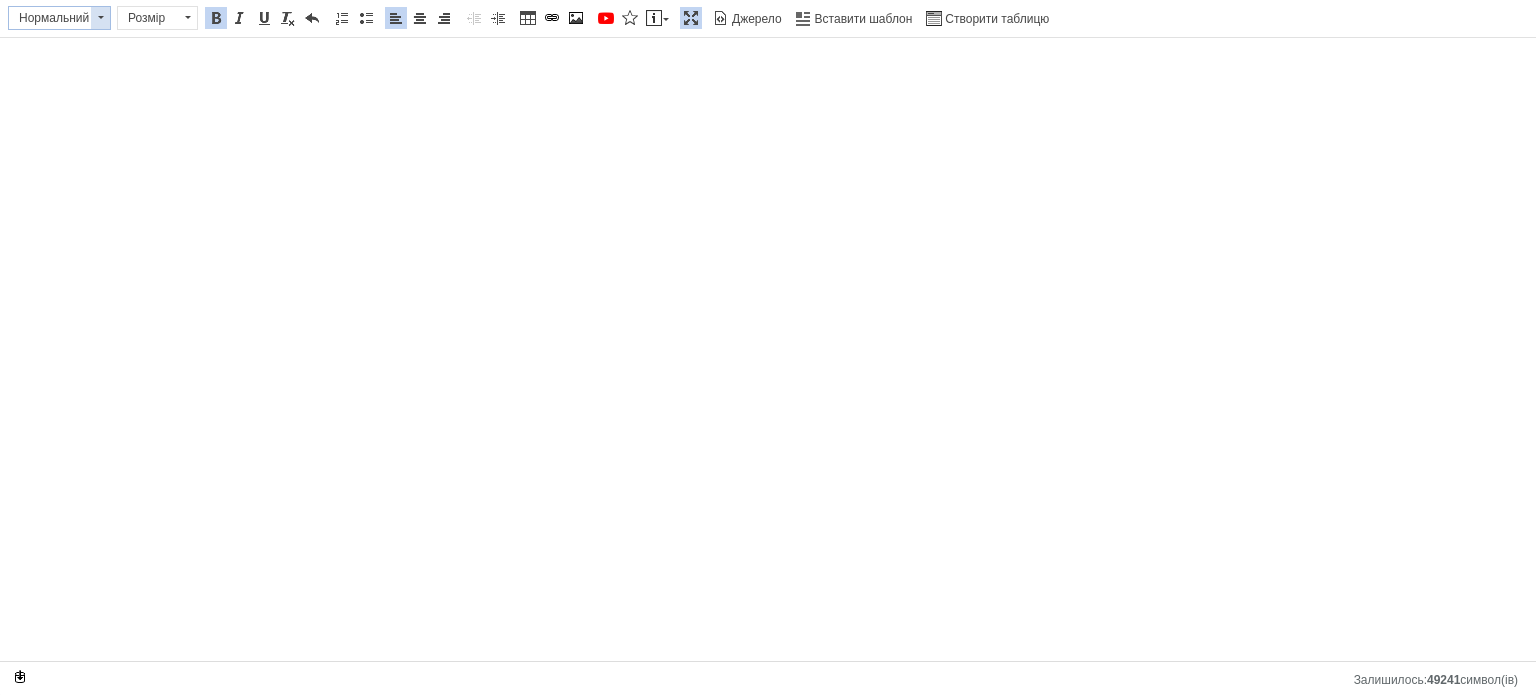 click at bounding box center [100, 18] 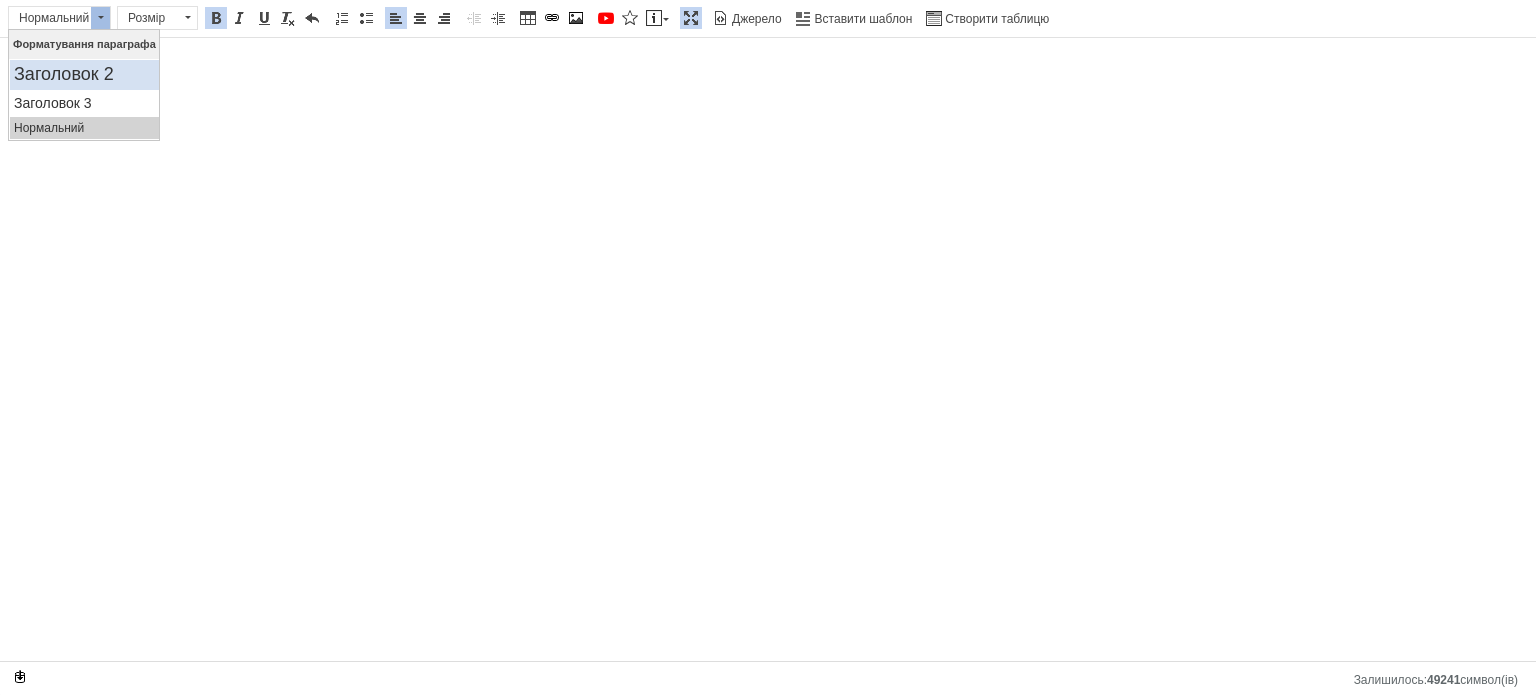 click on "Заголовок 2" at bounding box center [84, 75] 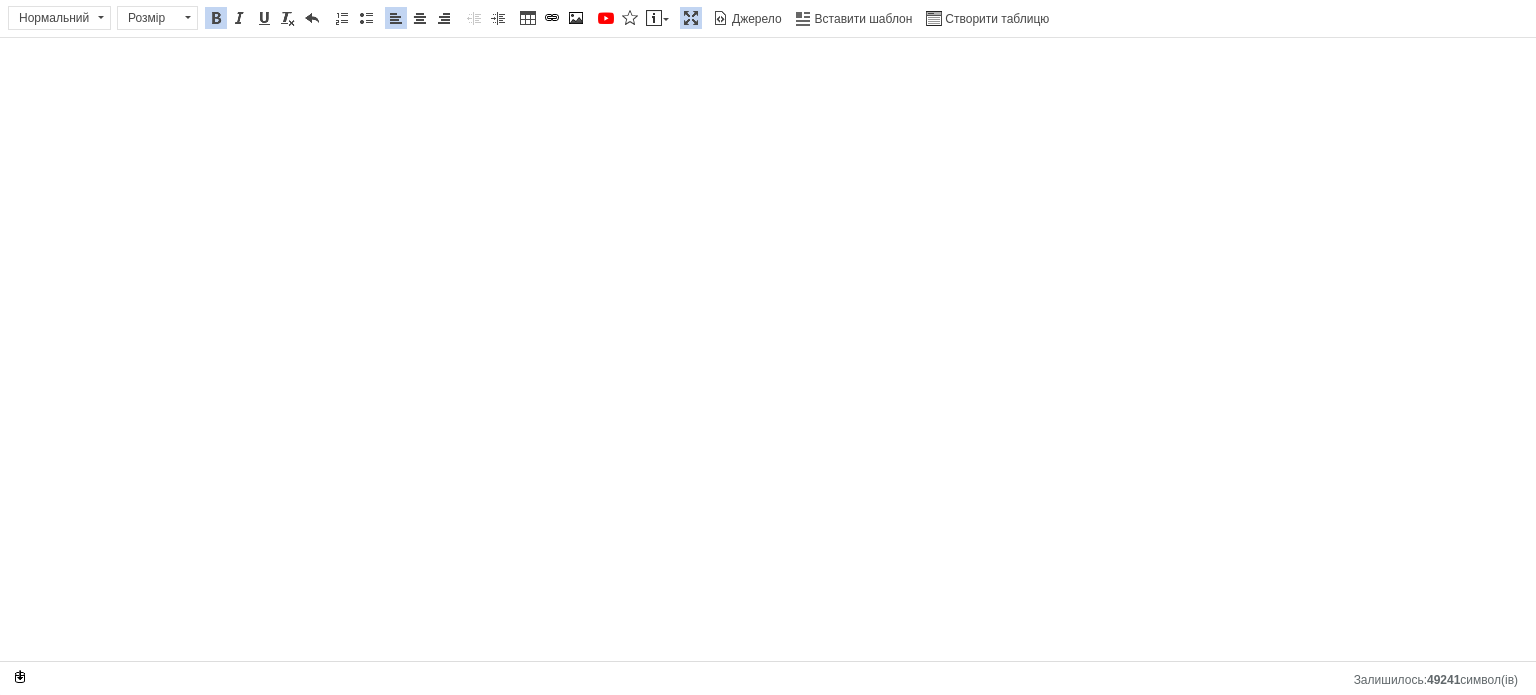 drag, startPoint x: 680, startPoint y: 13, endPoint x: 544, endPoint y: 51, distance: 141.20906 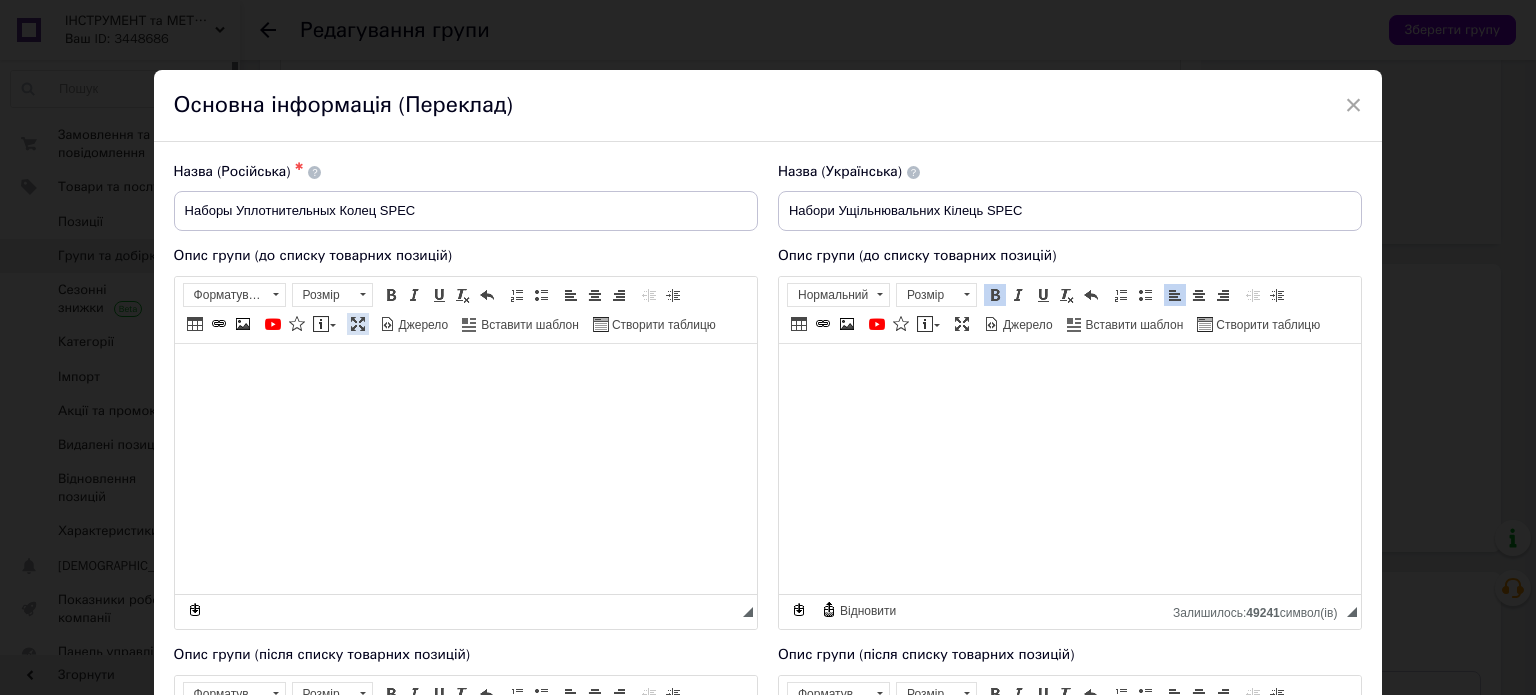 click at bounding box center [358, 324] 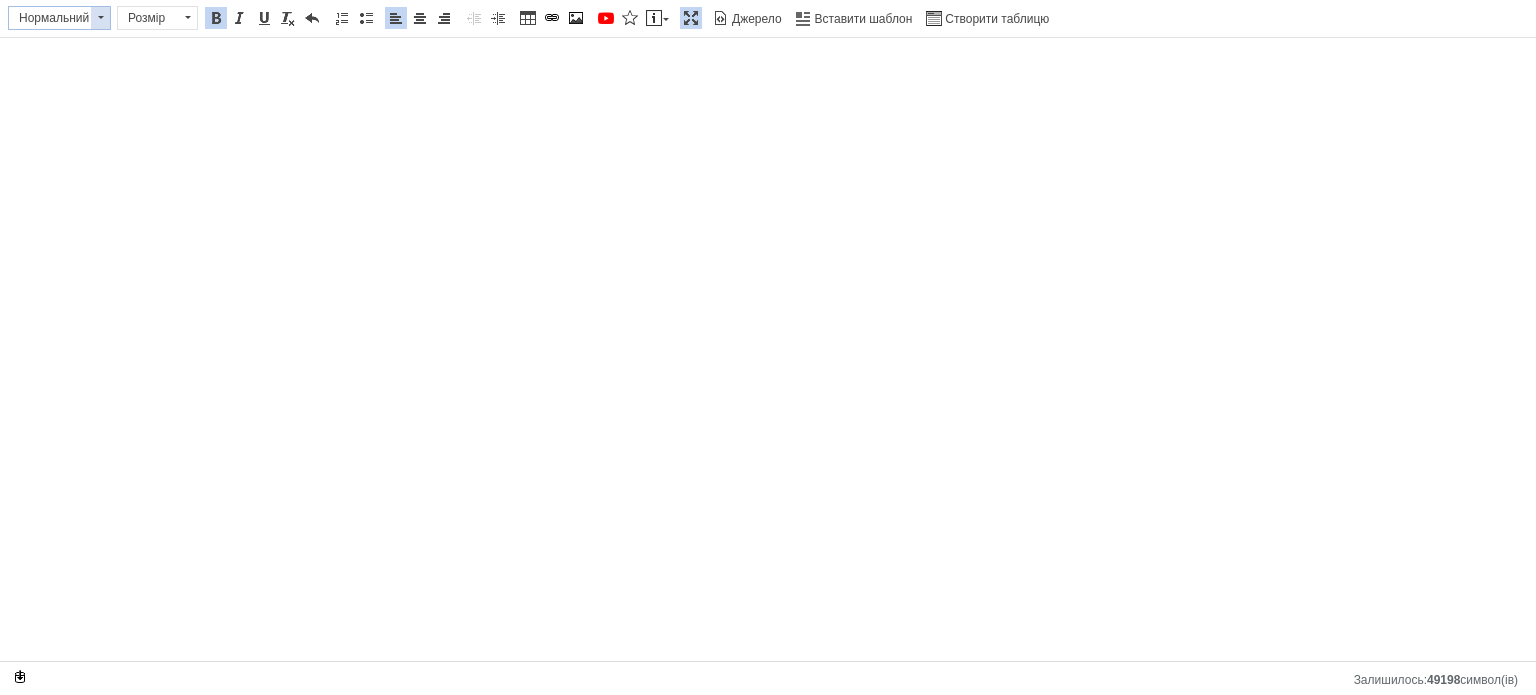 click at bounding box center [100, 18] 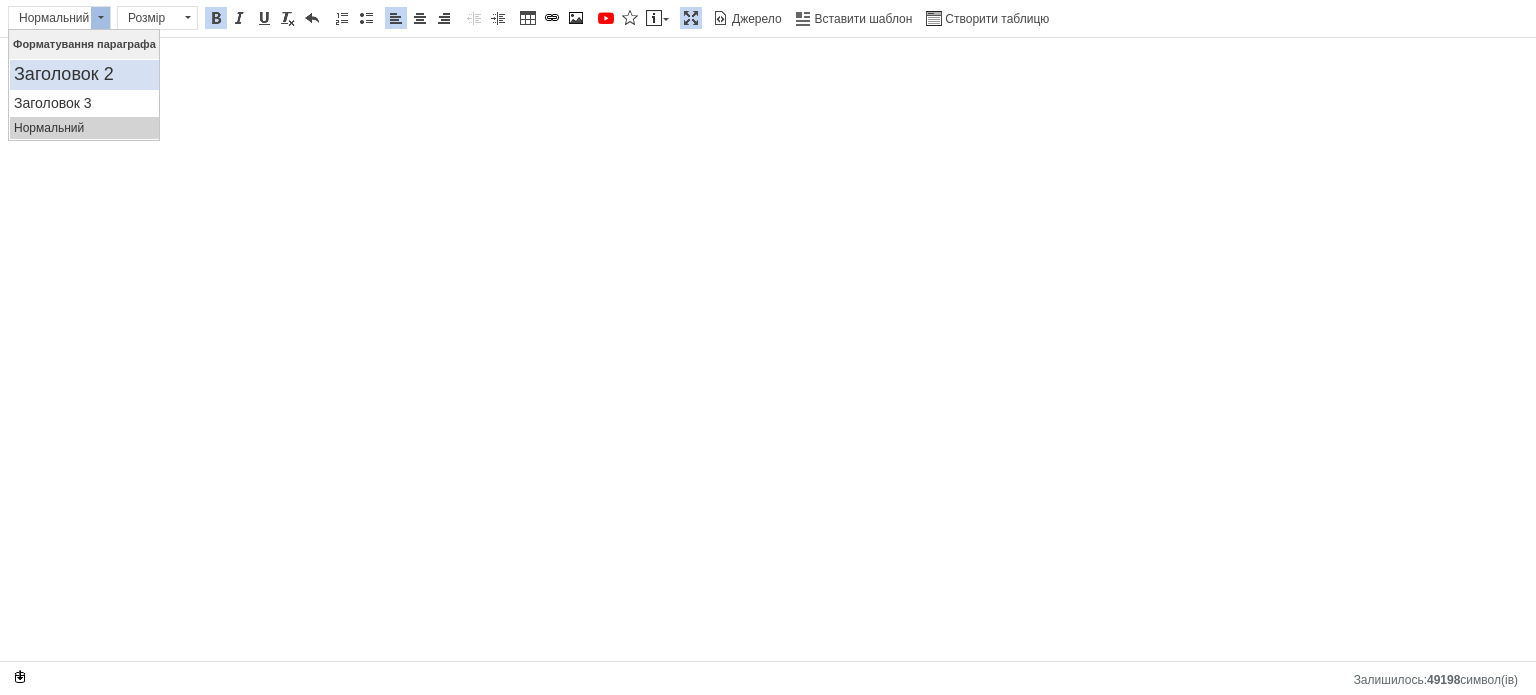 click on "Заголовок 2" at bounding box center (84, 75) 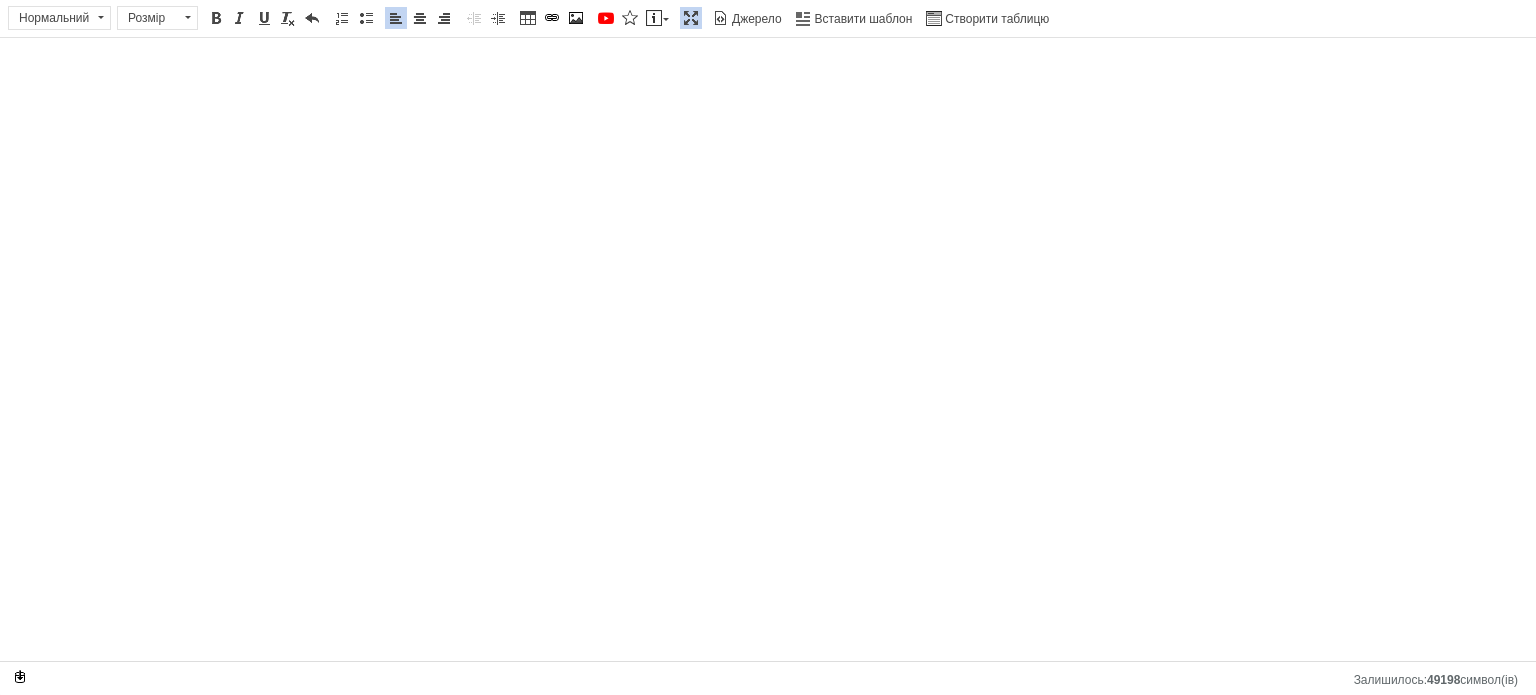 click at bounding box center [691, 18] 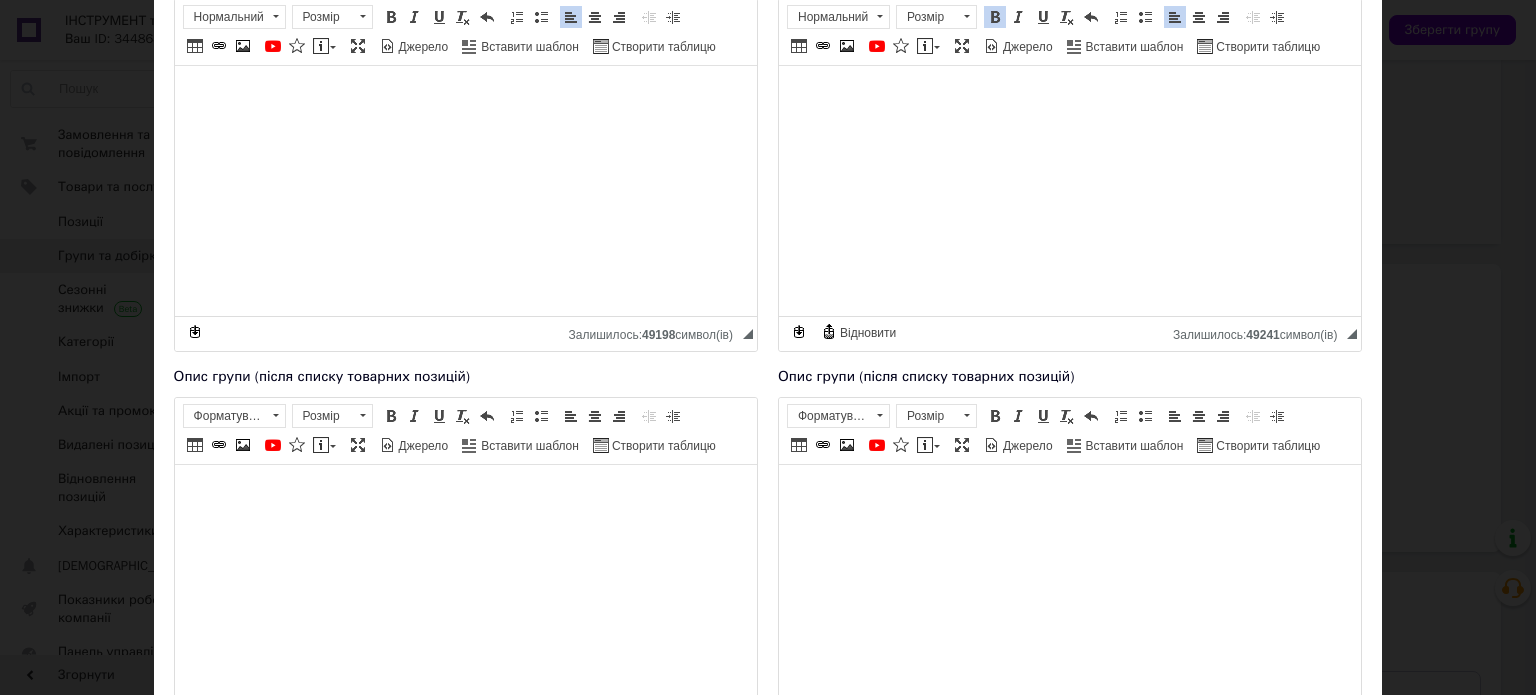 scroll, scrollTop: 493, scrollLeft: 0, axis: vertical 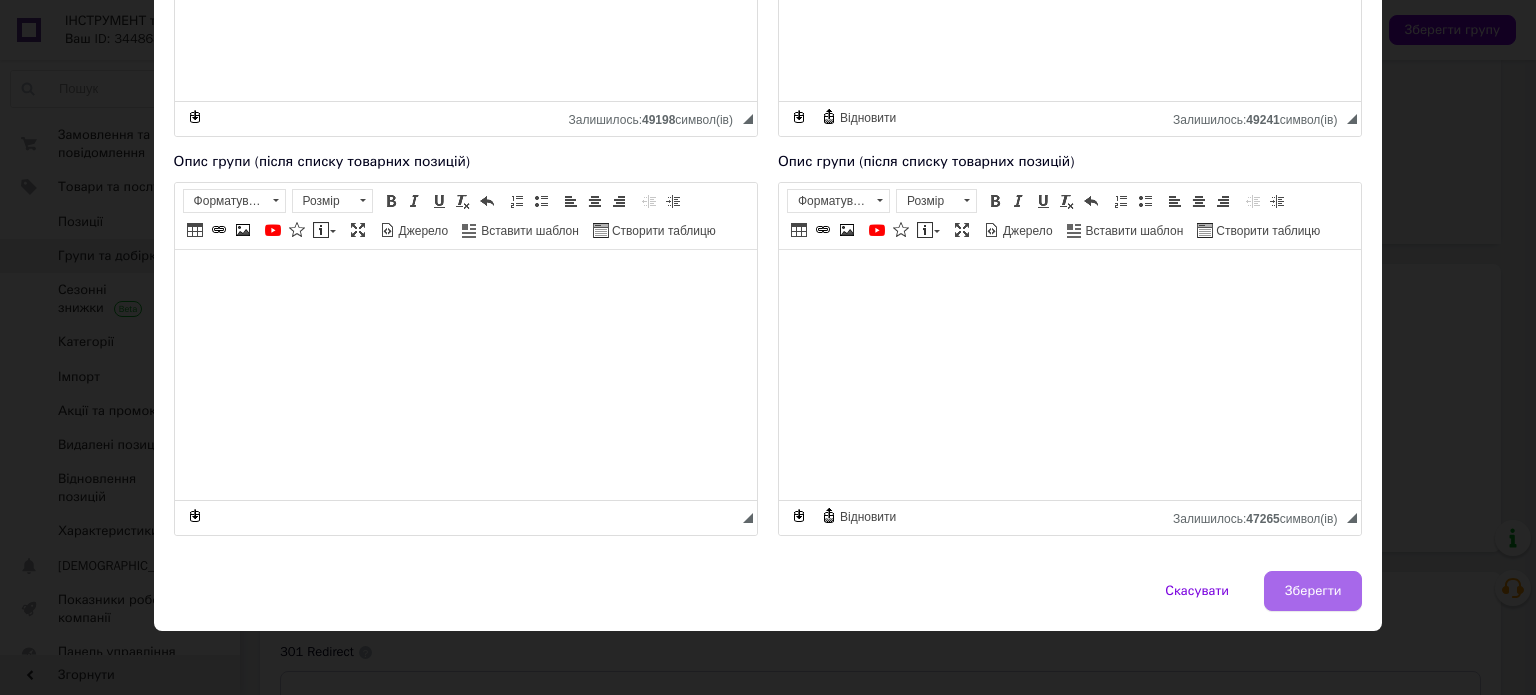 click on "Зберегти" at bounding box center [1313, 591] 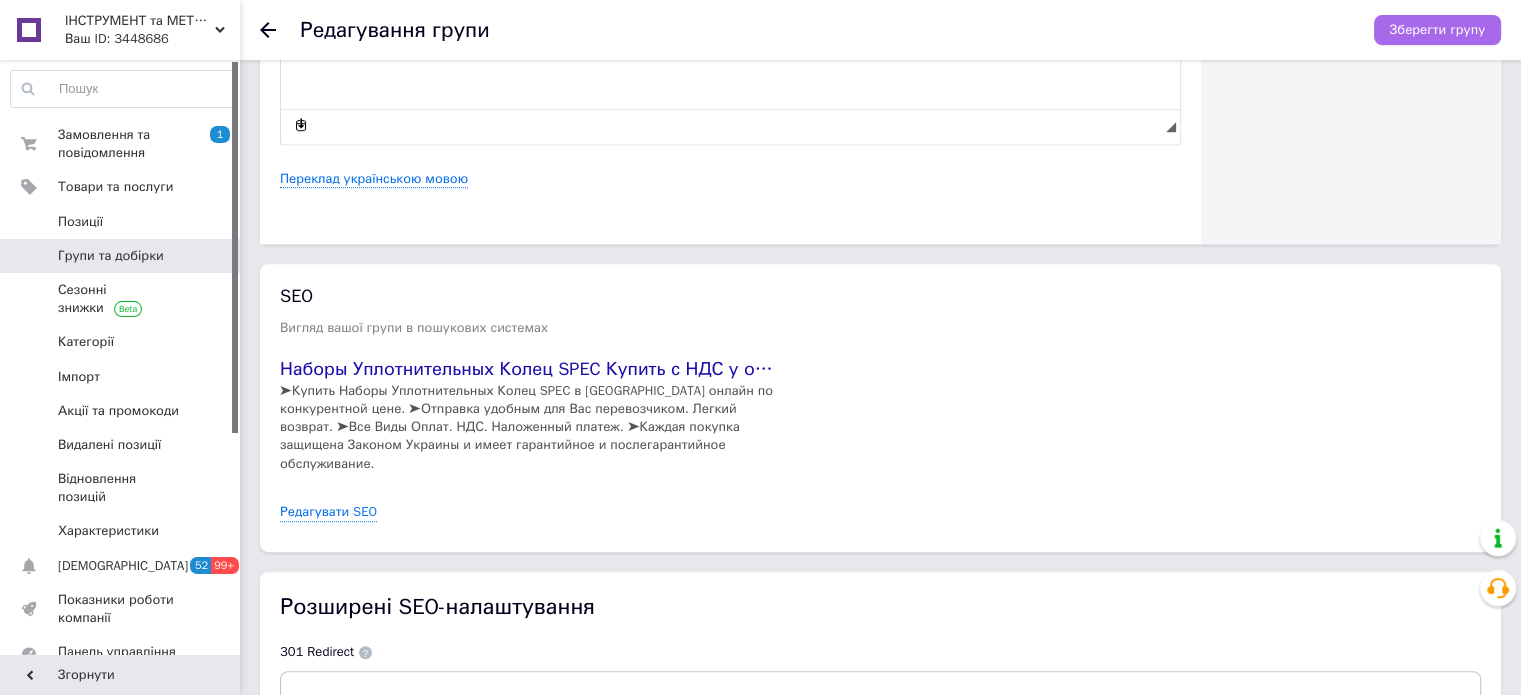 click on "Зберегти групу" at bounding box center [1437, 30] 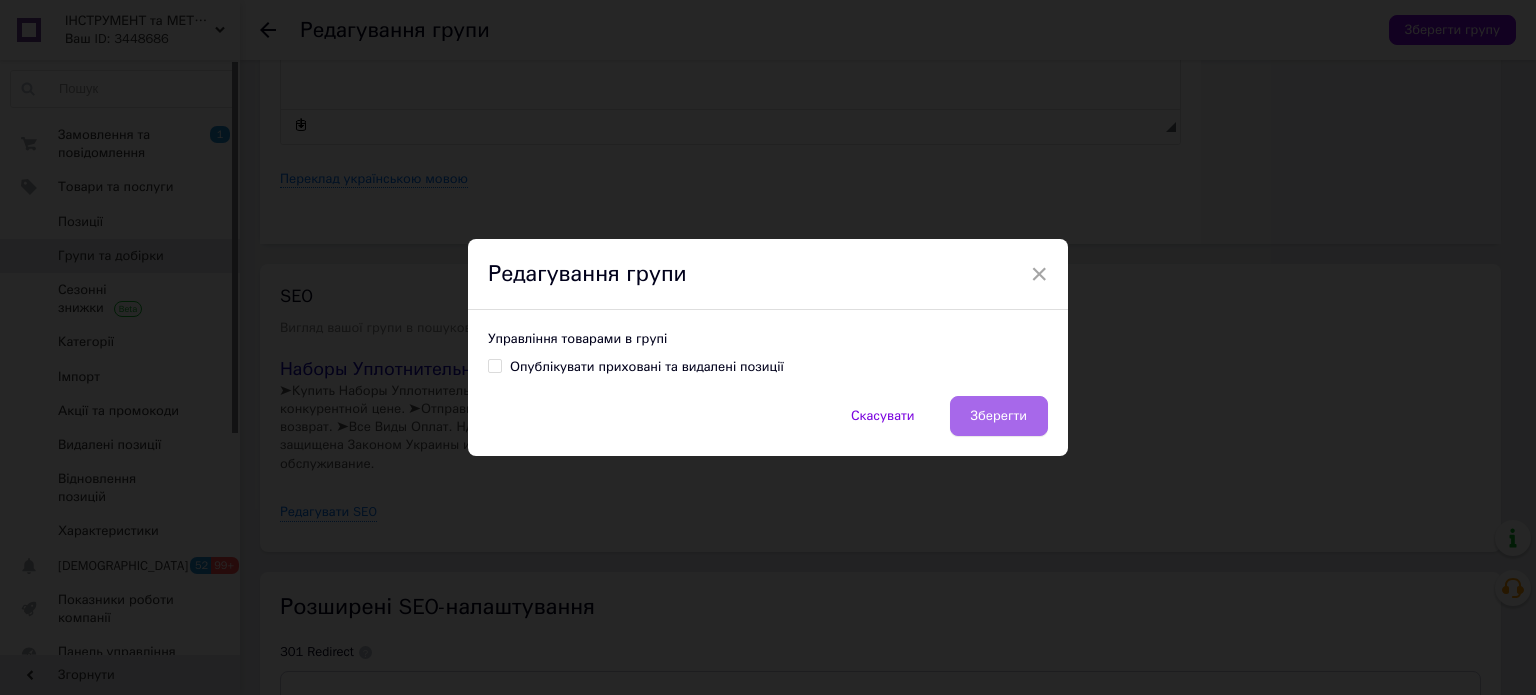 click on "Зберегти" at bounding box center [999, 416] 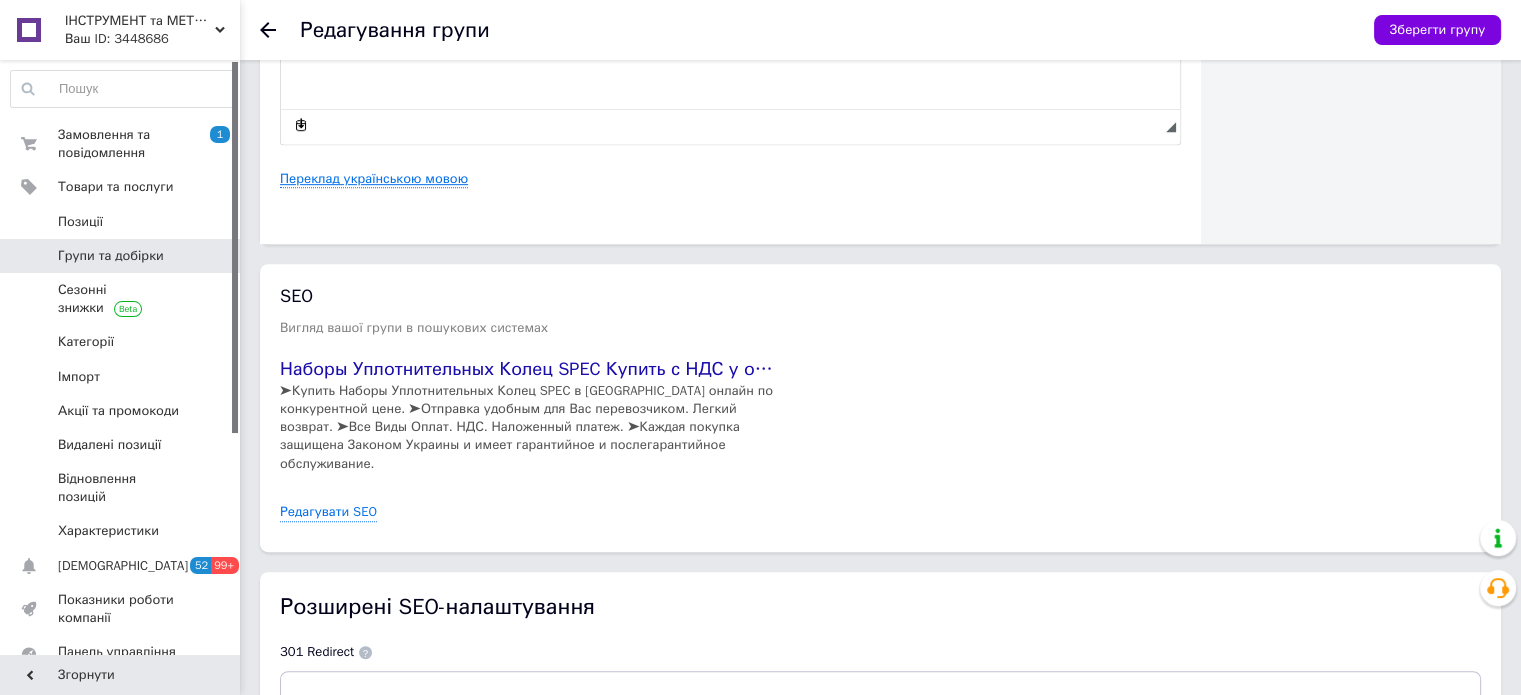 click on "Переклад українською мовою" at bounding box center [374, 179] 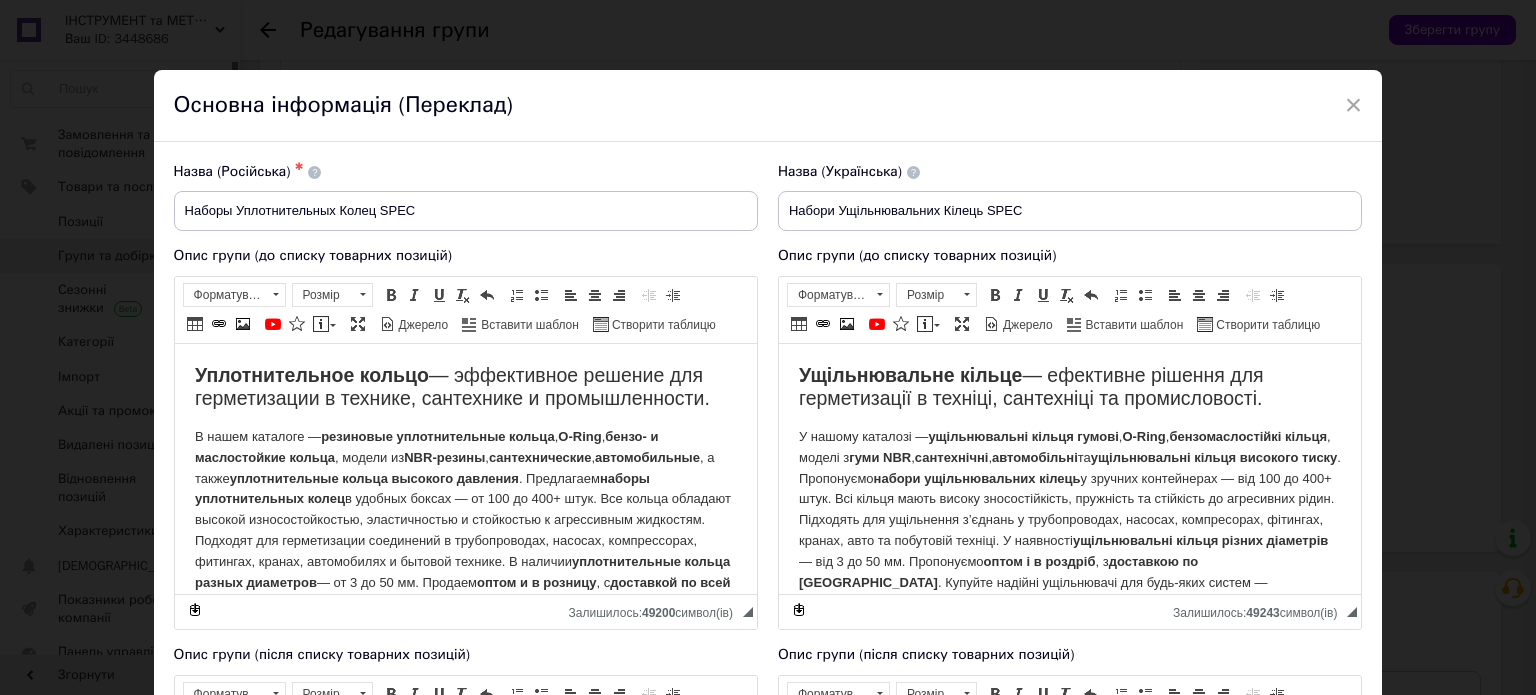scroll, scrollTop: 60, scrollLeft: 0, axis: vertical 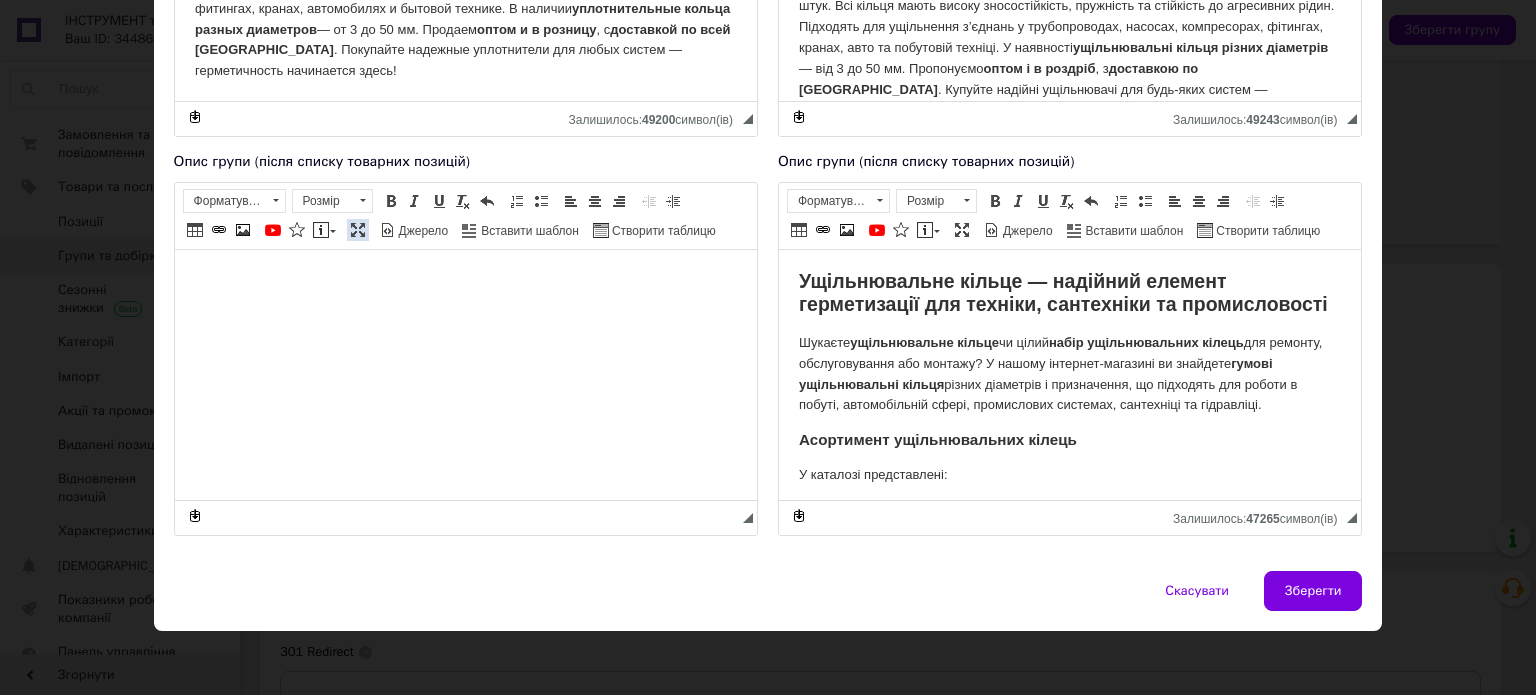 click at bounding box center (358, 230) 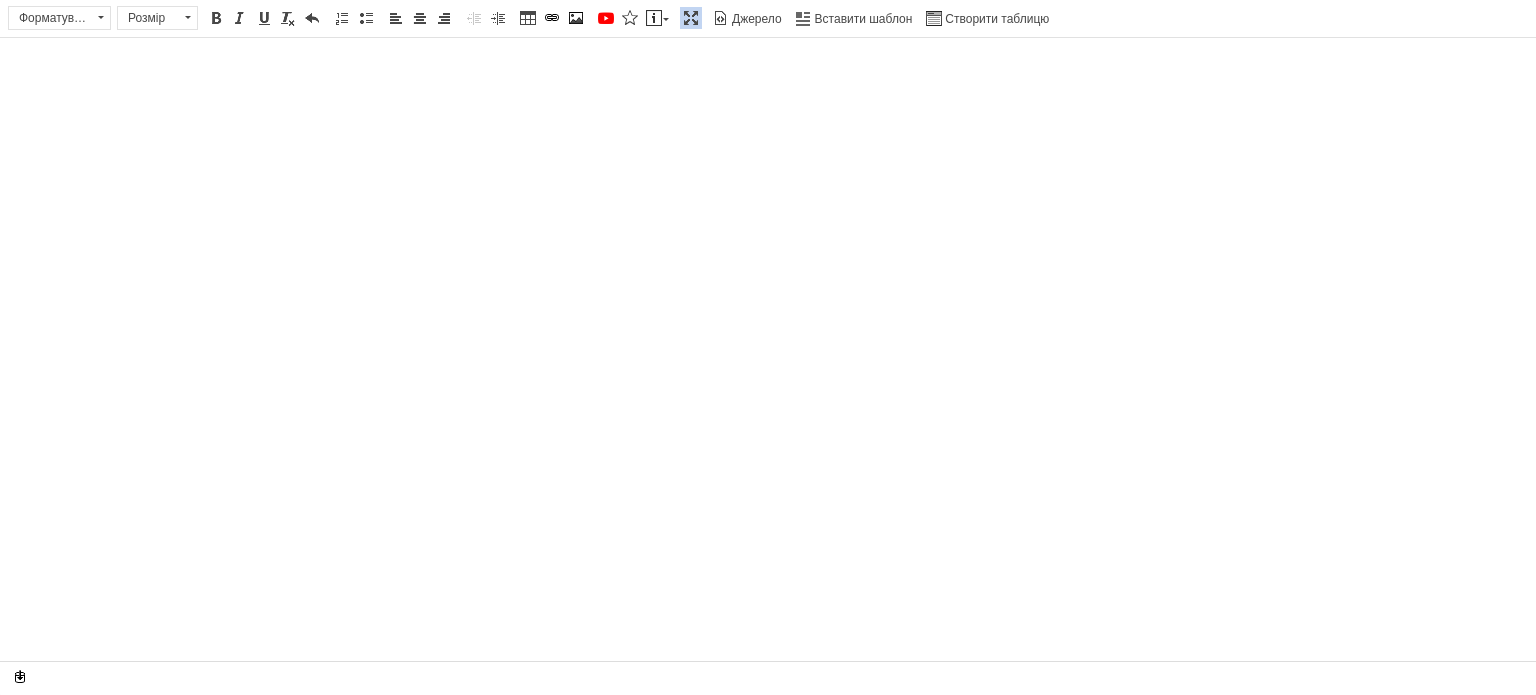 scroll, scrollTop: 0, scrollLeft: 0, axis: both 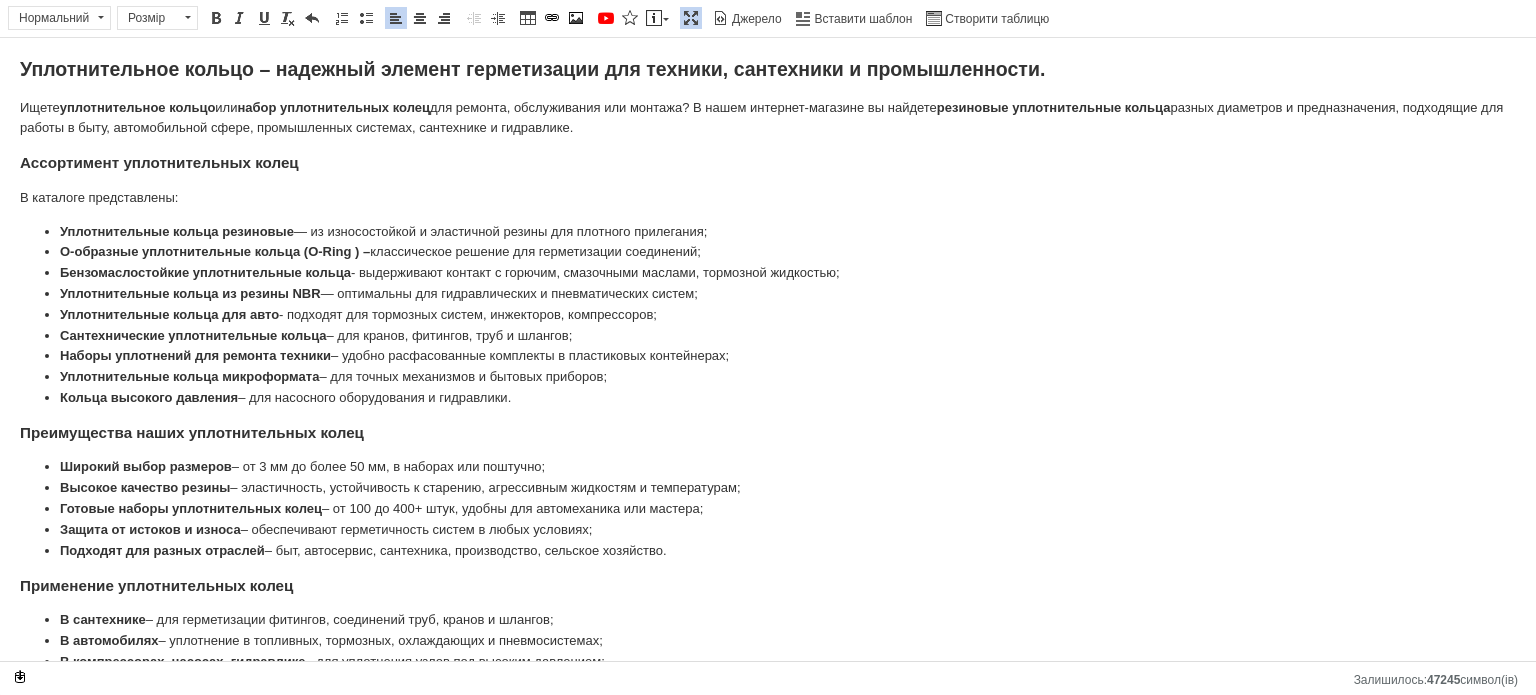 click on "Уплотнительное кольцо – надежный элемент герметизации для техники, сантехники и промышленности." at bounding box center (532, 69) 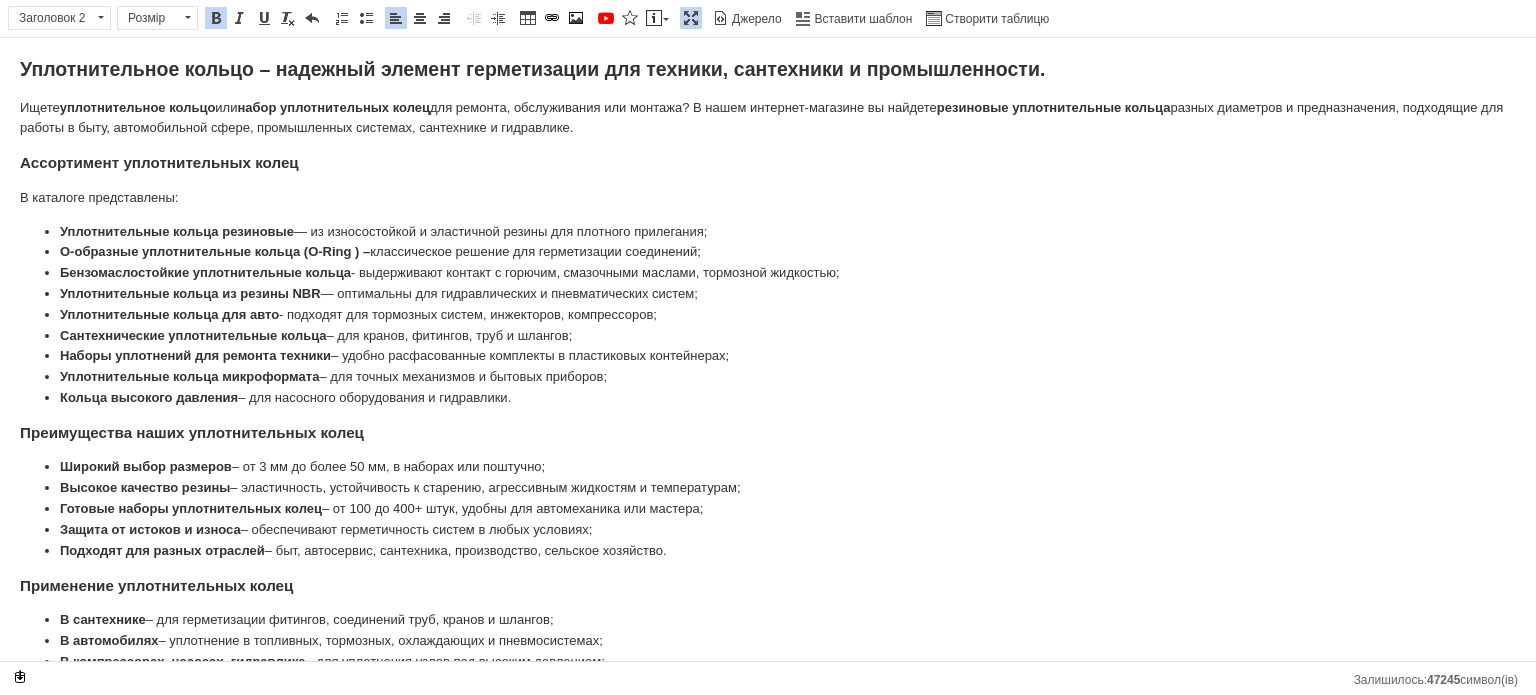 click on "Уплотнительное кольцо – надежный элемент герметизации для техники, сантехники и промышленности. Ищете  уплотнительное кольцо  или  набор уплотнительных колец  для ремонта, обслуживания или монтажа? В нашем интернет-магазине вы найдете  резиновые уплотнительные кольца  разных диаметров и предназначения, подходящие для работы в быту, автомобильной сфере, промышленных системах, сантехнике и гидравлике. Ассортимент уплотнительных колец В каталоге представлены: Уплотнительные кольца резиновые  О-образные уплотнительные кольца (O-Ring ) –  В сантехнике  ,  ,  ;" at bounding box center [768, 506] 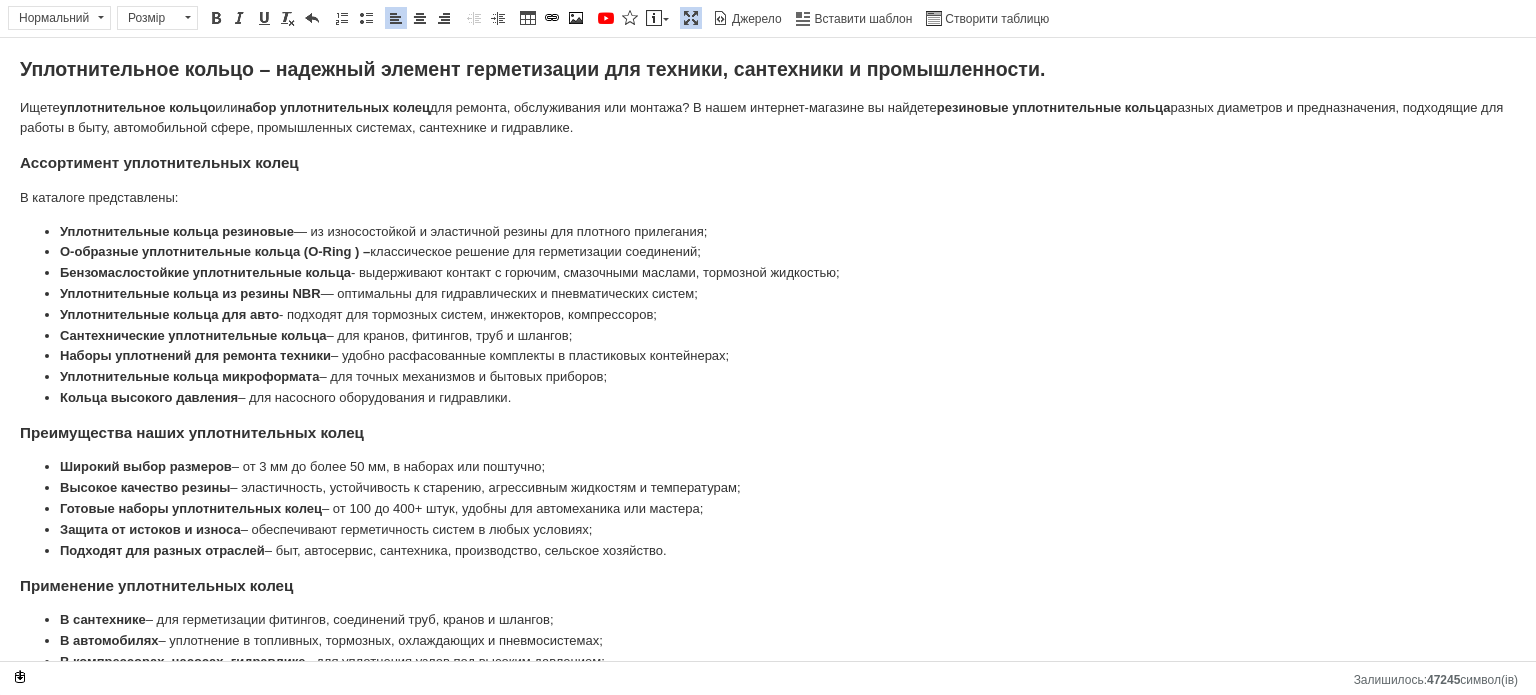 click on "Ассортимент уплотнительных колец" at bounding box center (159, 162) 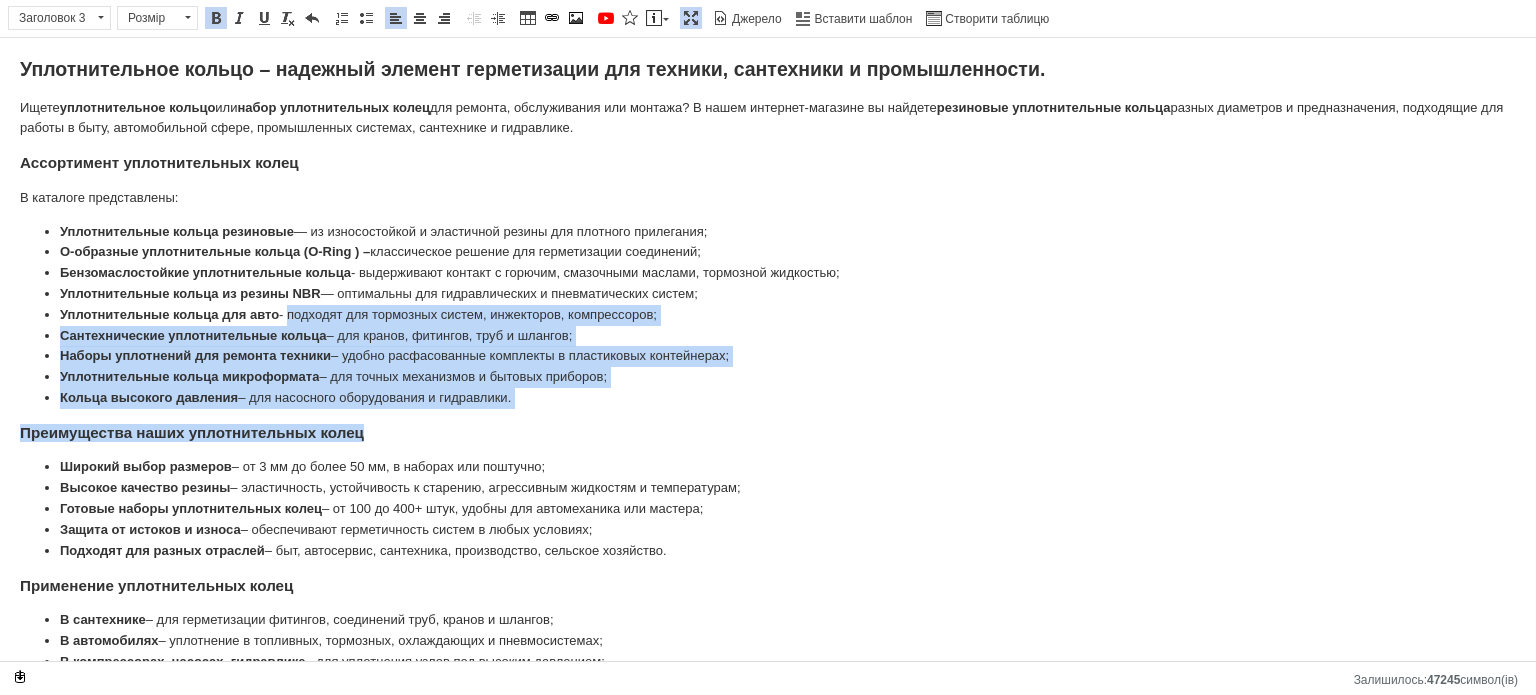 drag, startPoint x: 479, startPoint y: 381, endPoint x: 290, endPoint y: 316, distance: 199.86496 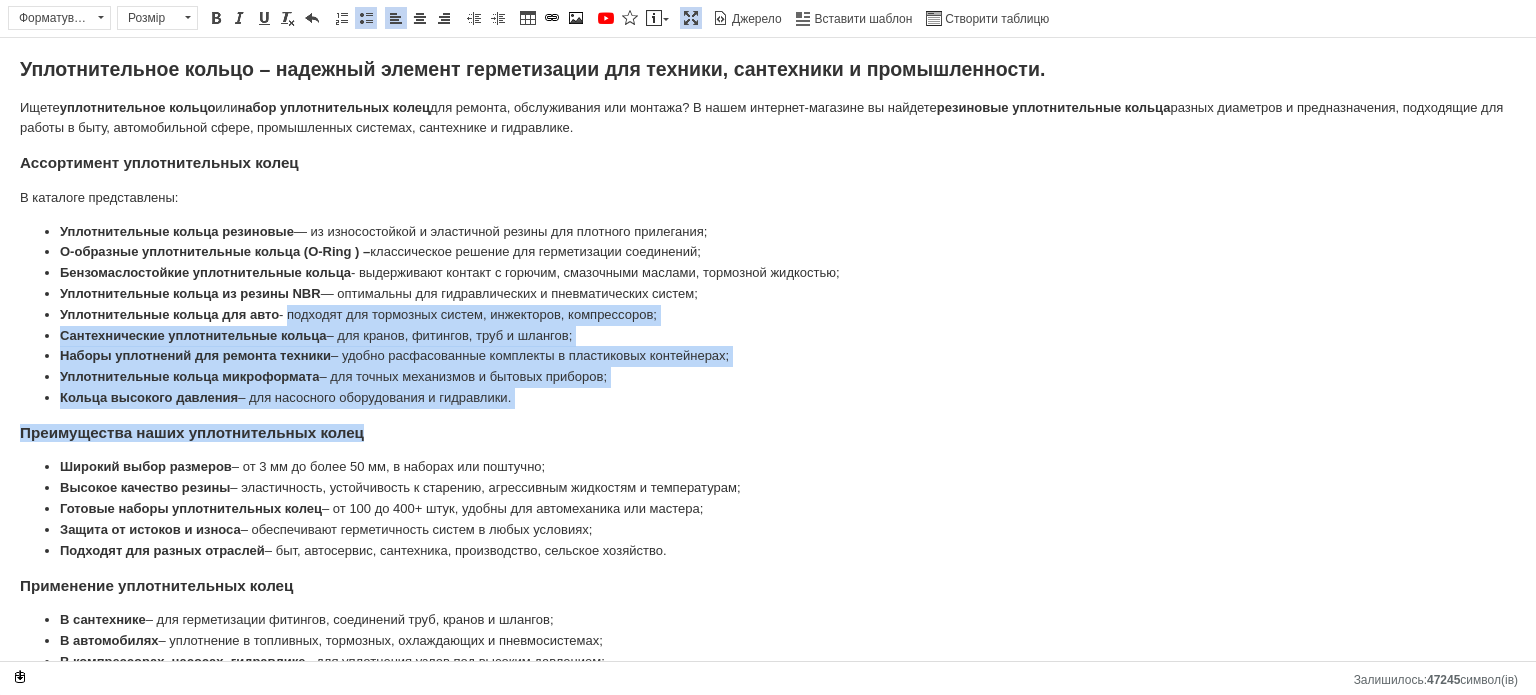 drag, startPoint x: 322, startPoint y: 323, endPoint x: 522, endPoint y: 392, distance: 211.56796 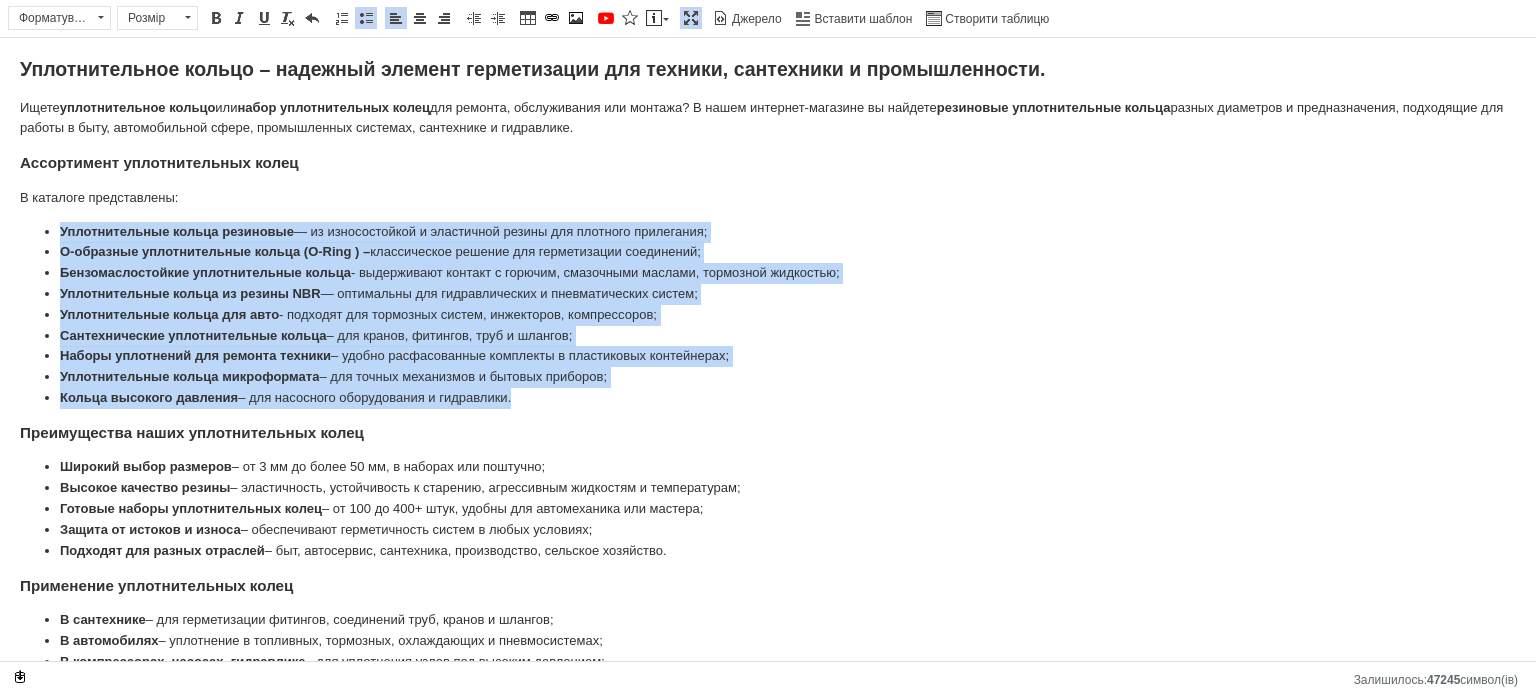 drag, startPoint x: 532, startPoint y: 401, endPoint x: 226, endPoint y: 151, distance: 395.14047 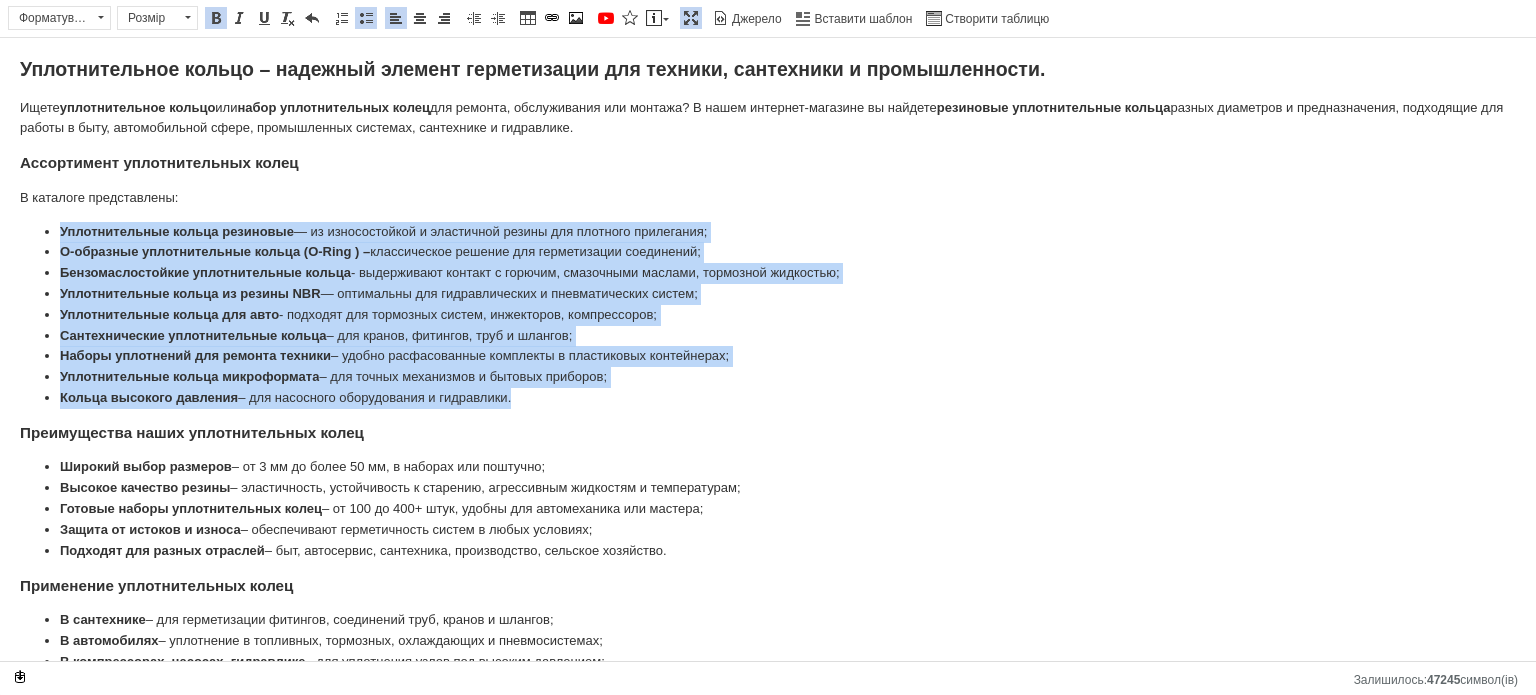 click at bounding box center (366, 18) 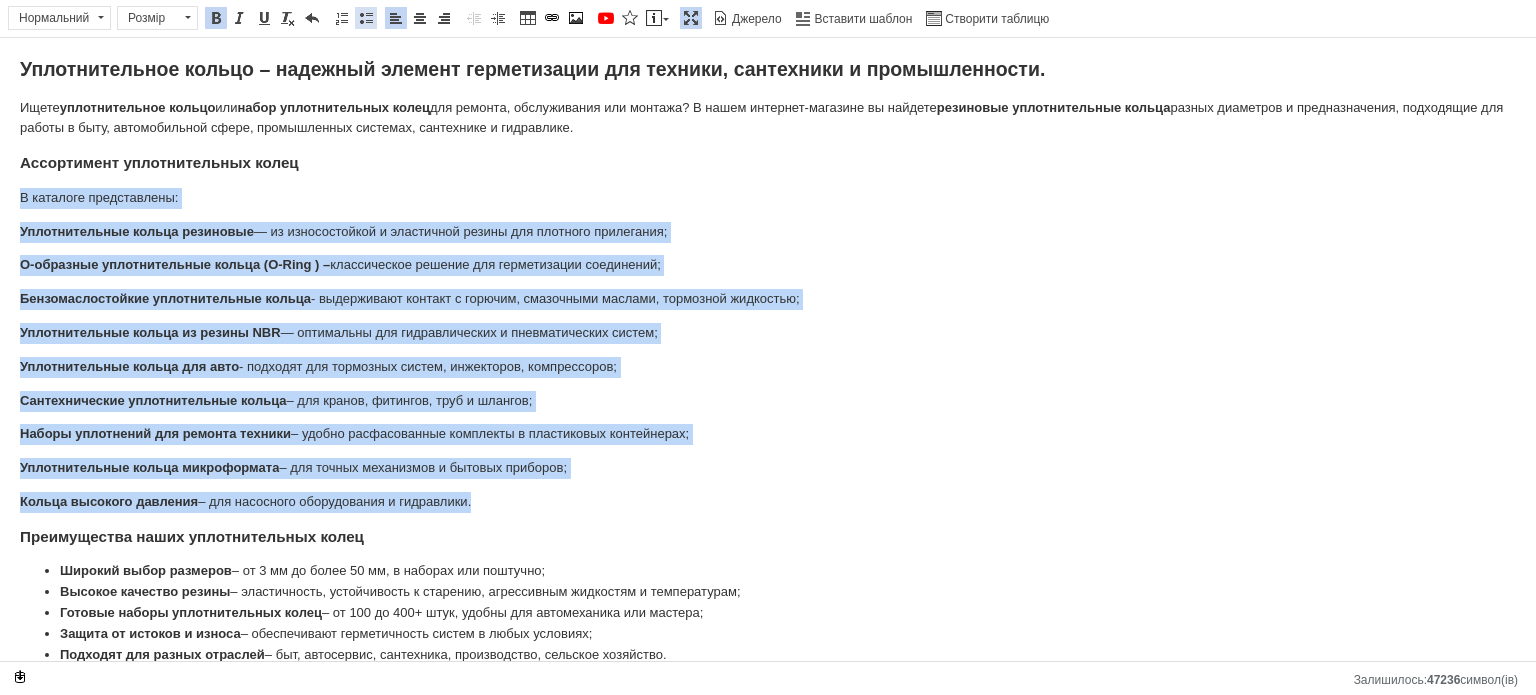 click at bounding box center (366, 18) 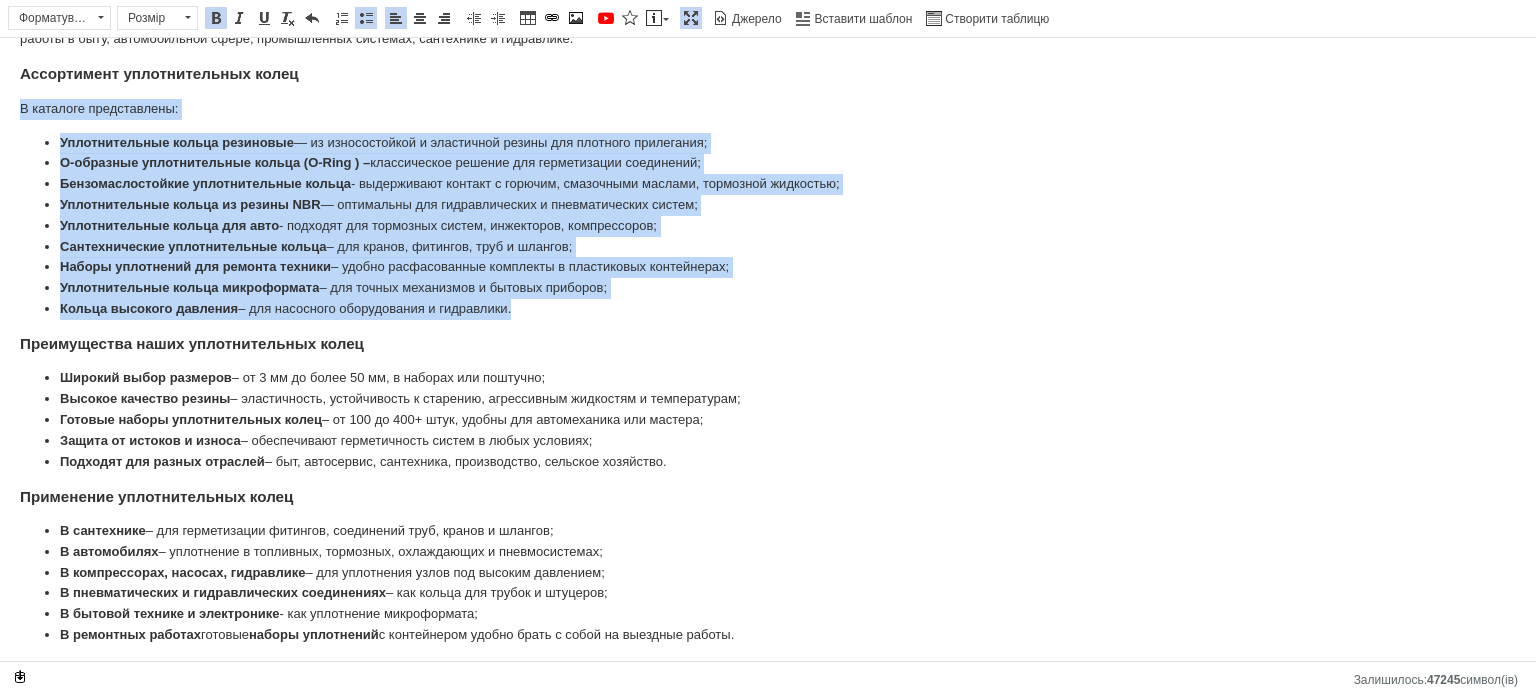 scroll, scrollTop: 300, scrollLeft: 0, axis: vertical 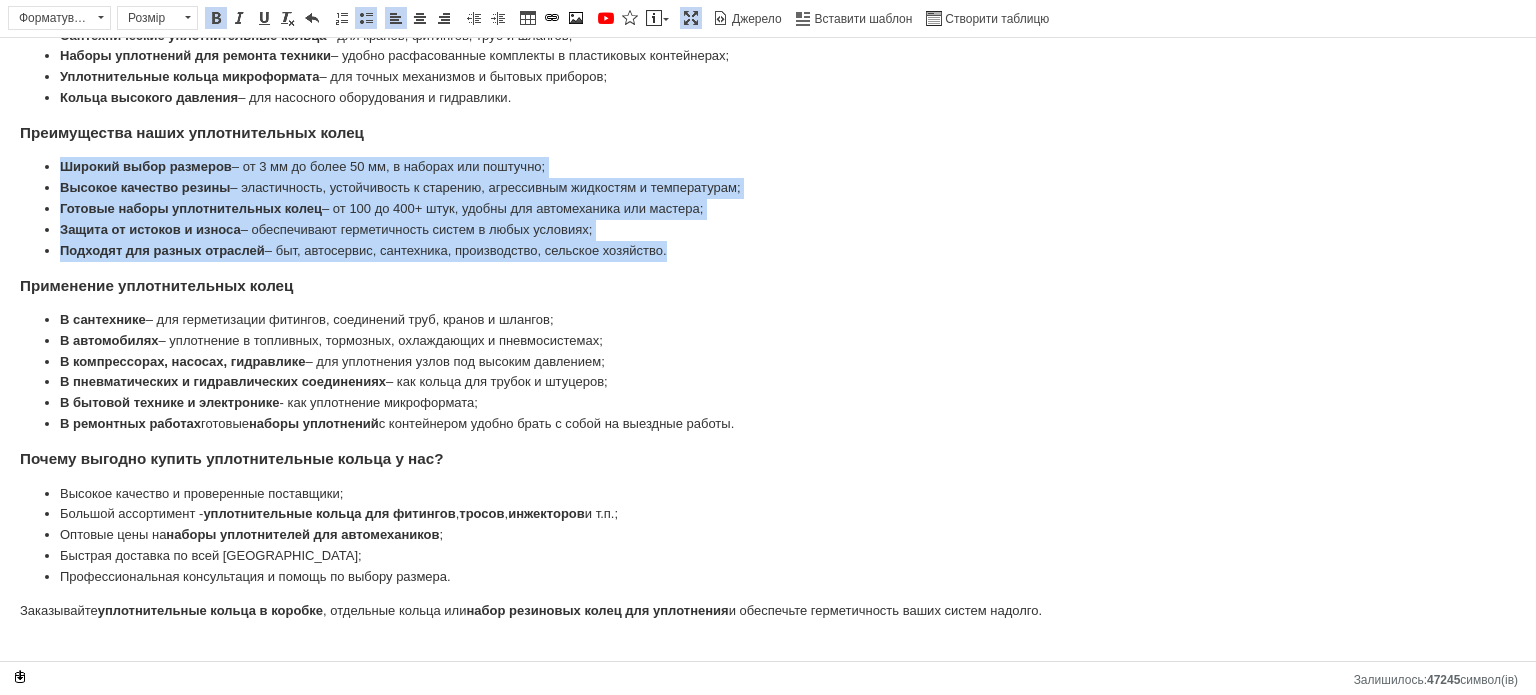 drag, startPoint x: 578, startPoint y: 238, endPoint x: 44, endPoint y: 165, distance: 538.9666 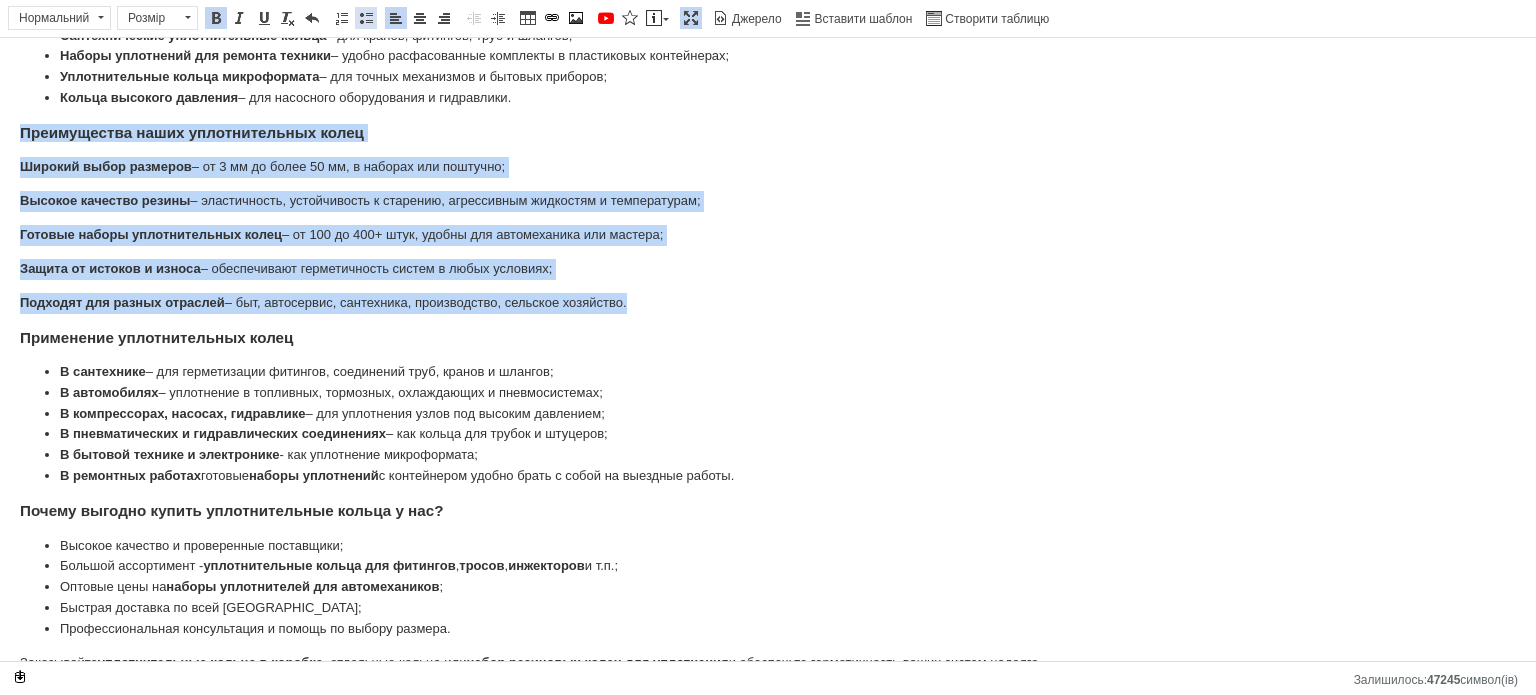 click at bounding box center (366, 18) 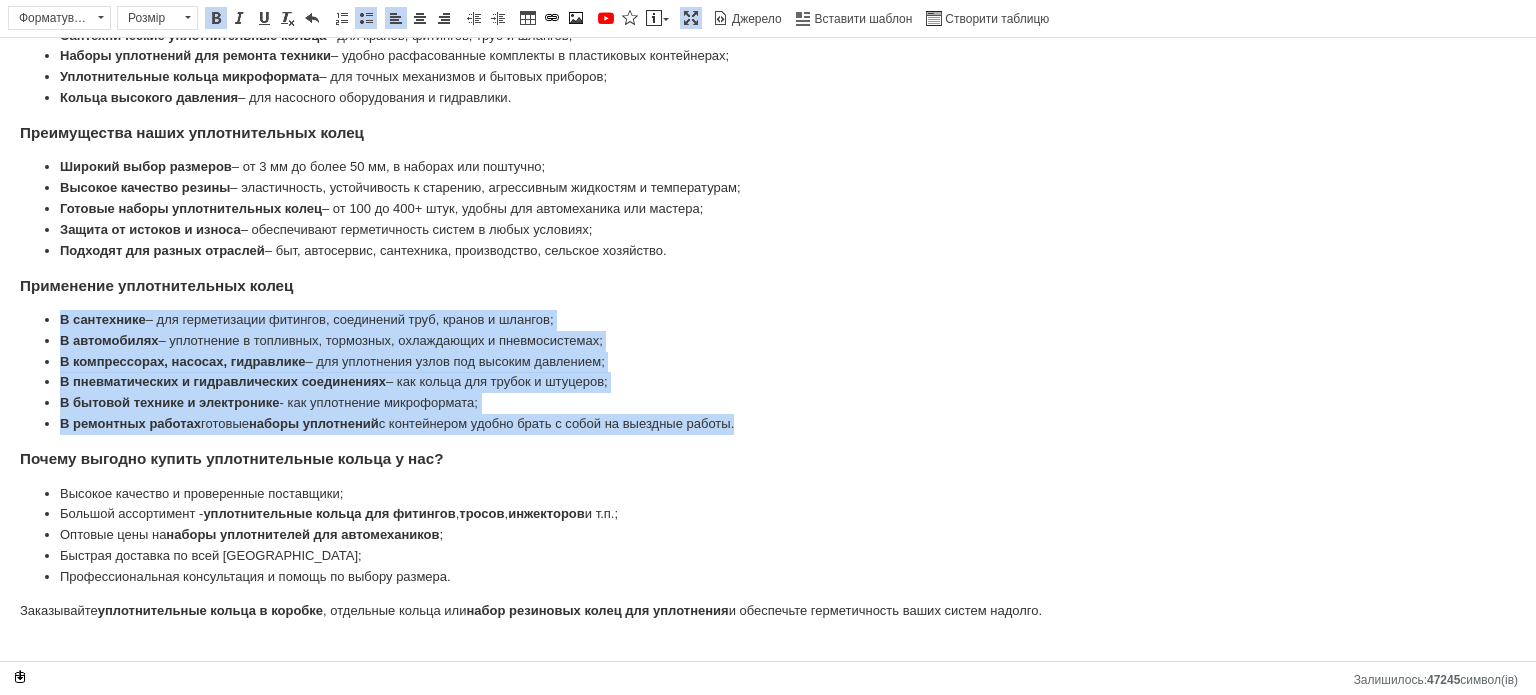drag, startPoint x: 680, startPoint y: 412, endPoint x: 48, endPoint y: 321, distance: 638.5178 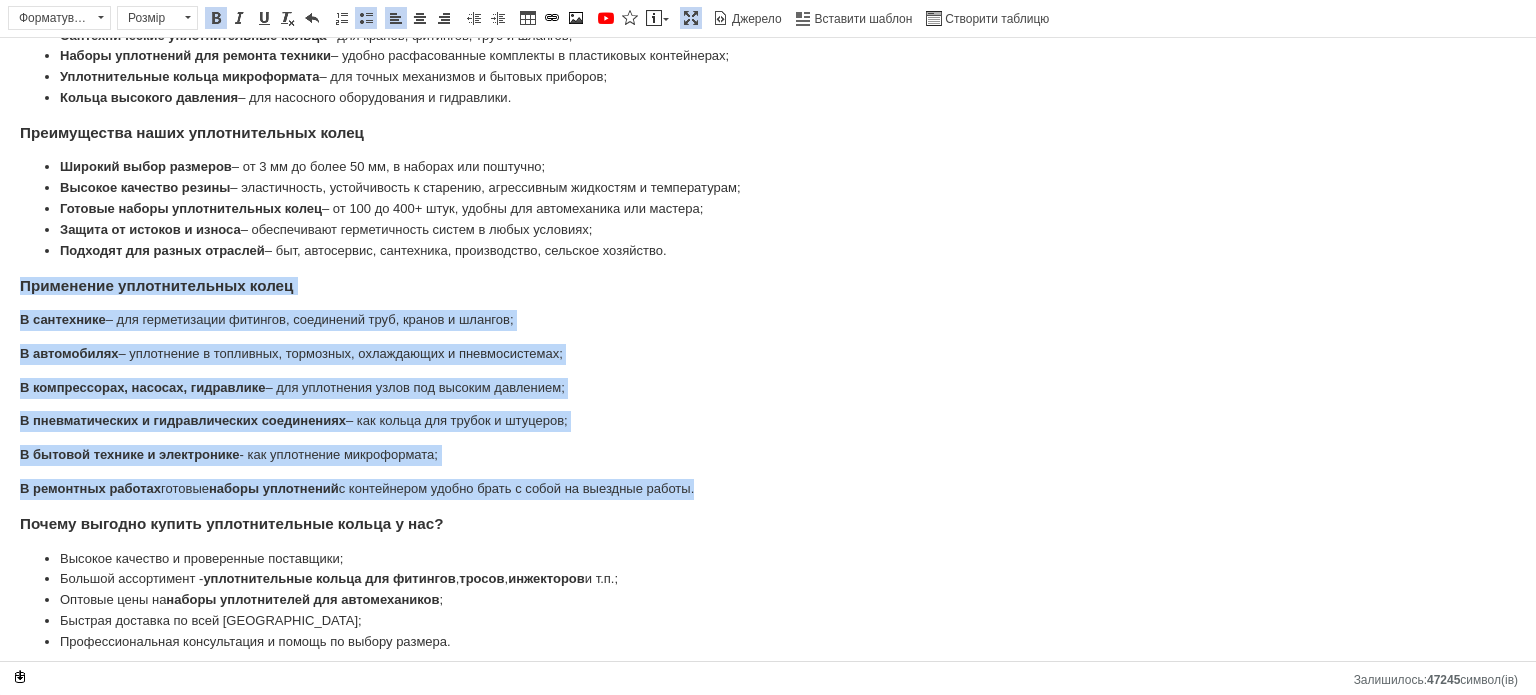 click on "Вставити/видалити маркований список" at bounding box center (366, 18) 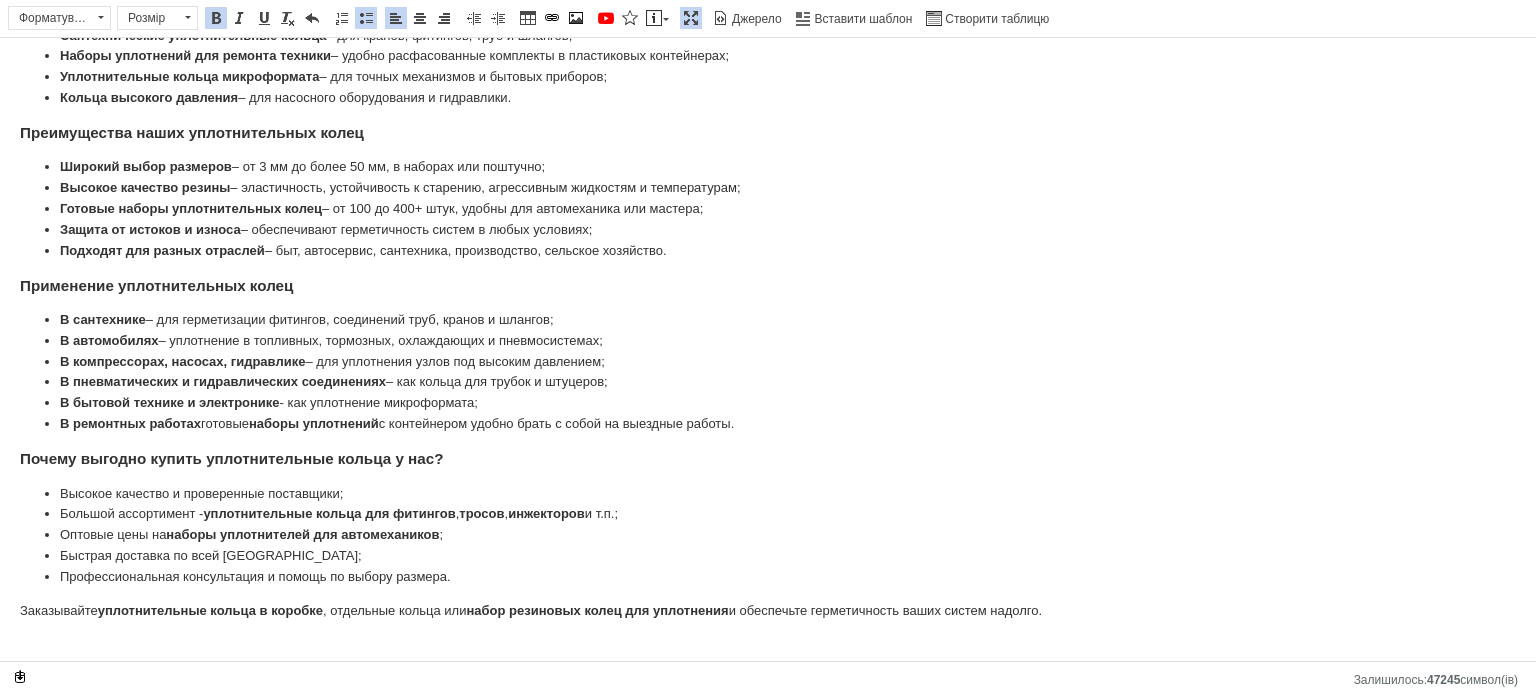 click on "Профессиональная консультация и помощь по выбору размера." at bounding box center (768, 577) 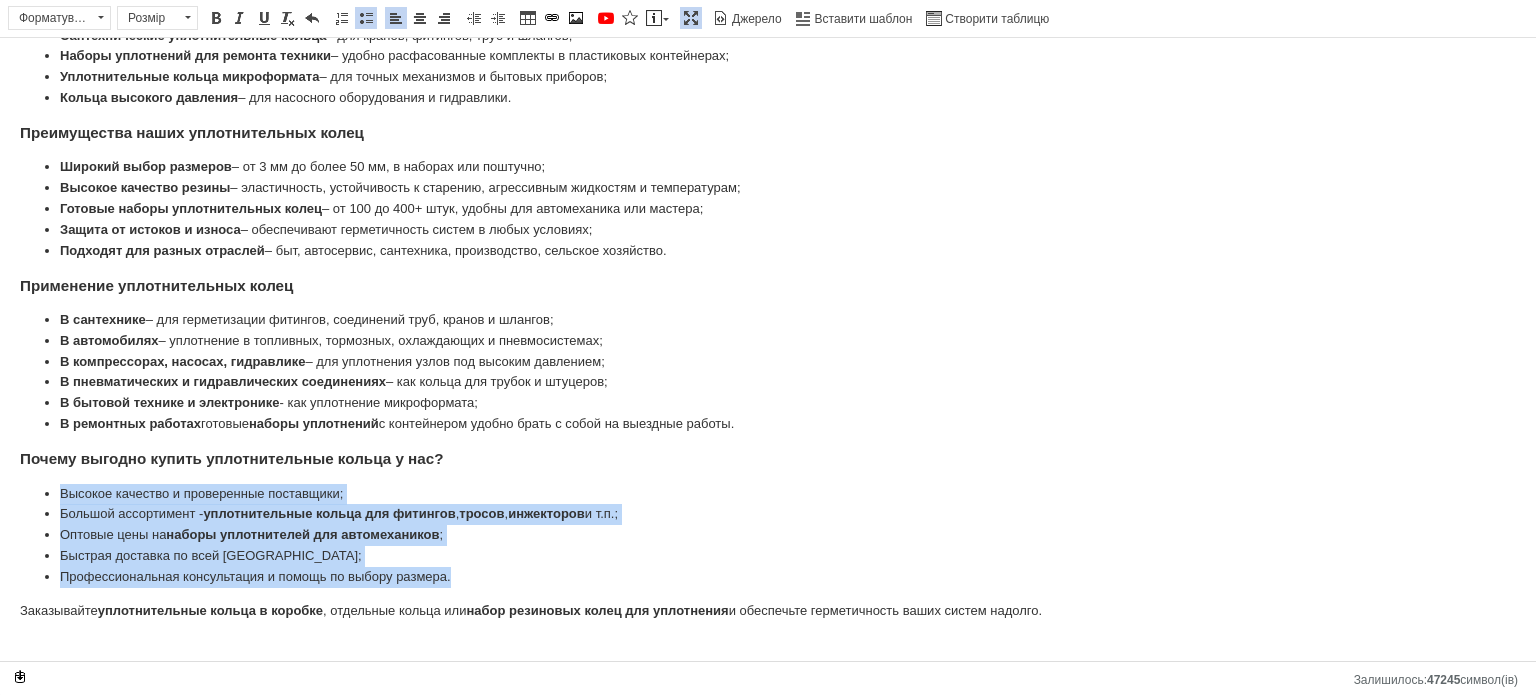drag, startPoint x: 480, startPoint y: 575, endPoint x: 57, endPoint y: 486, distance: 432.2615 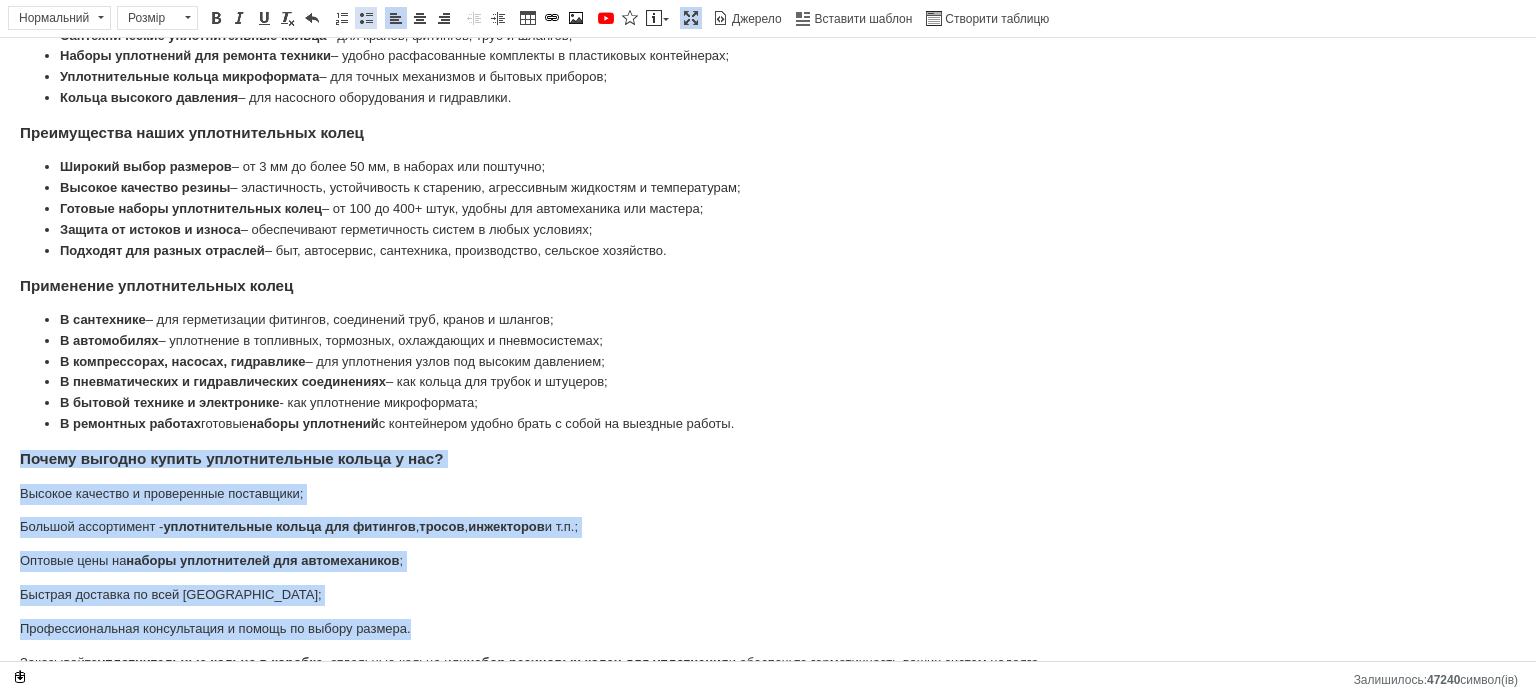 click at bounding box center [366, 18] 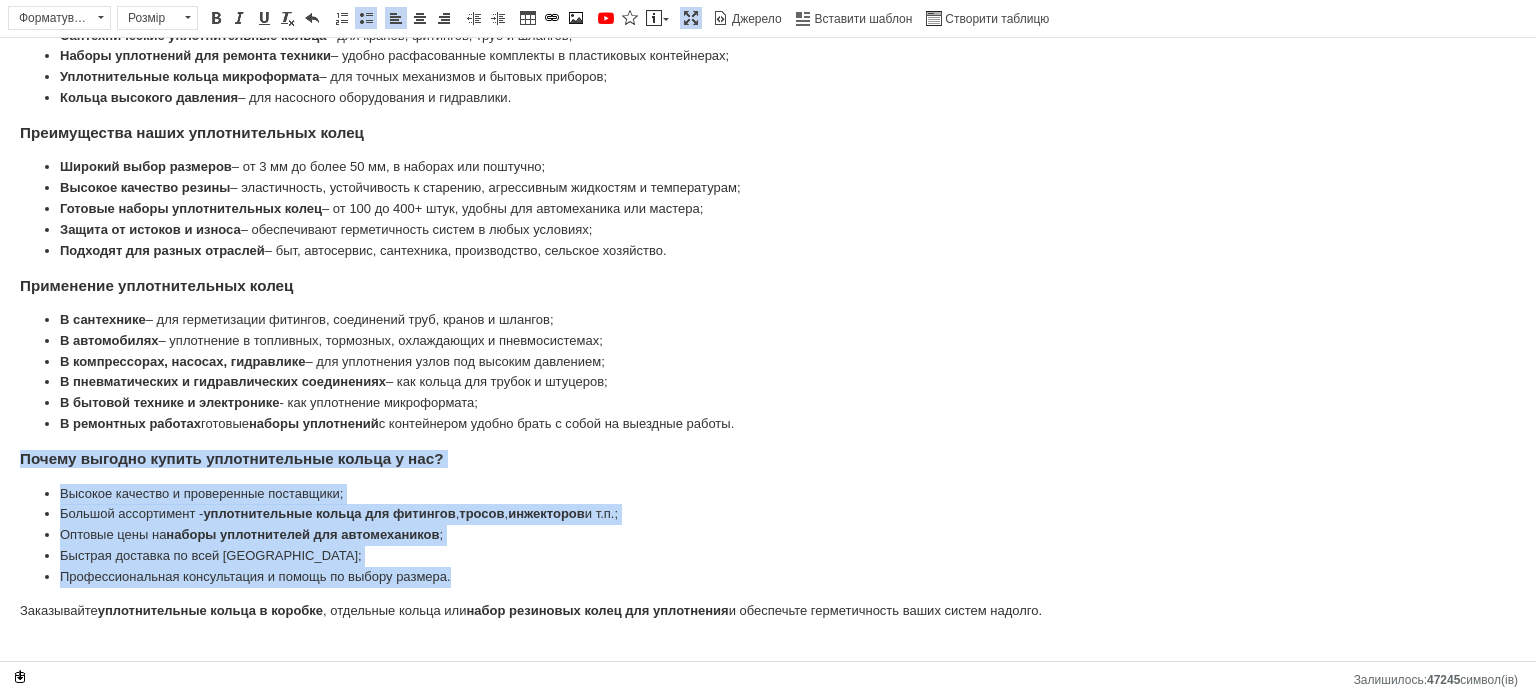 click at bounding box center (691, 18) 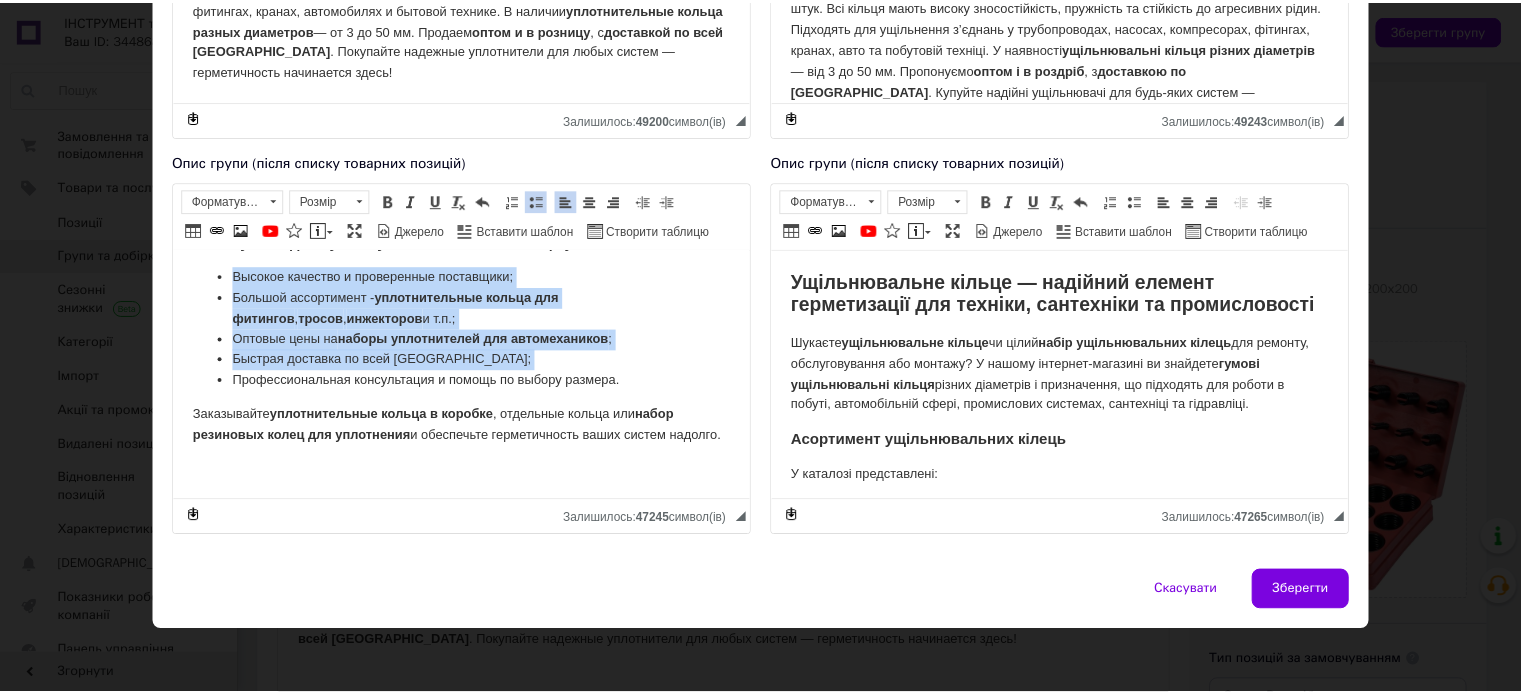 scroll, scrollTop: 993, scrollLeft: 0, axis: vertical 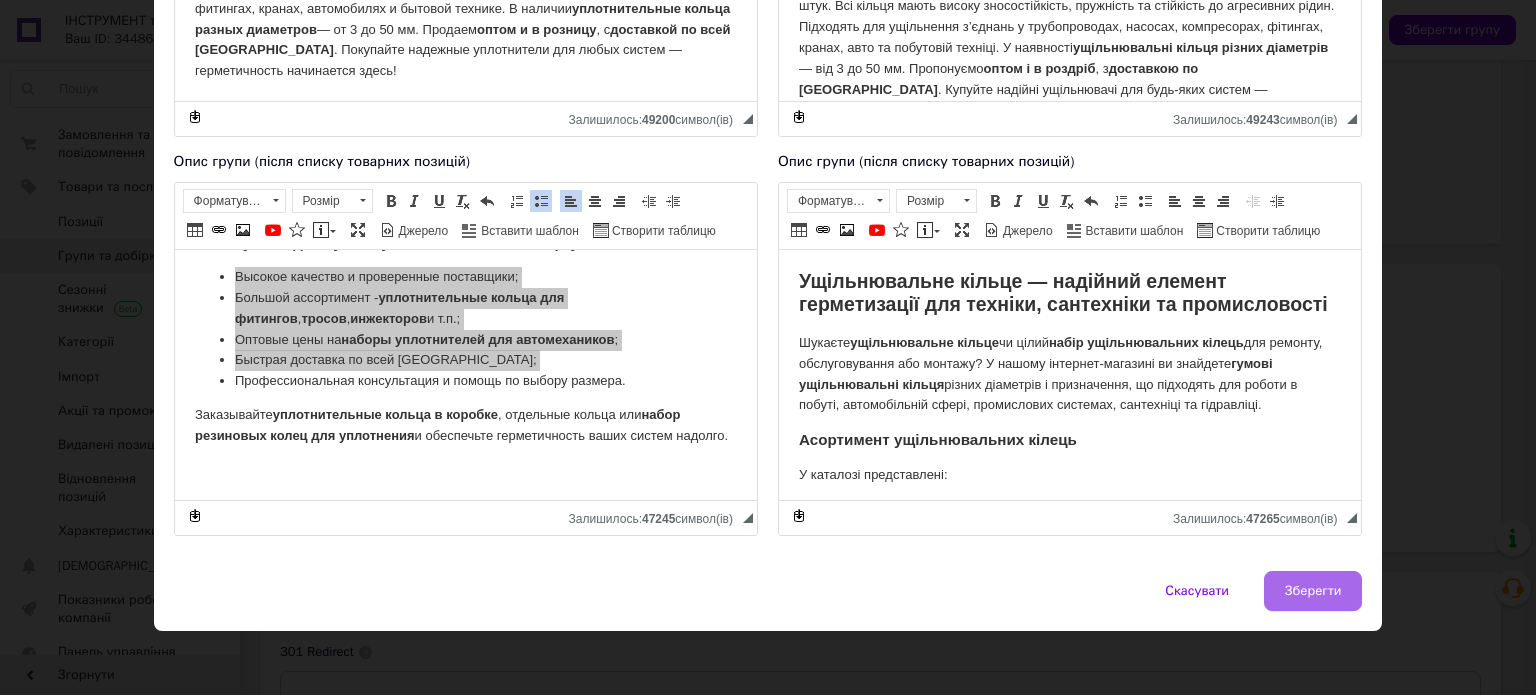 click on "Зберегти" at bounding box center [1313, 591] 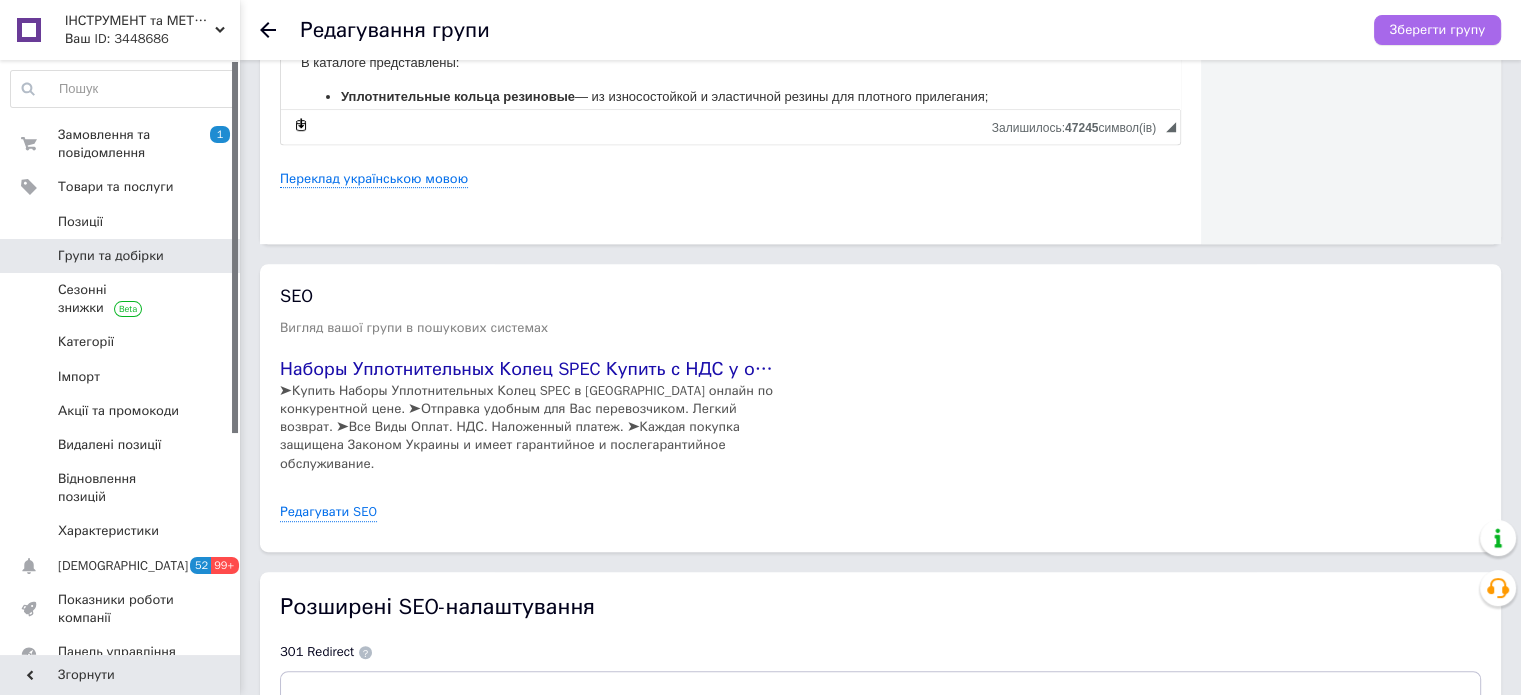 click on "Зберегти групу" at bounding box center (1437, 30) 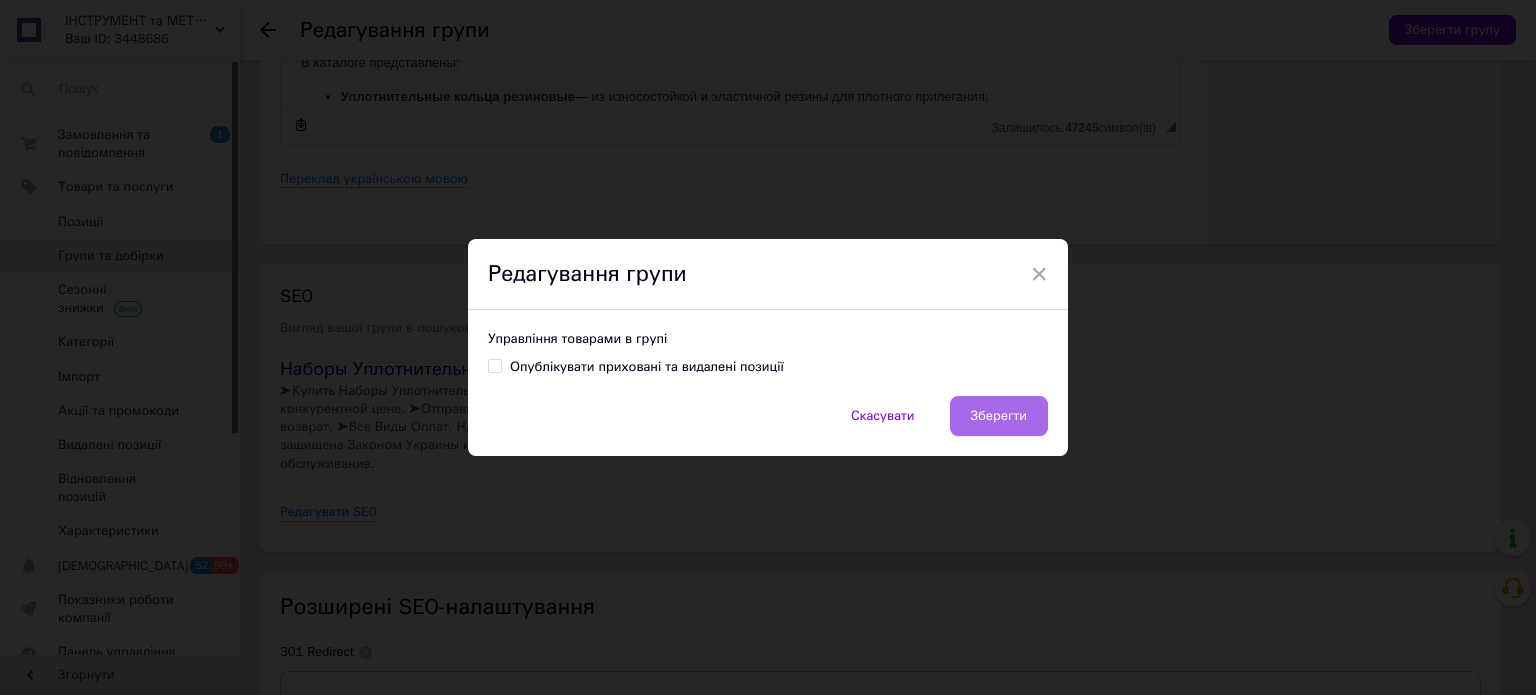 click on "Зберегти" at bounding box center (999, 416) 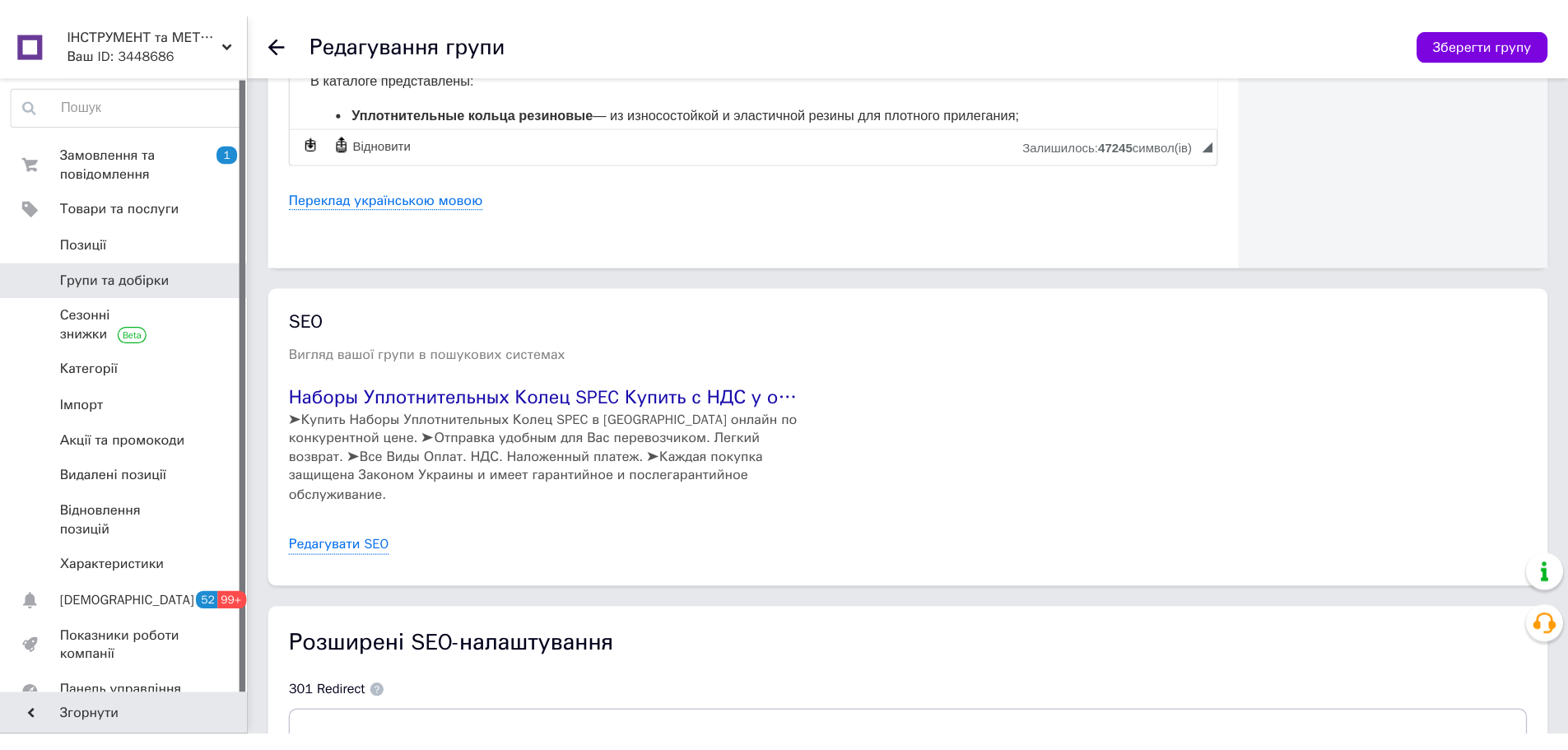 scroll, scrollTop: 818, scrollLeft: 0, axis: vertical 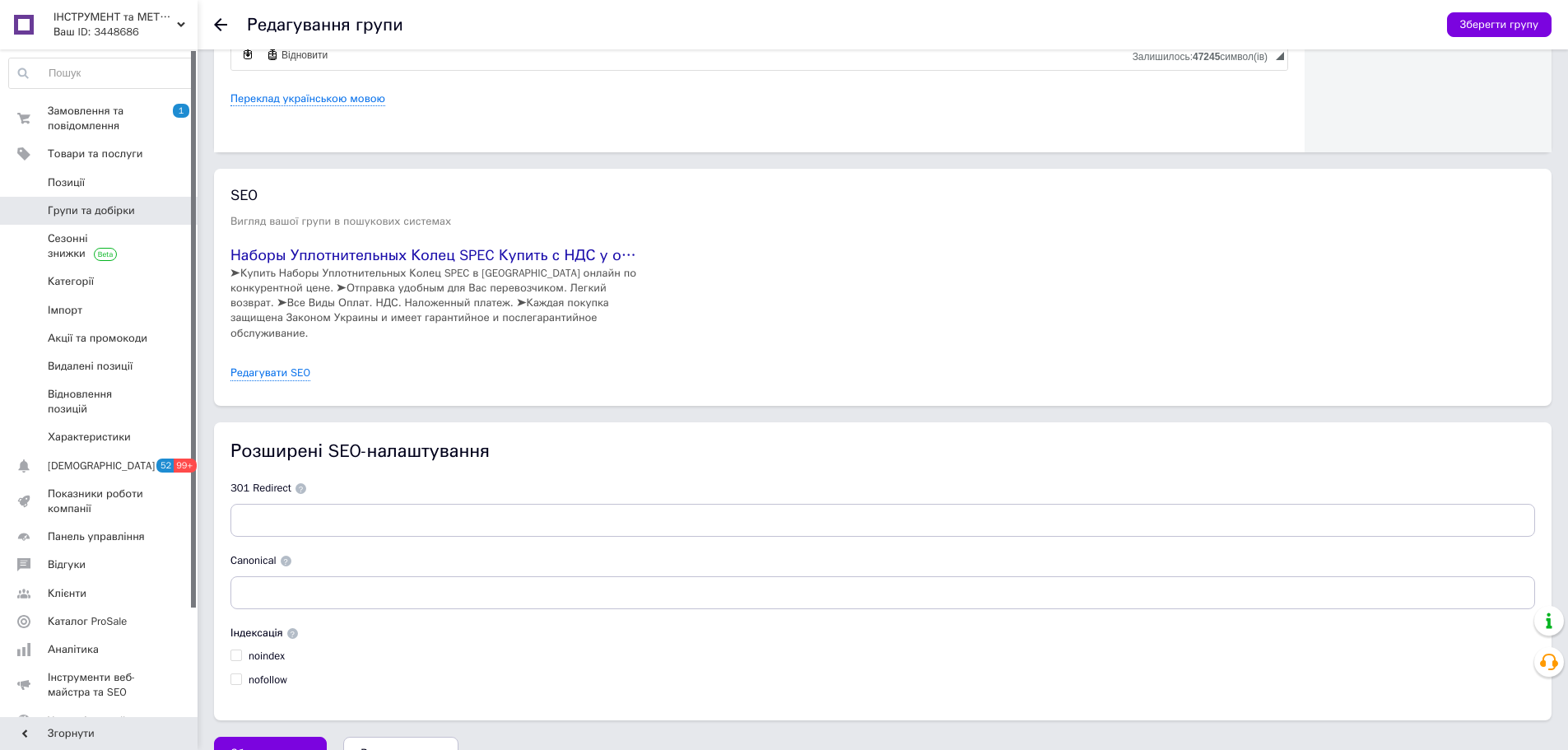 click 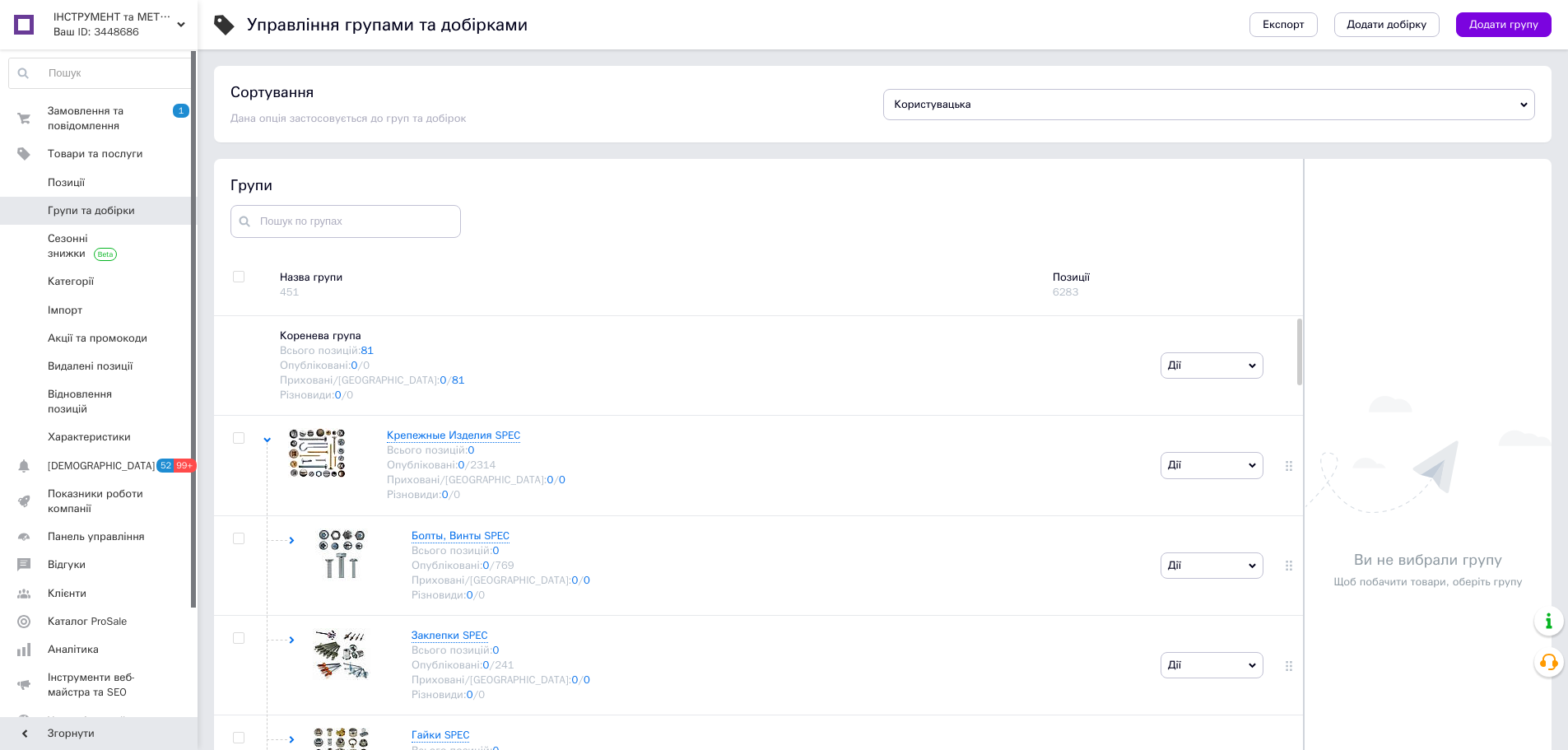 scroll, scrollTop: 57, scrollLeft: 0, axis: vertical 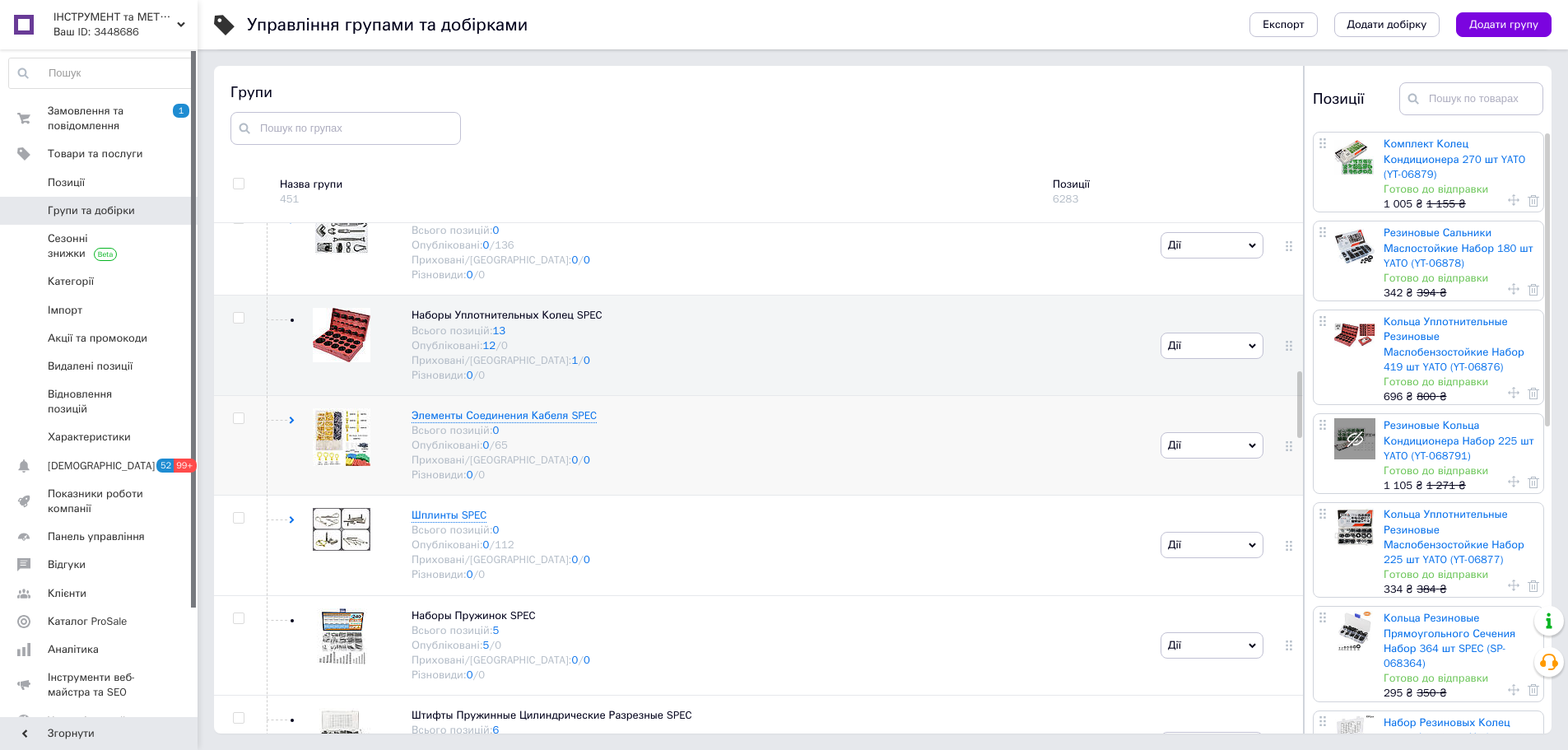 click 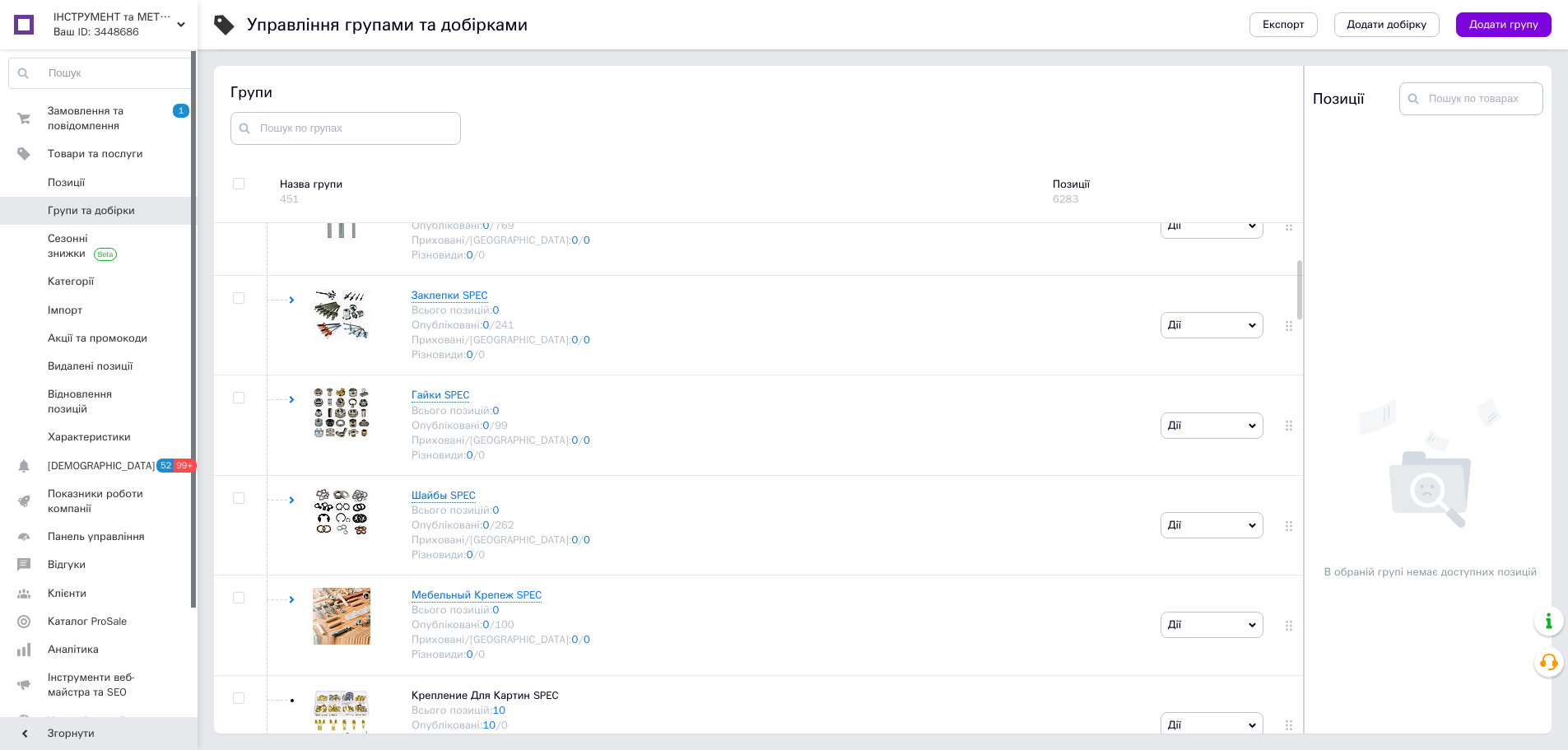scroll, scrollTop: 494, scrollLeft: 0, axis: vertical 